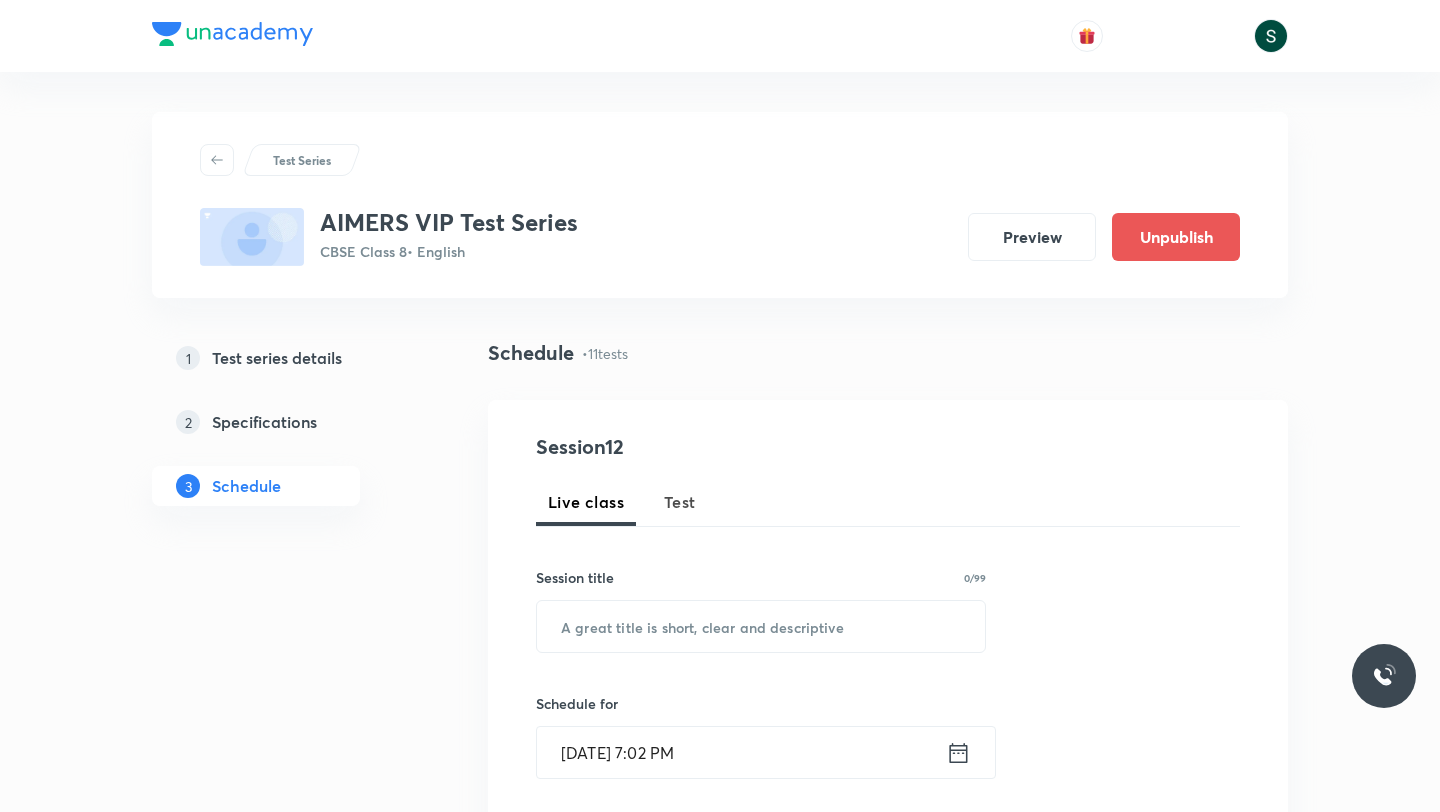 scroll, scrollTop: 0, scrollLeft: 0, axis: both 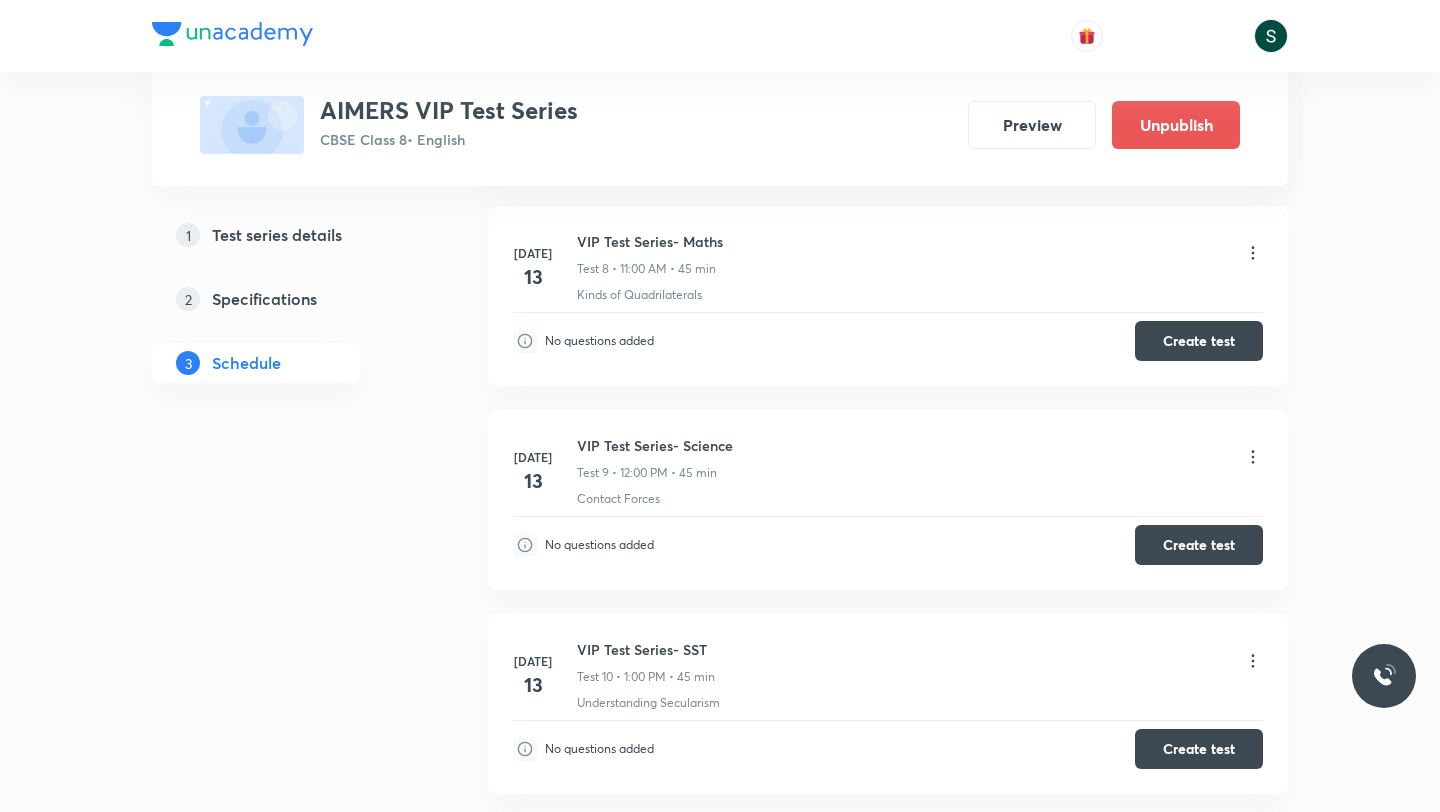 click 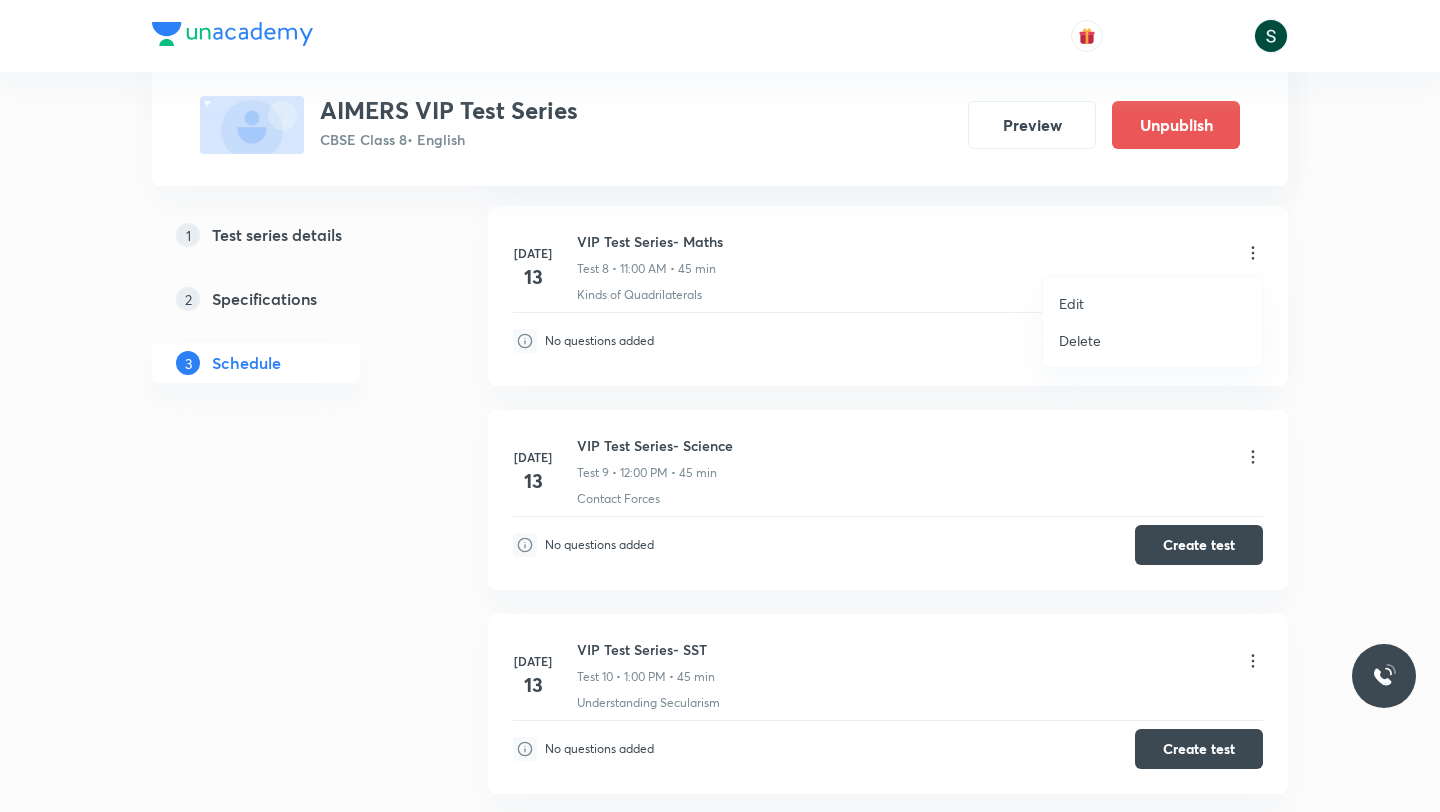click on "Edit" at bounding box center [1071, 303] 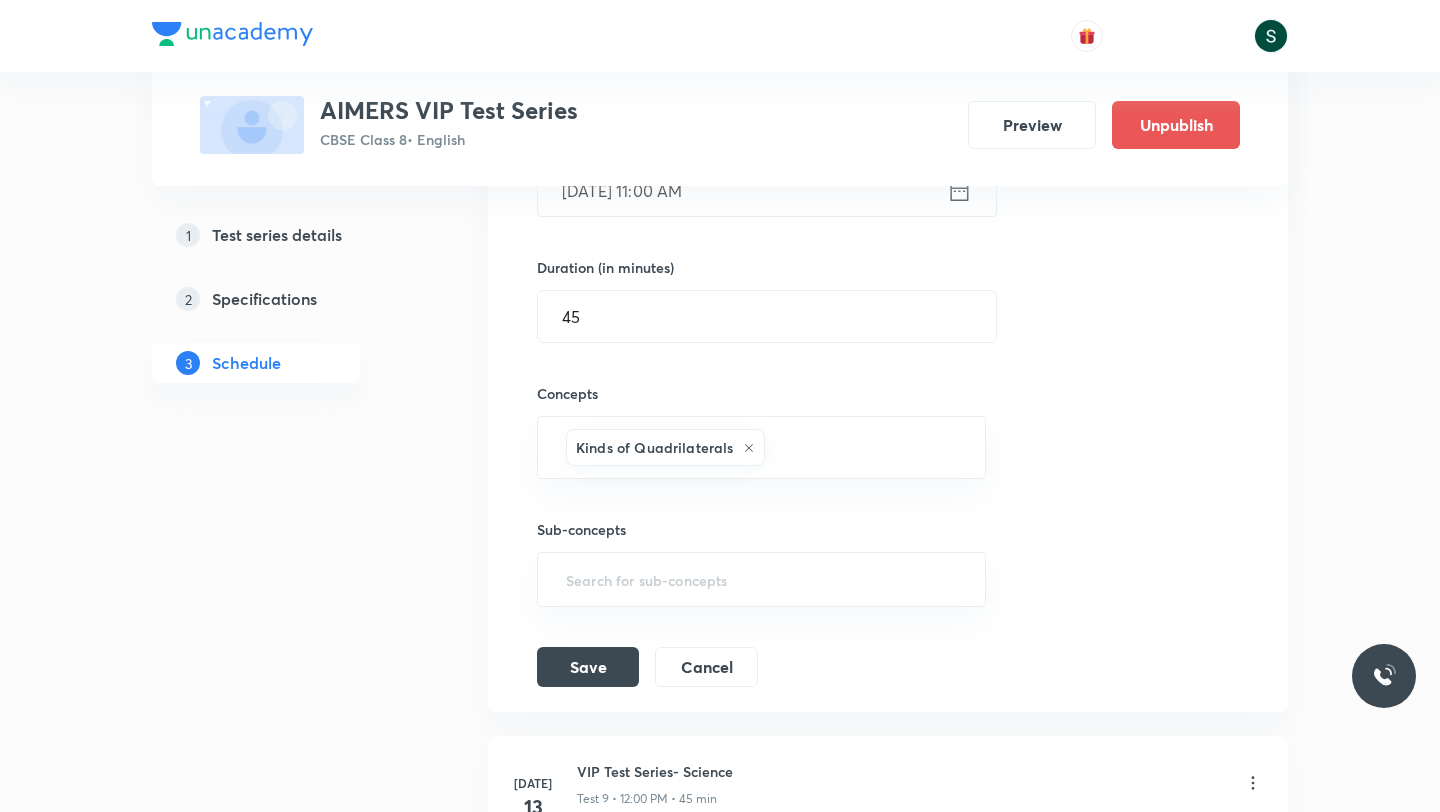 scroll, scrollTop: 1916, scrollLeft: 0, axis: vertical 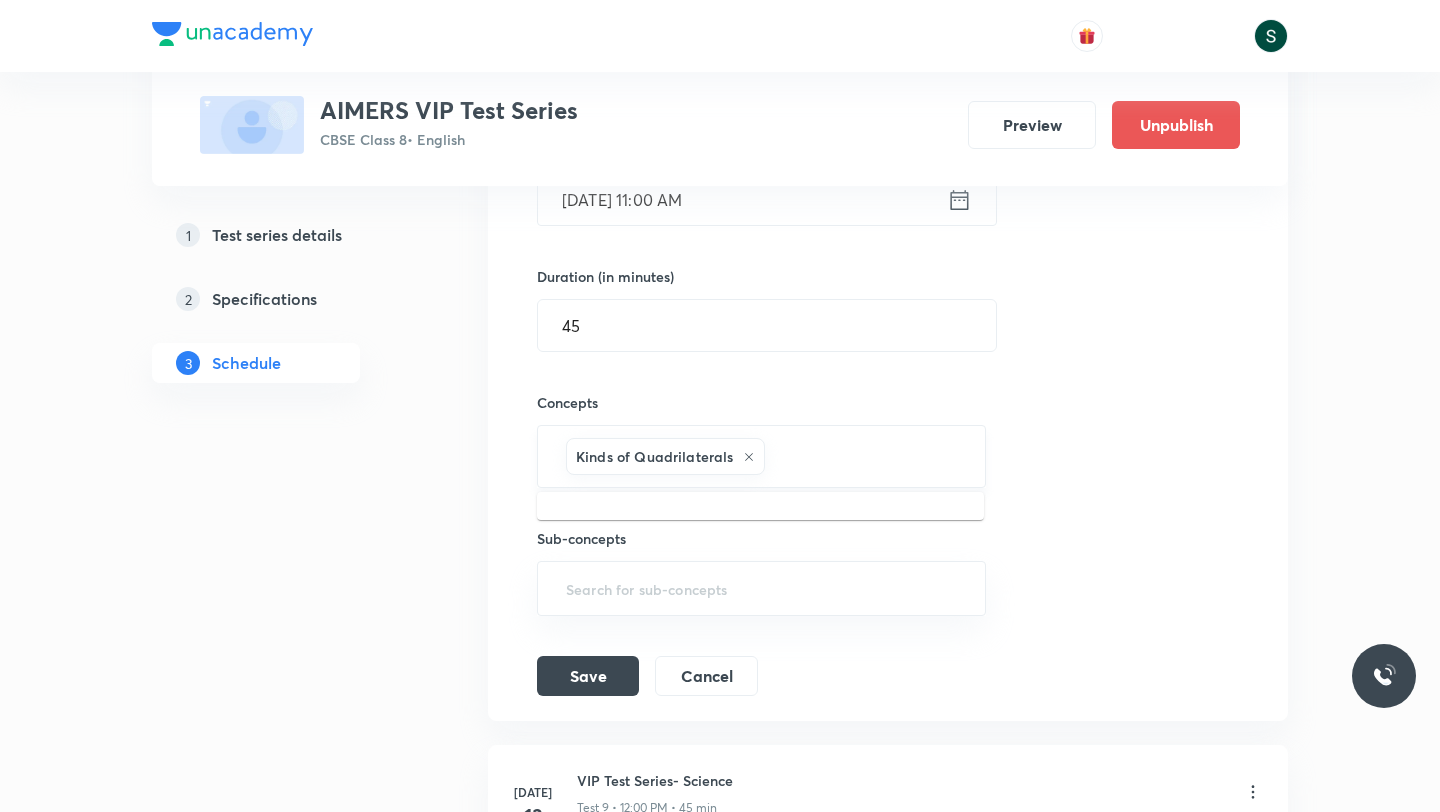 click at bounding box center (864, 456) 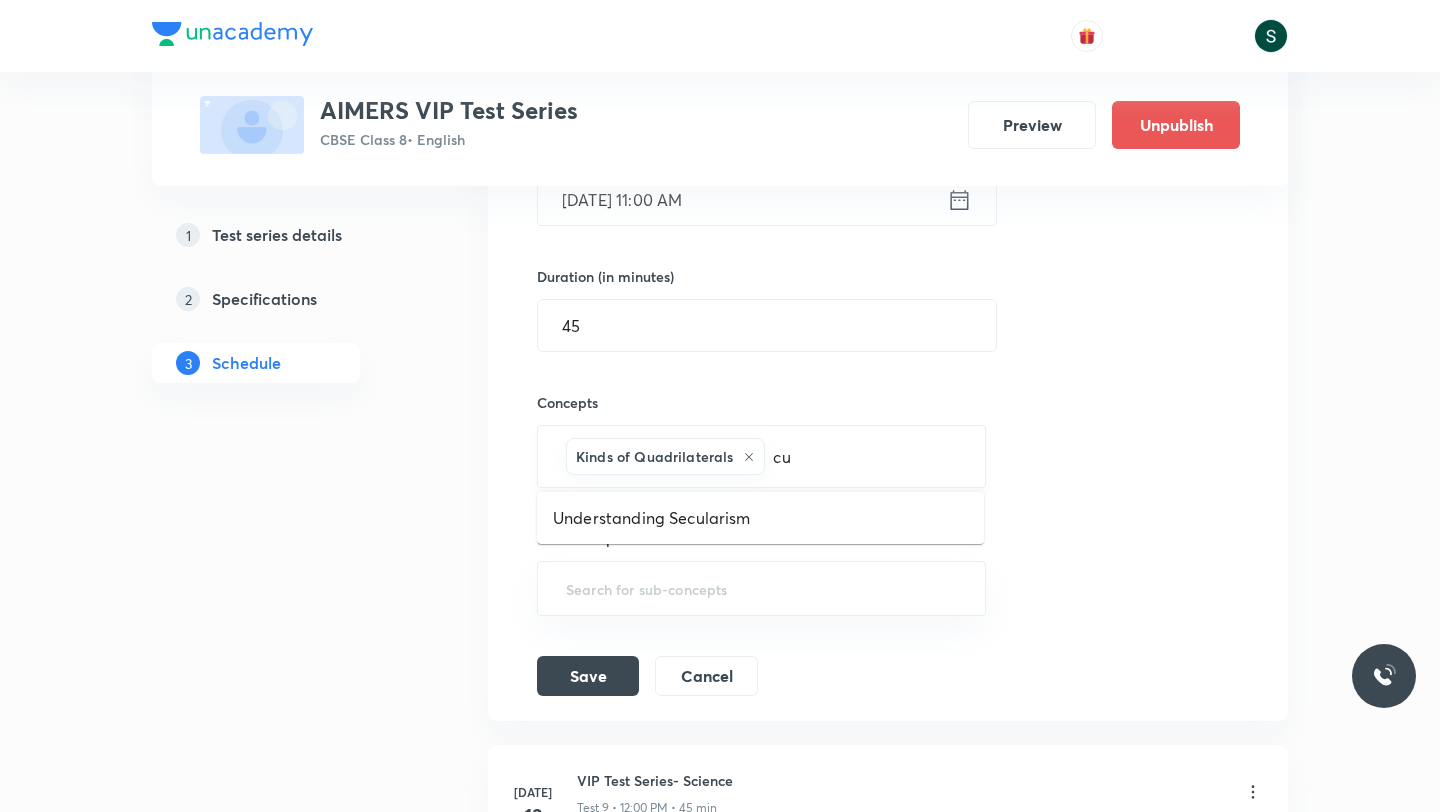 type on "c" 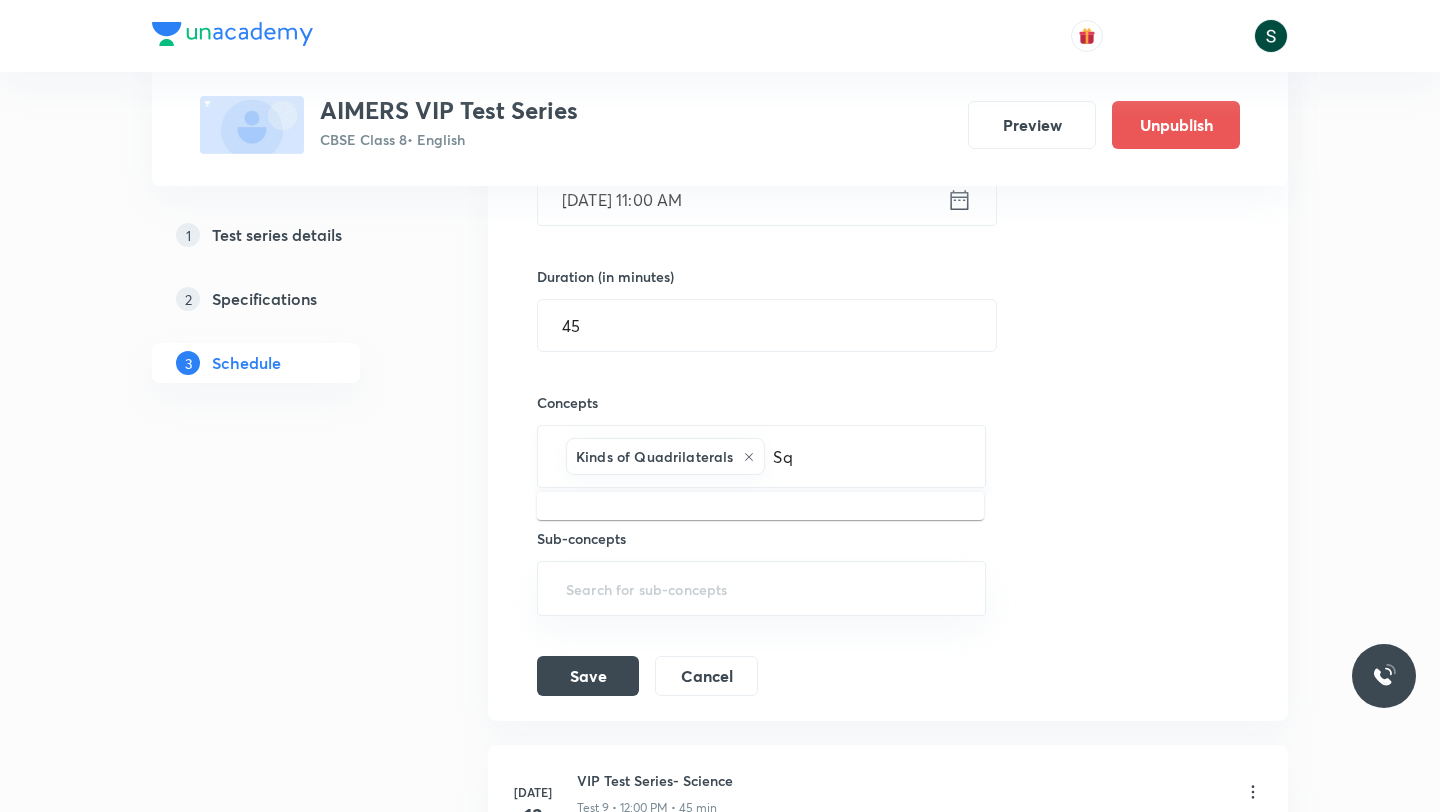 type on "S" 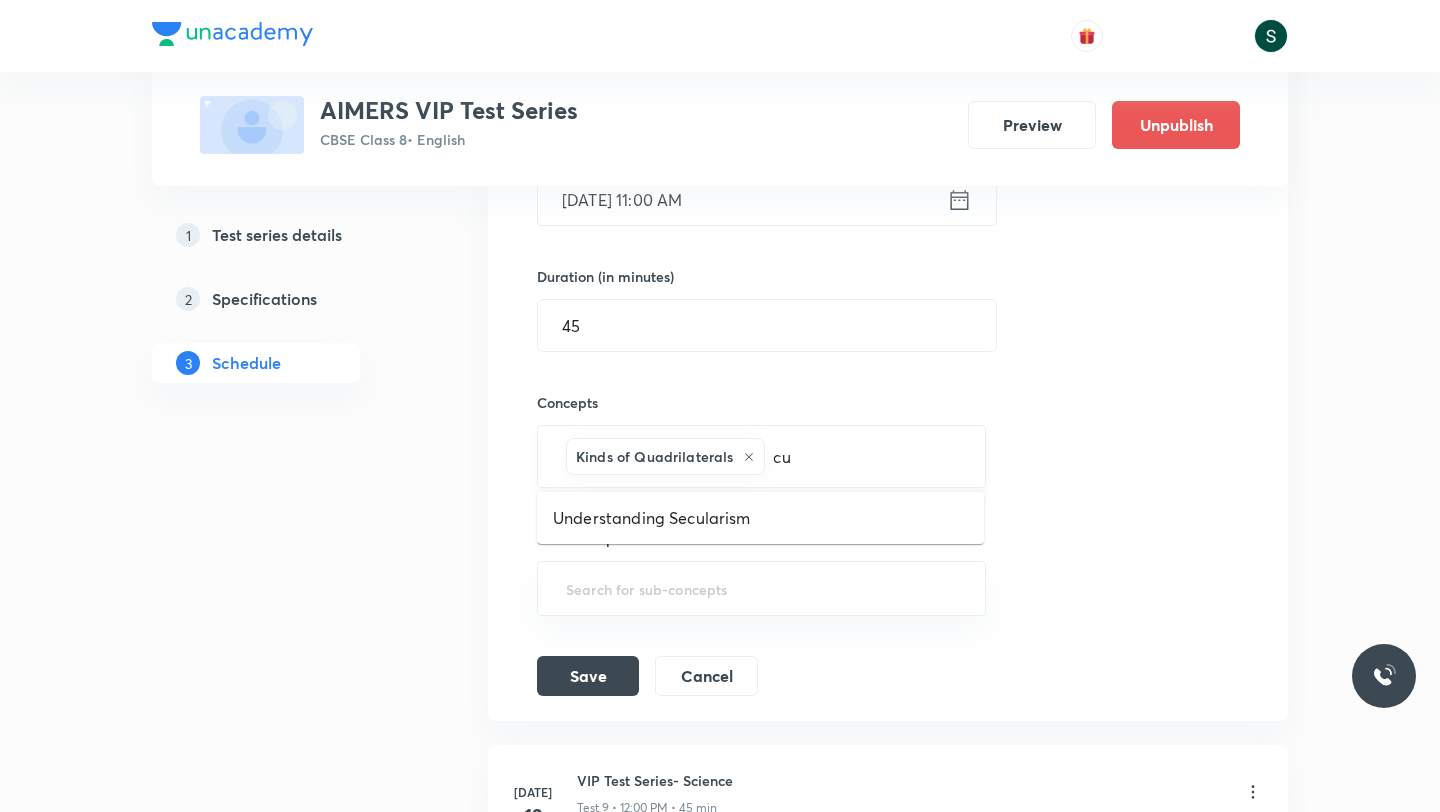 type on "c" 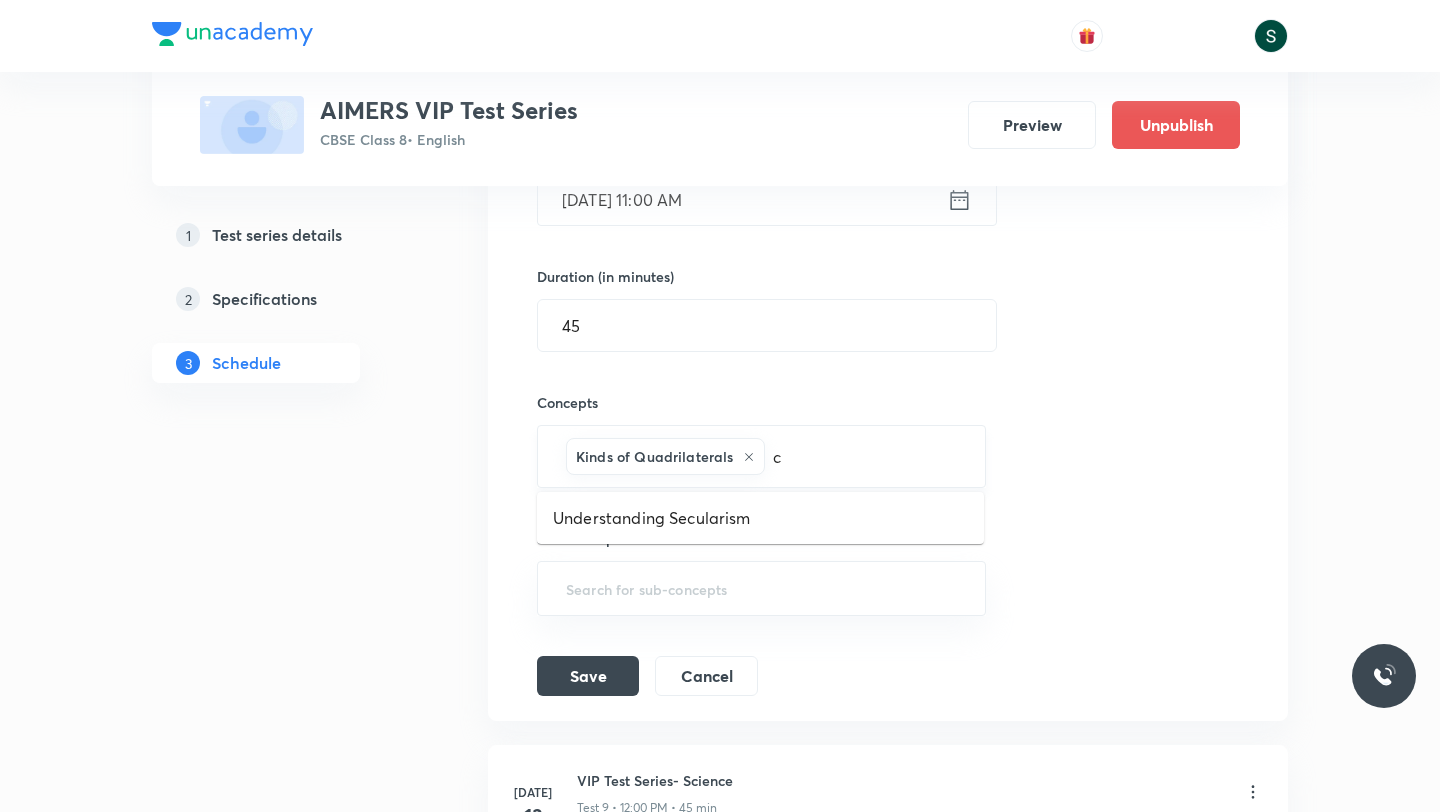 type 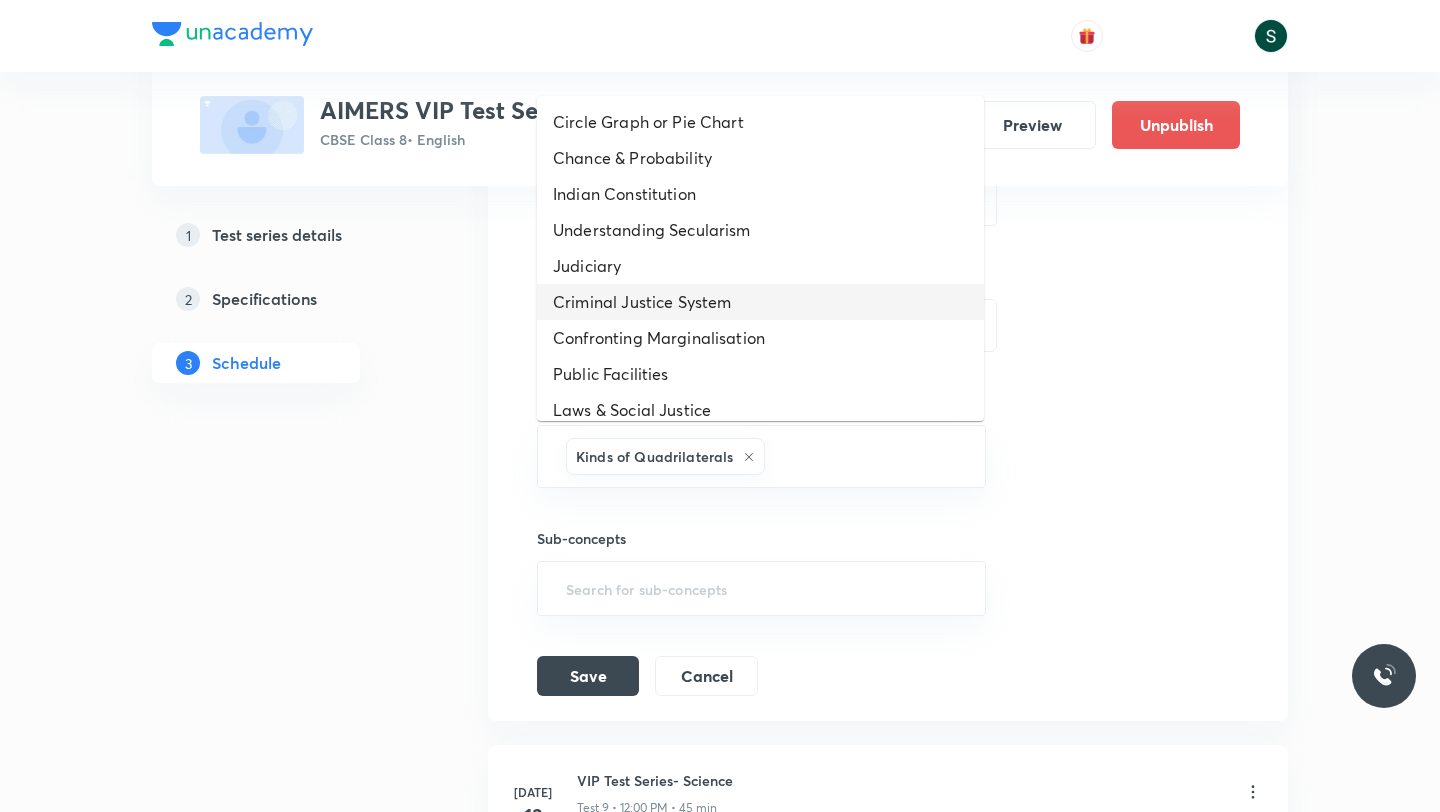 click on "Specifications" at bounding box center [264, 299] 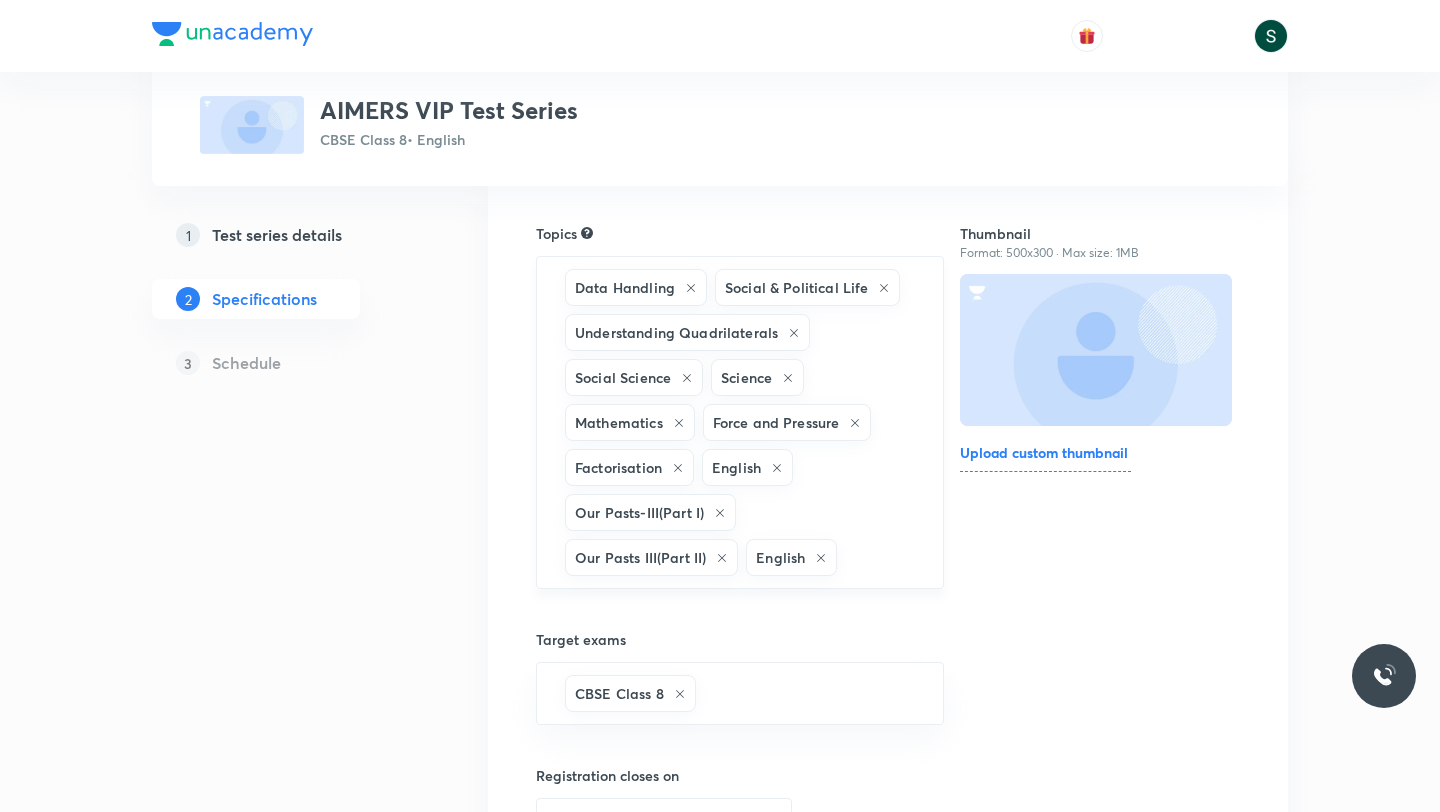 scroll, scrollTop: 188, scrollLeft: 0, axis: vertical 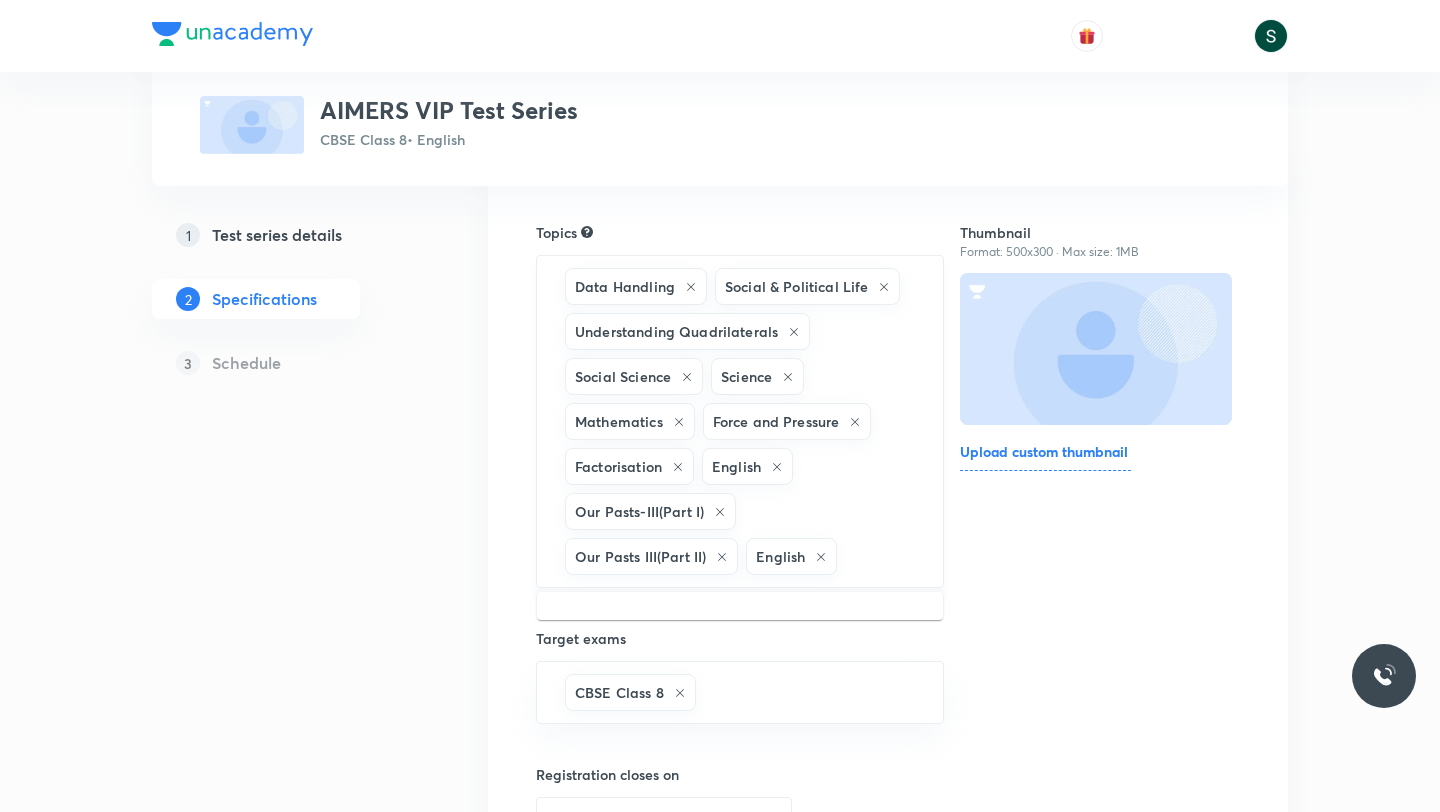 click at bounding box center [879, 556] 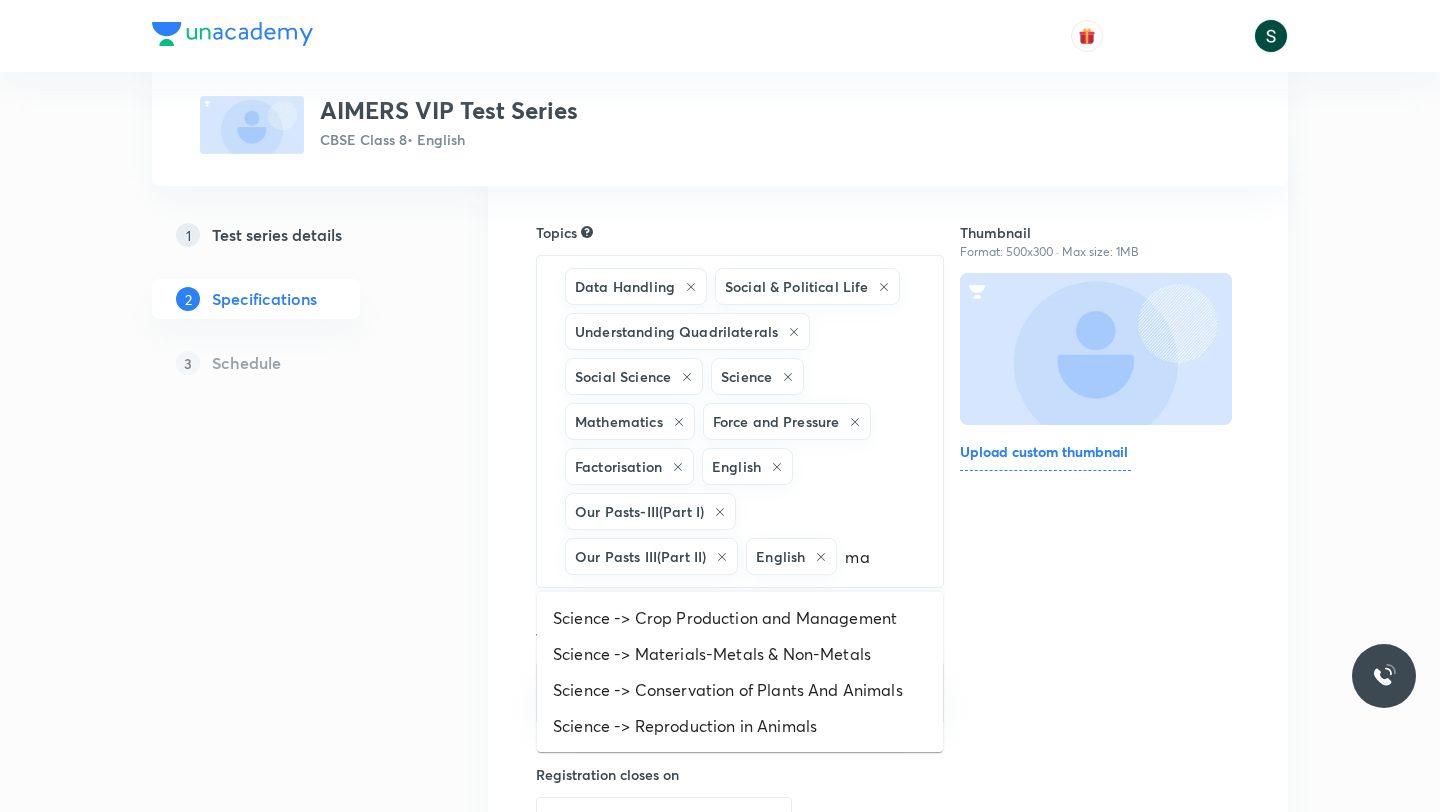type on "m" 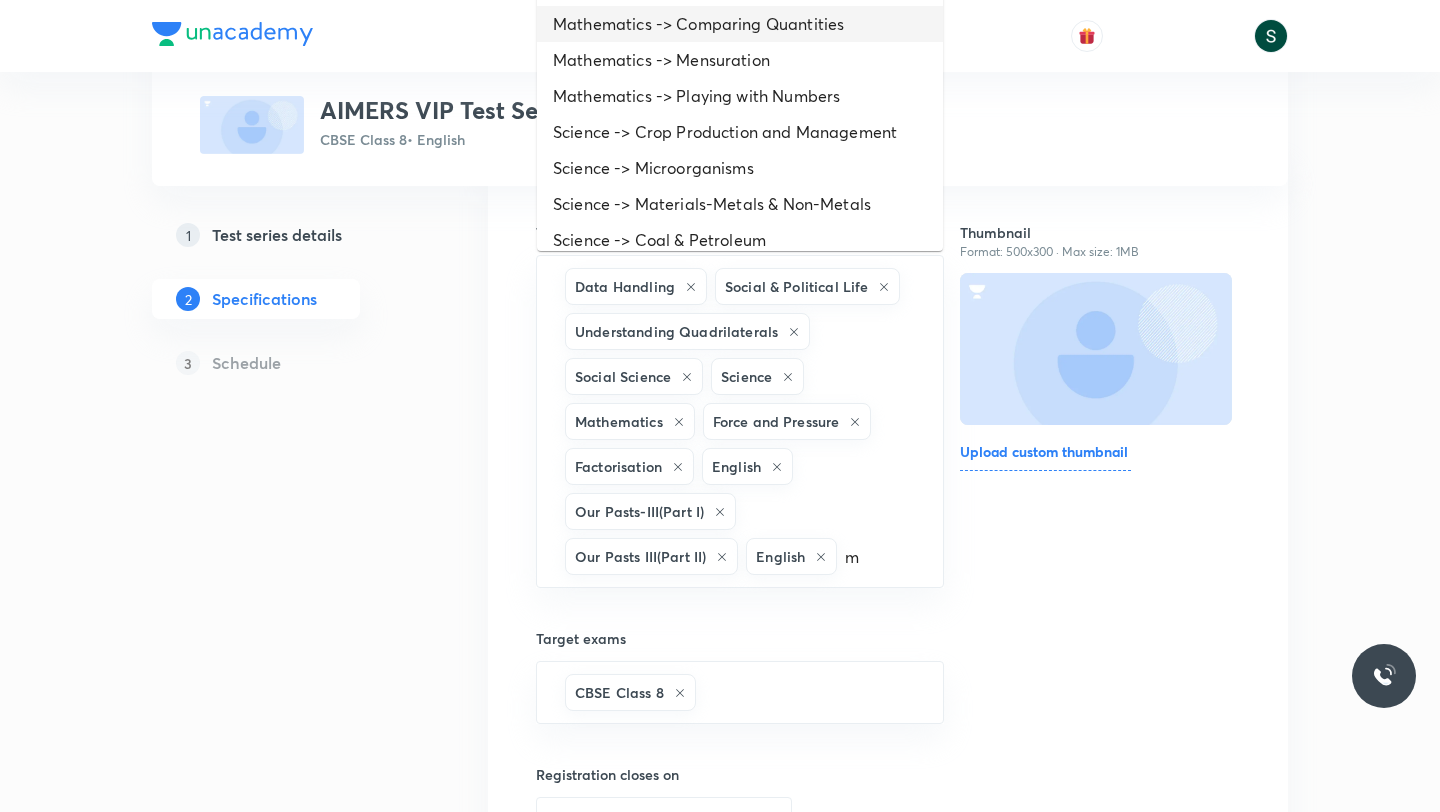 click on "Mathematics ->  Comparing Quantities" at bounding box center [740, 24] 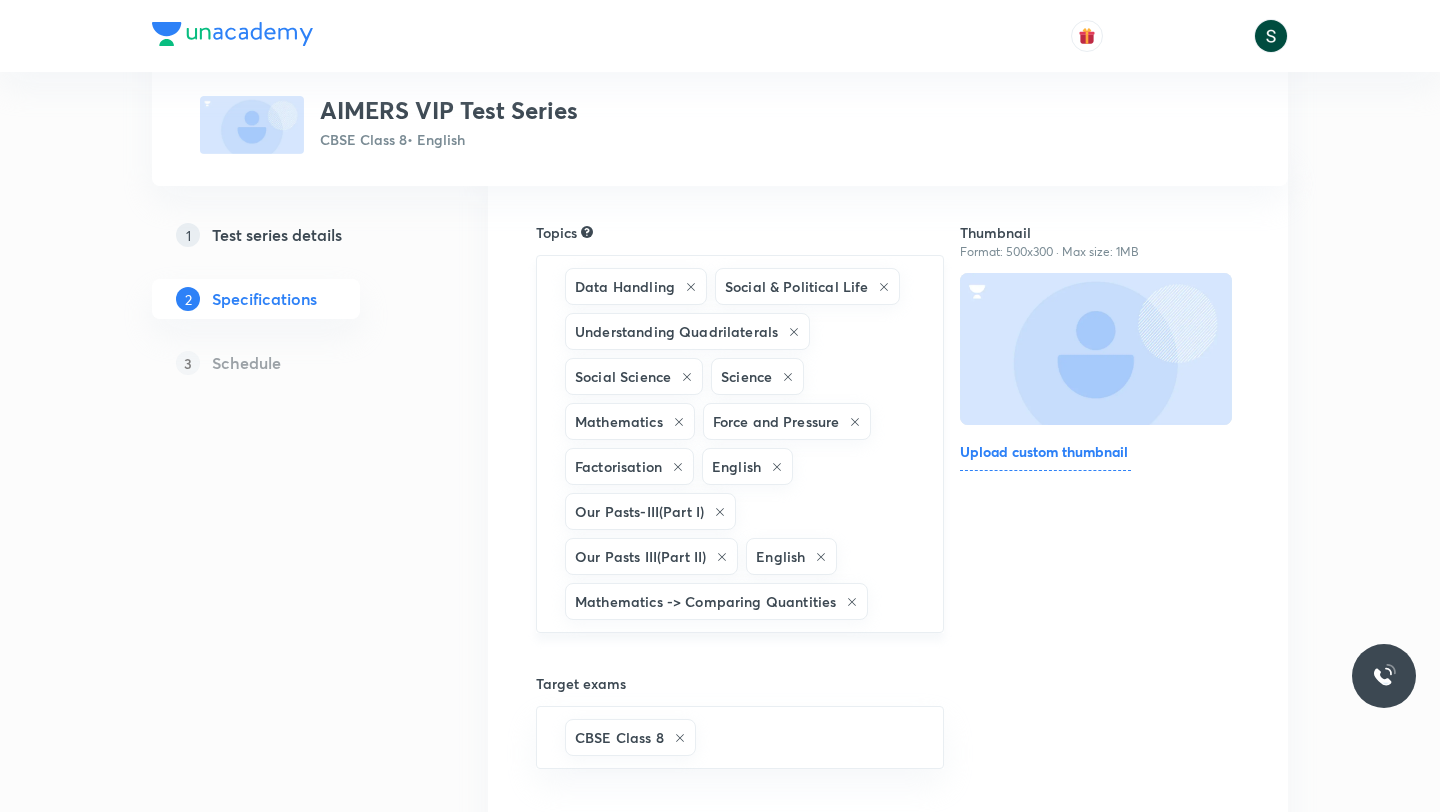 click at bounding box center [895, 601] 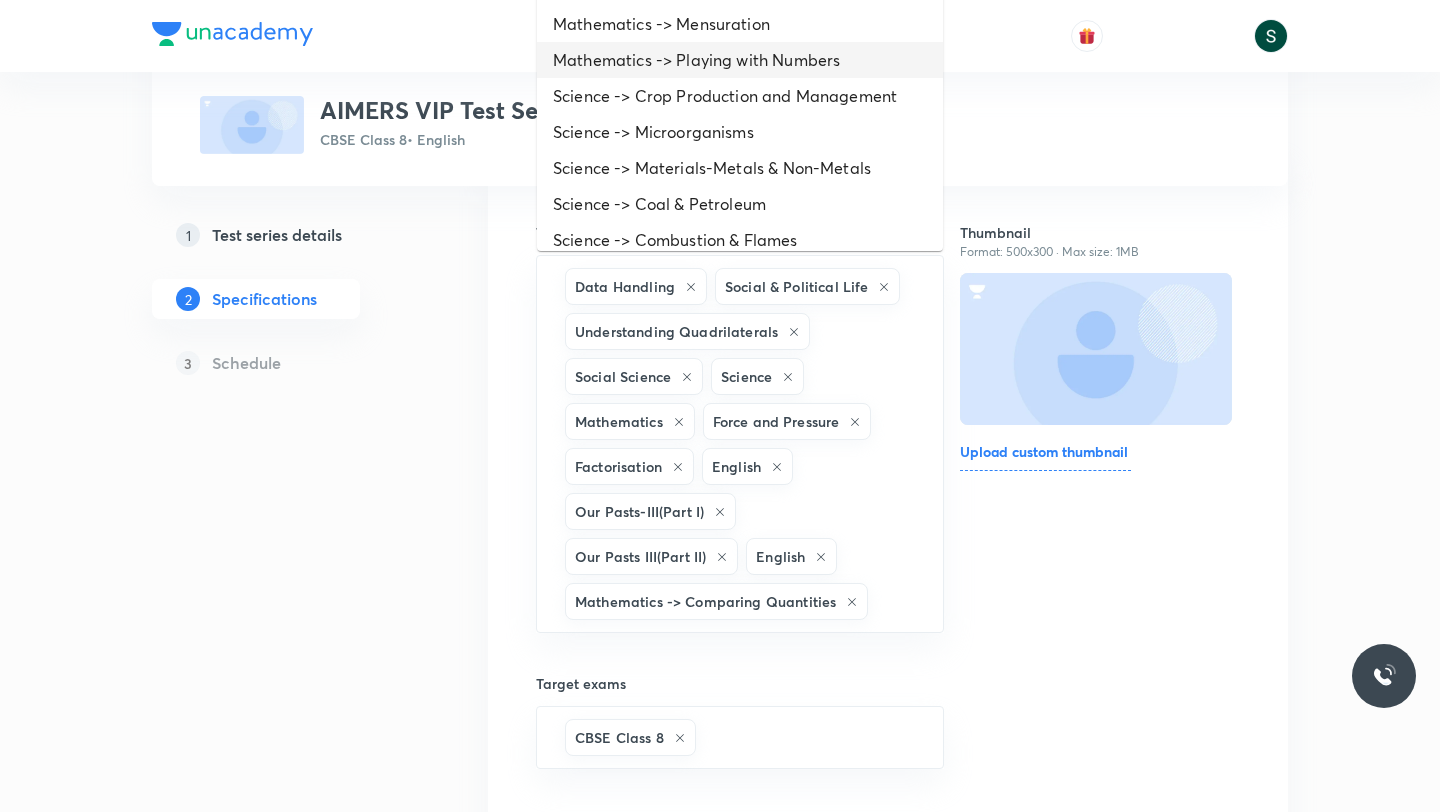 click on "Mathematics ->  Playing with Numbers" at bounding box center [740, 60] 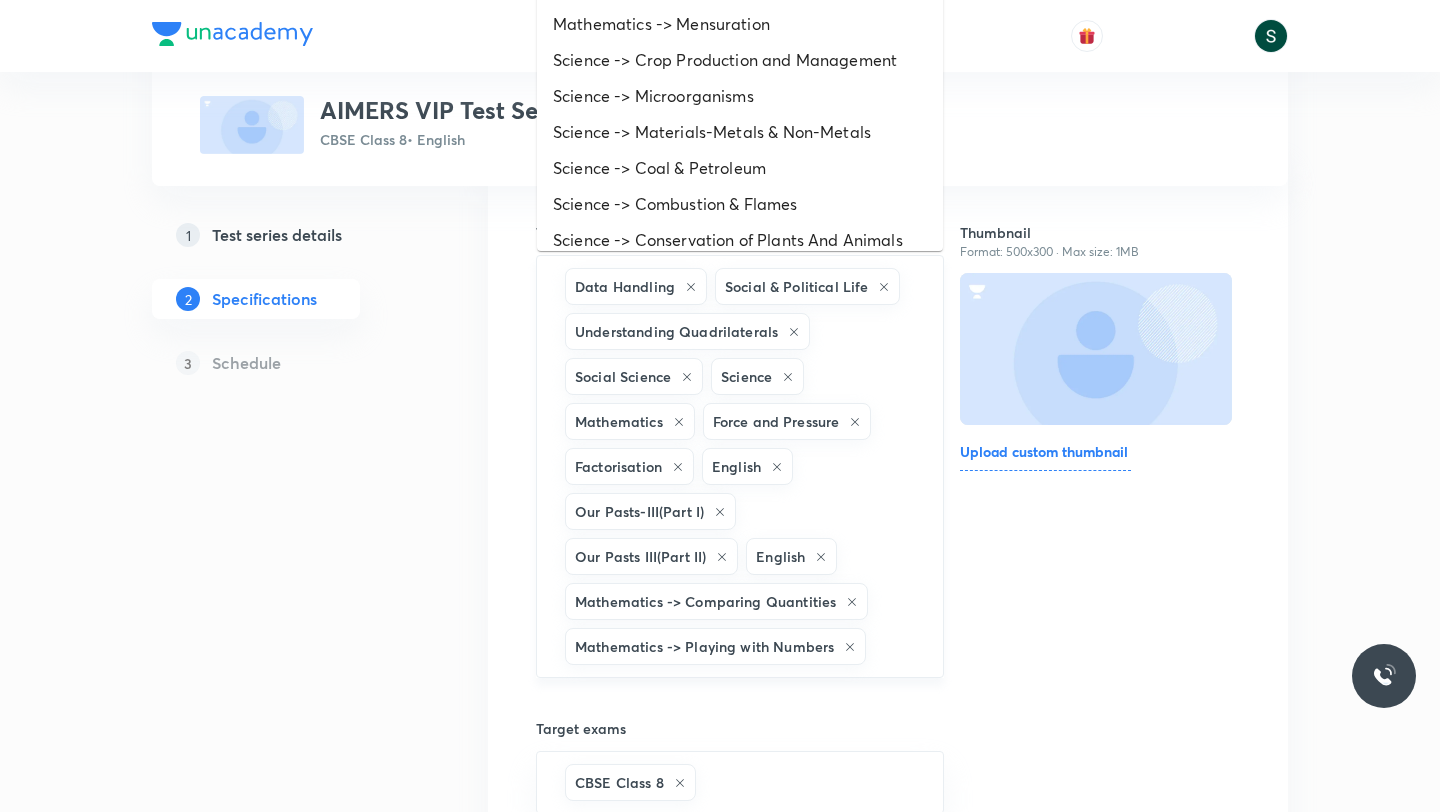 click at bounding box center (894, 646) 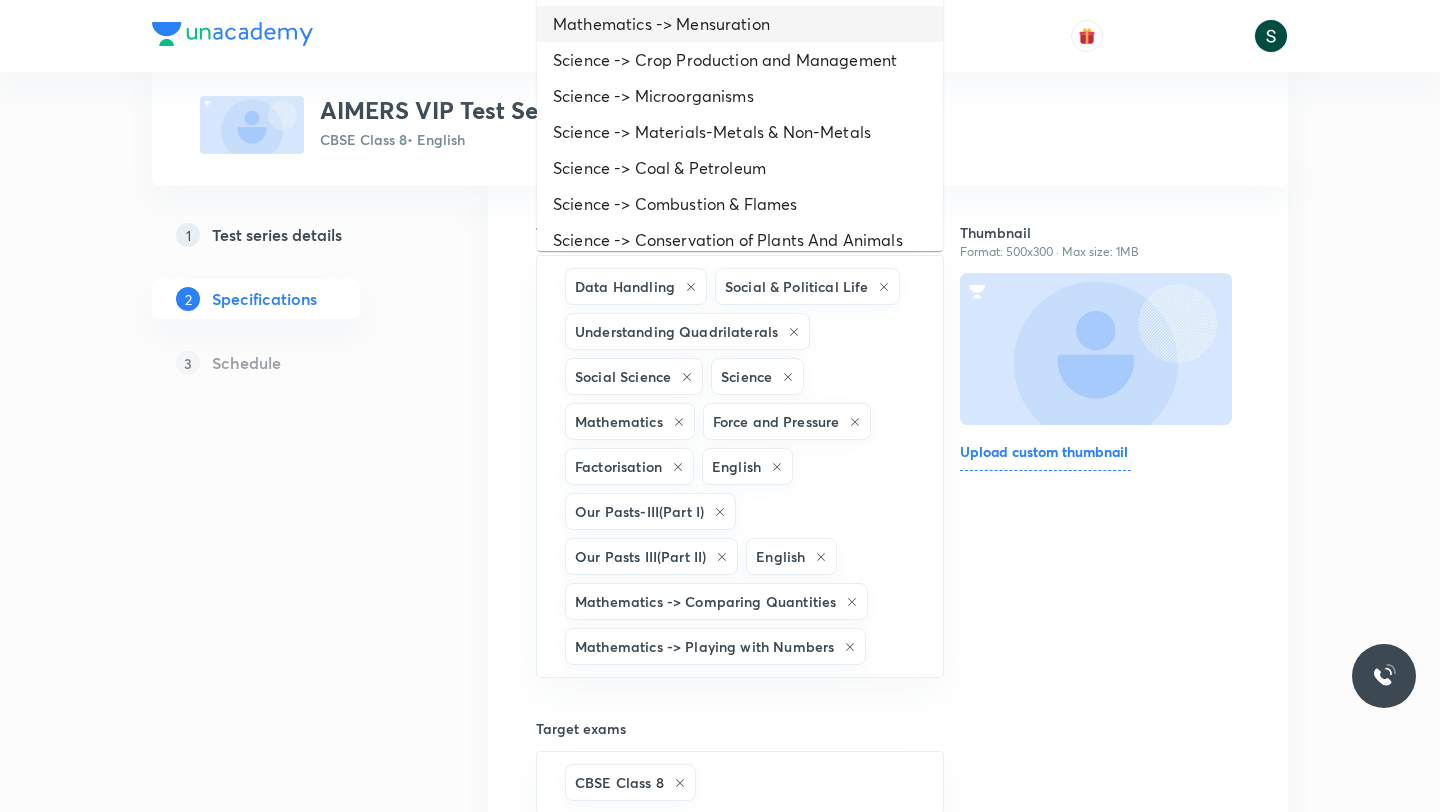 click on "Mathematics ->  Mensuration" at bounding box center [740, 24] 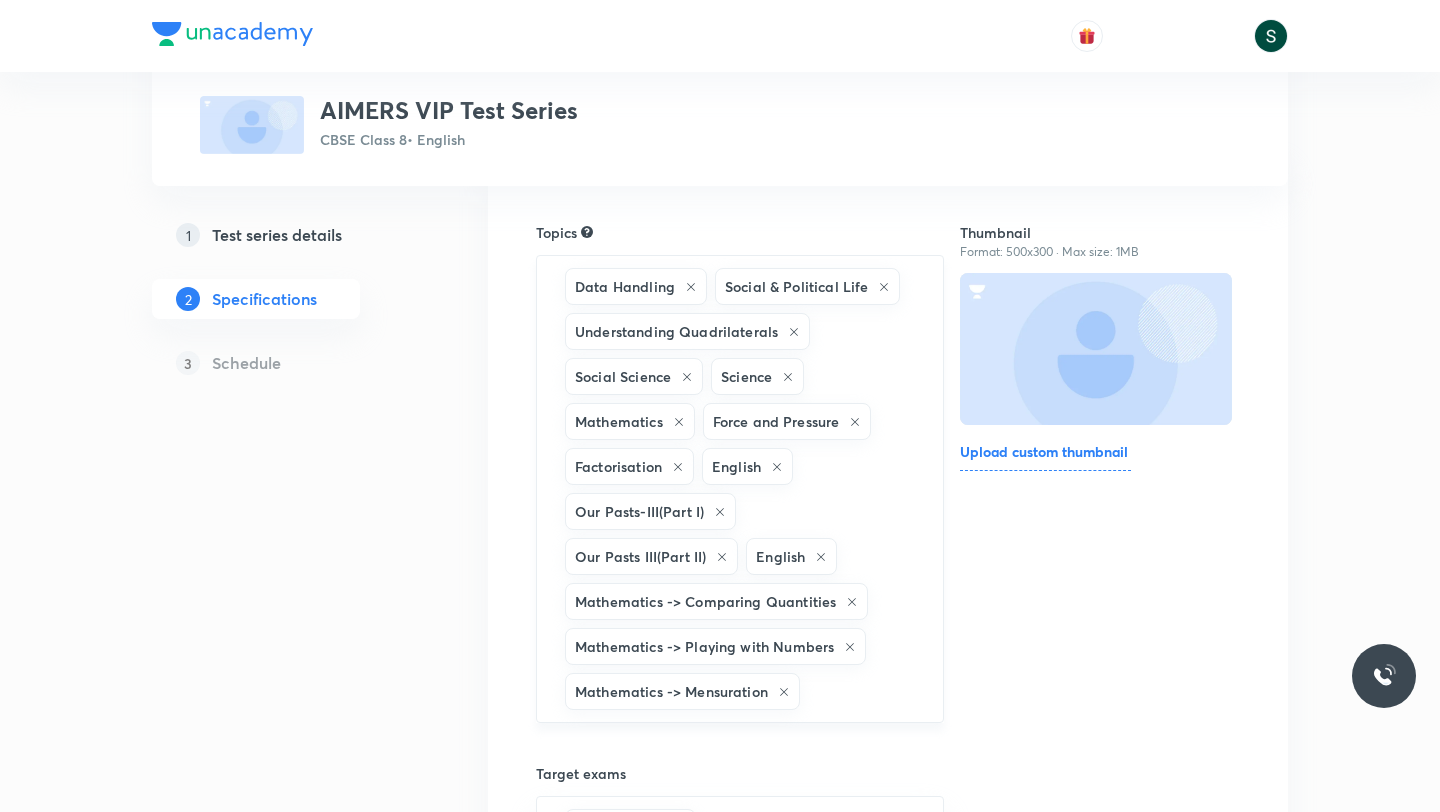 click at bounding box center (861, 691) 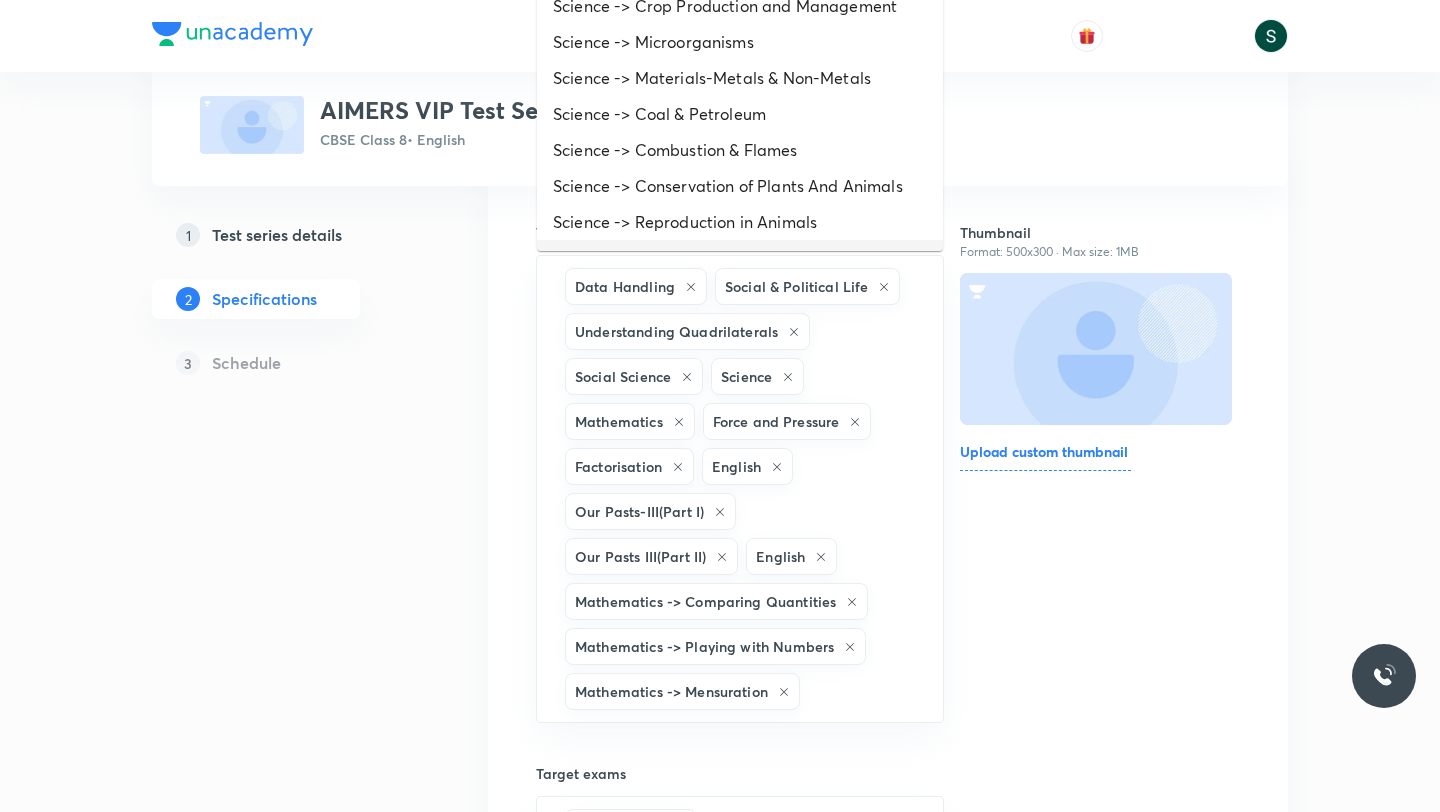 scroll, scrollTop: 0, scrollLeft: 0, axis: both 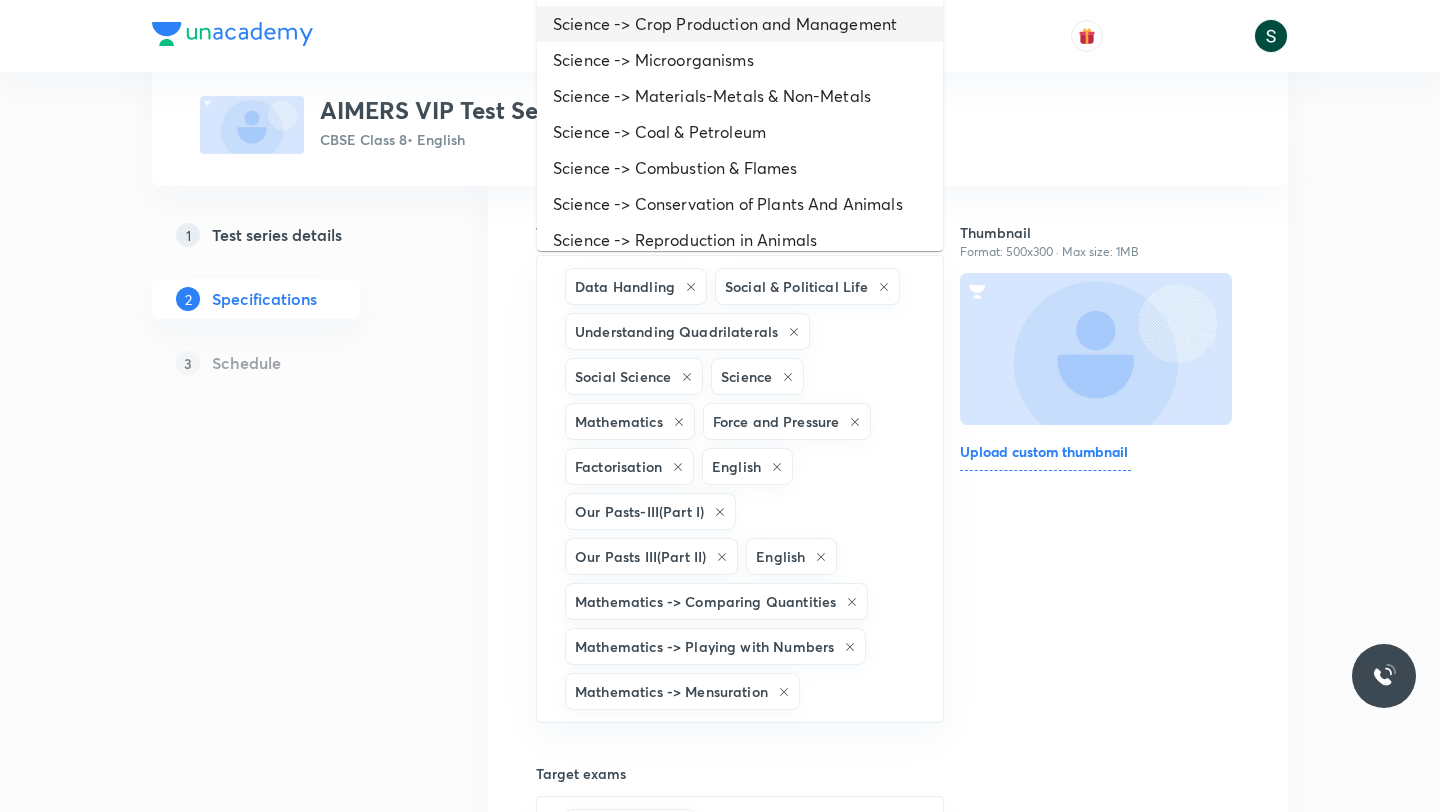 click on "Science ->  Crop Production and Management" at bounding box center (740, 24) 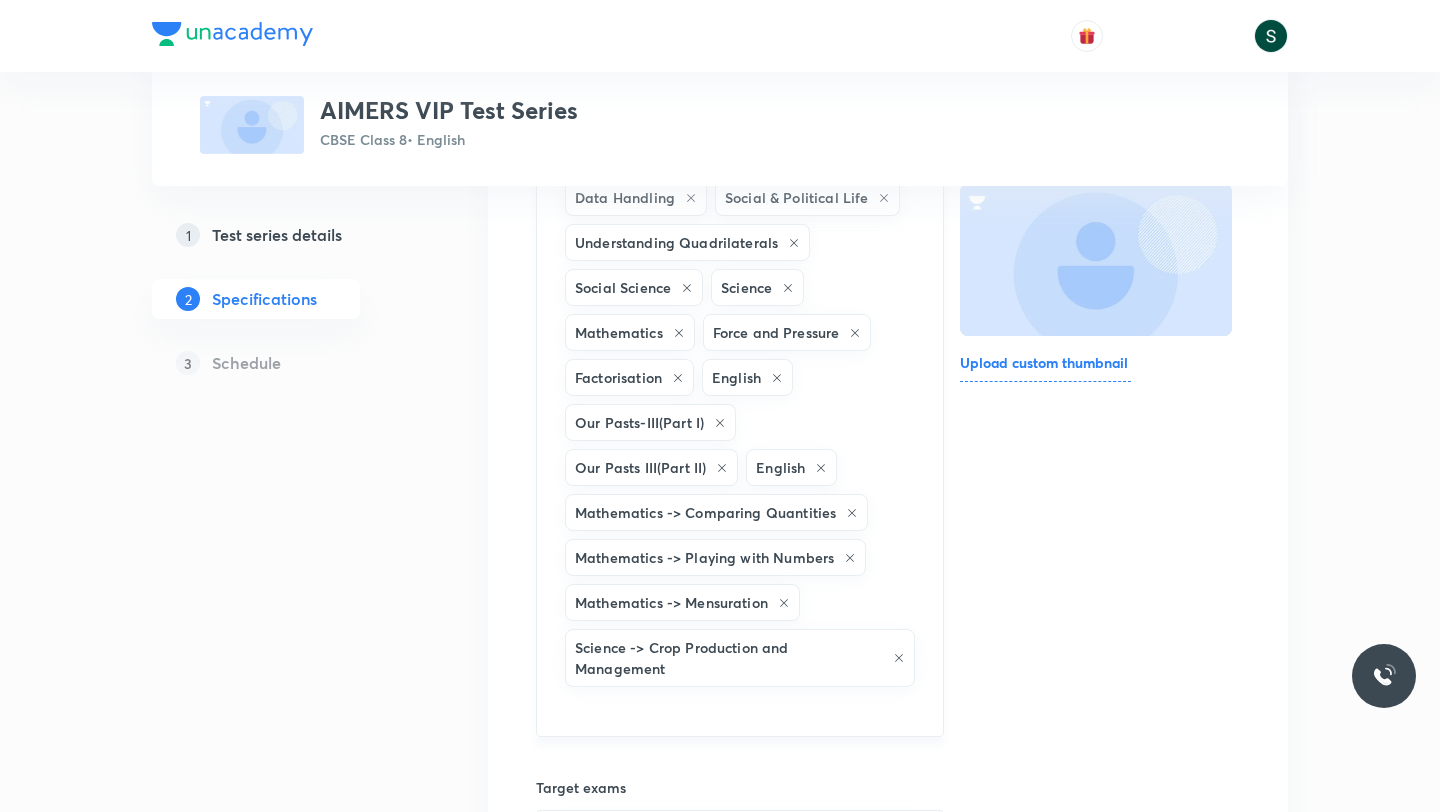 scroll, scrollTop: 287, scrollLeft: 0, axis: vertical 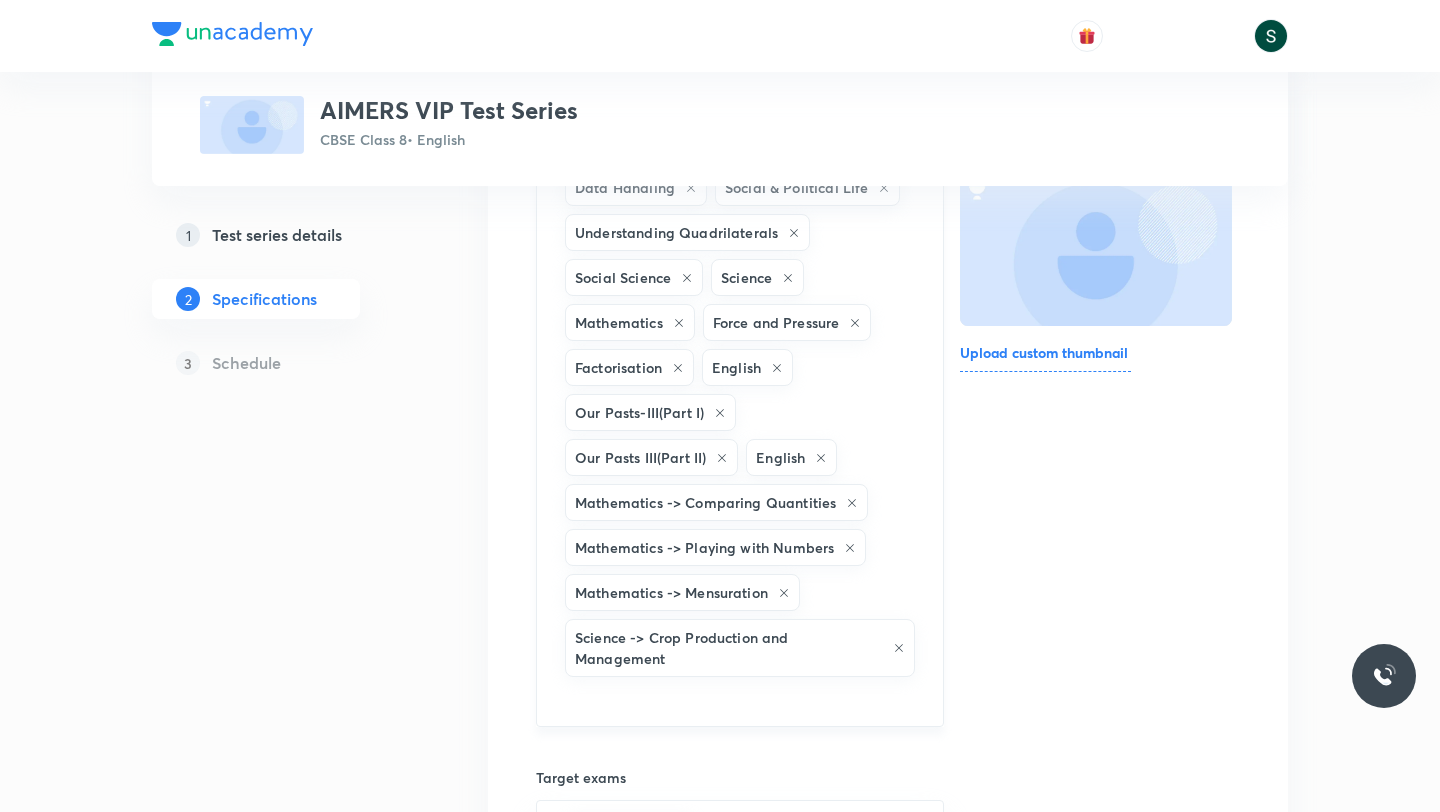 click at bounding box center [740, 699] 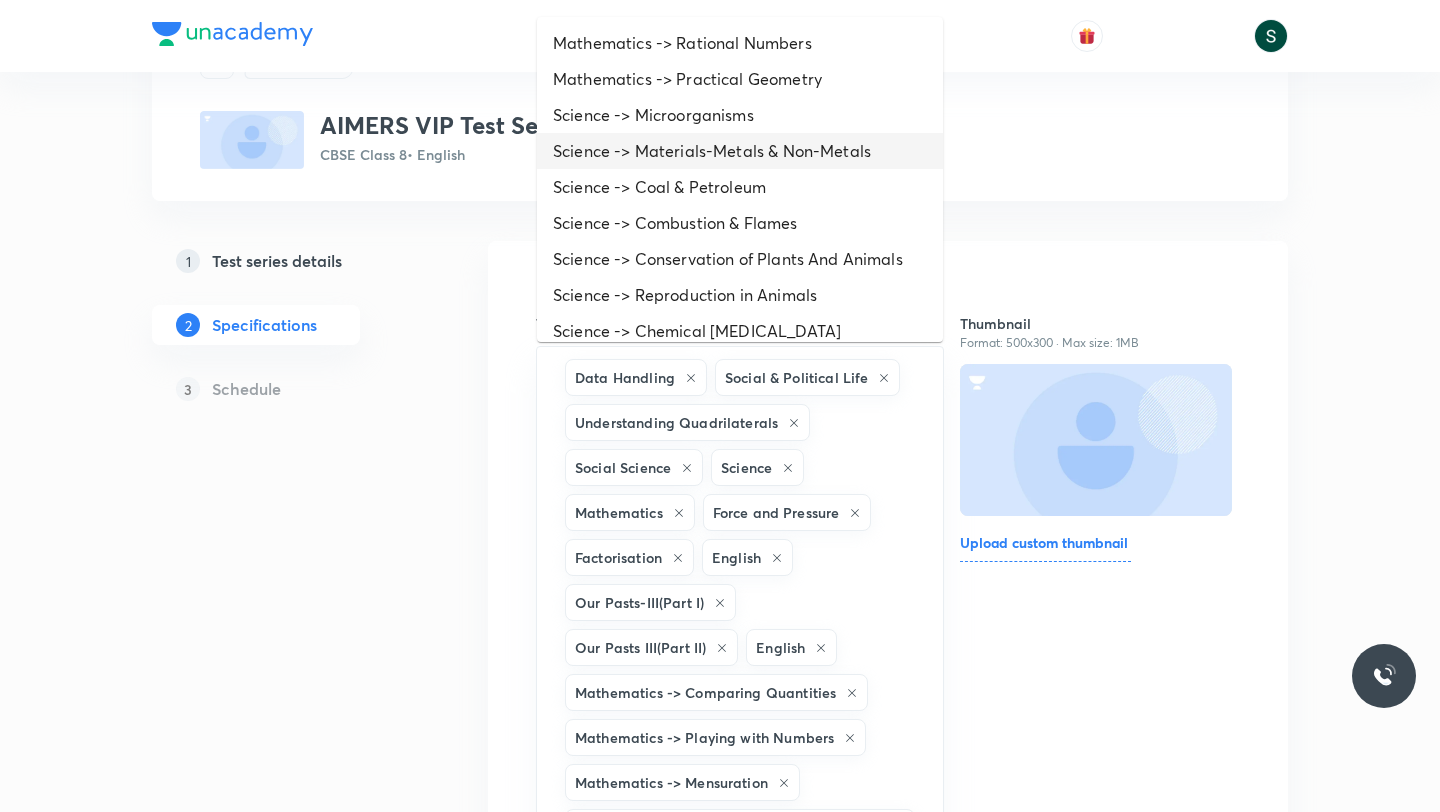 scroll, scrollTop: 96, scrollLeft: 0, axis: vertical 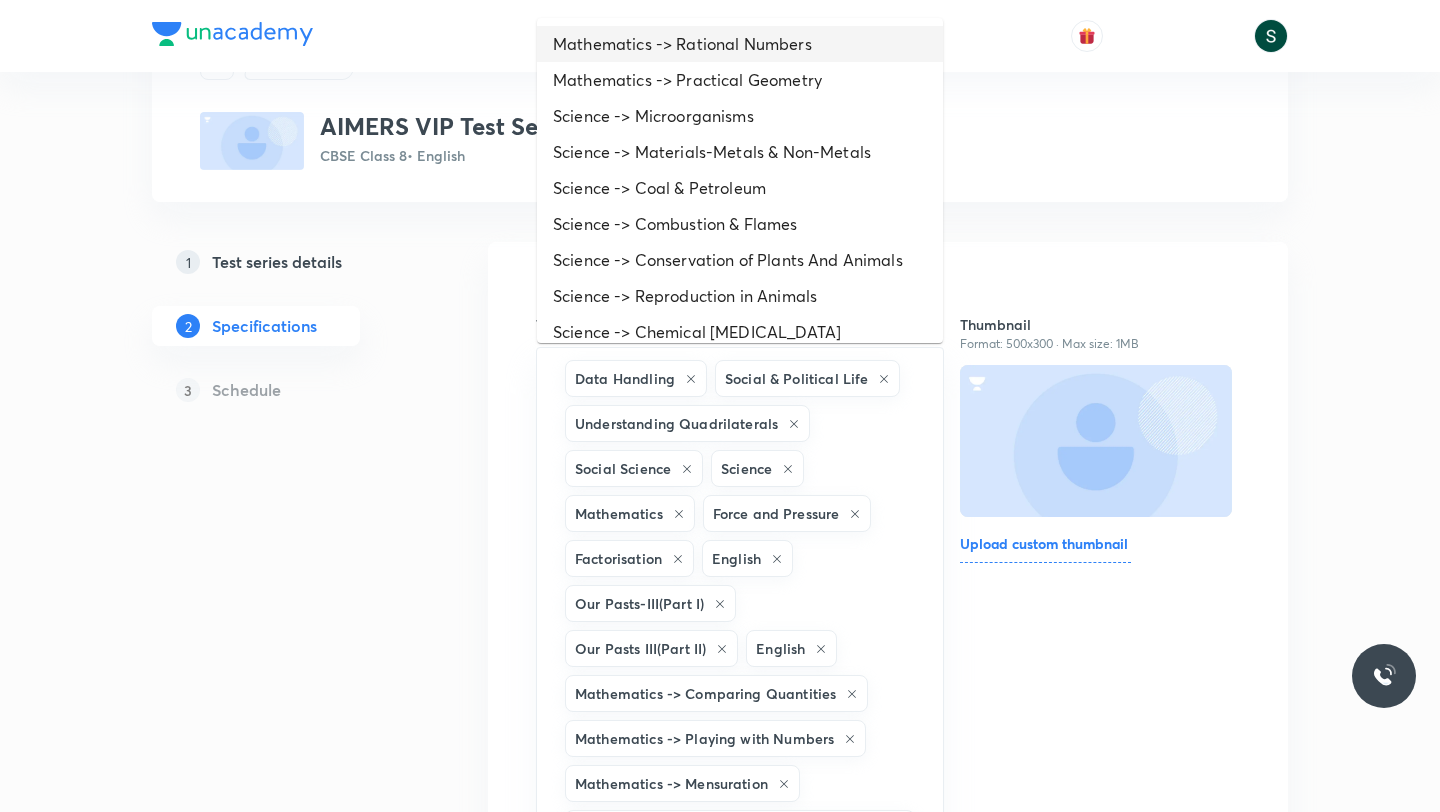 click on "Mathematics ->  Rational Numbers" at bounding box center [740, 44] 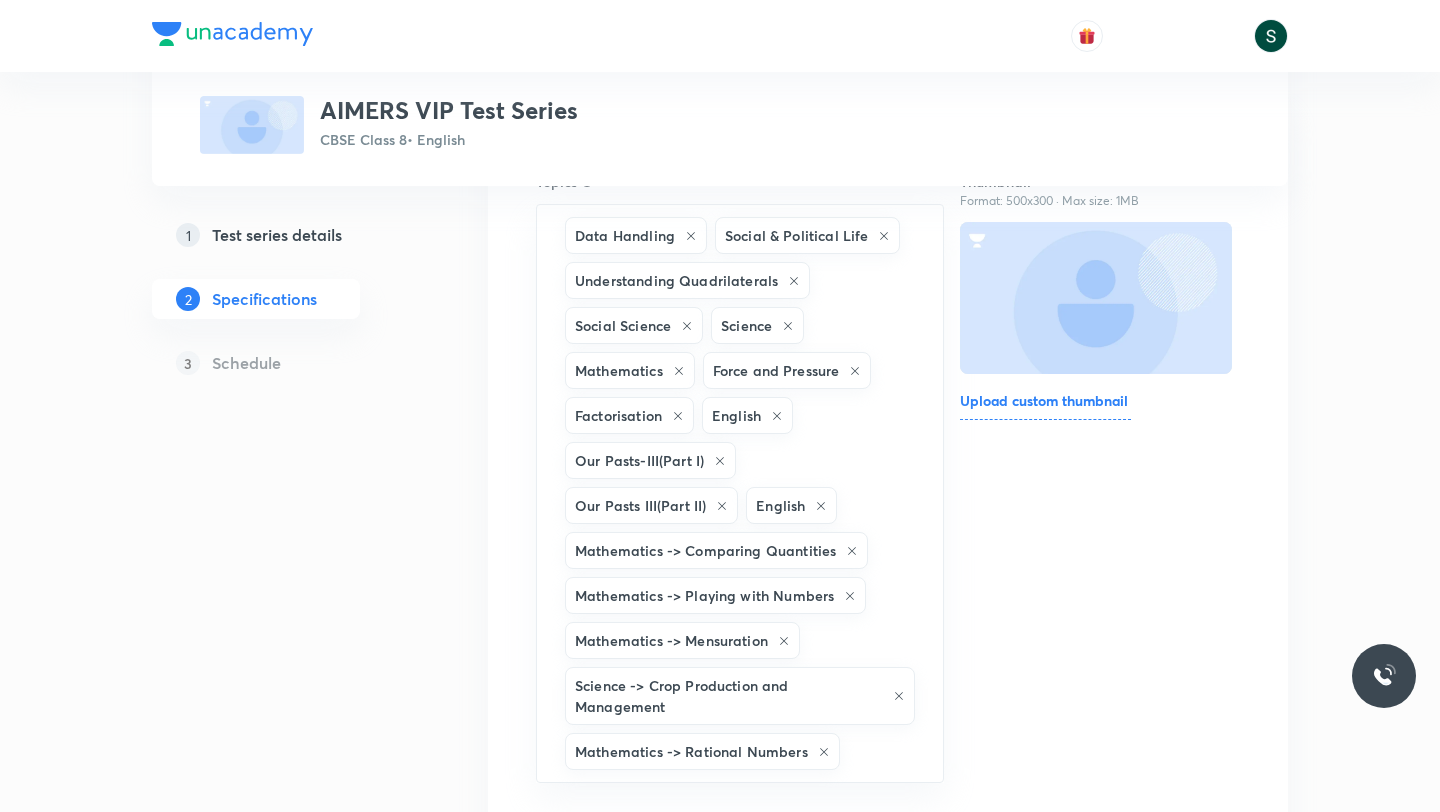 scroll, scrollTop: 240, scrollLeft: 0, axis: vertical 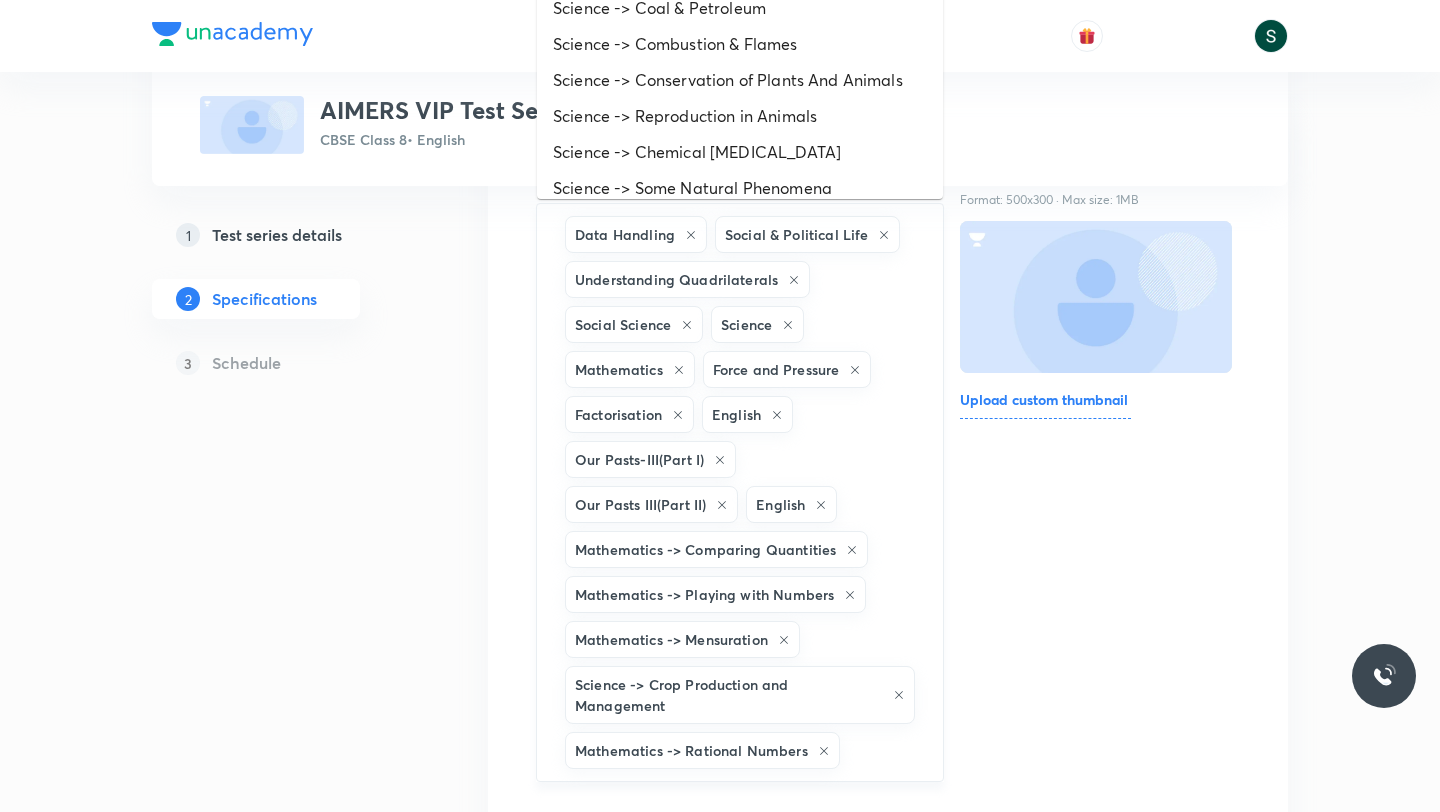 click at bounding box center (881, 750) 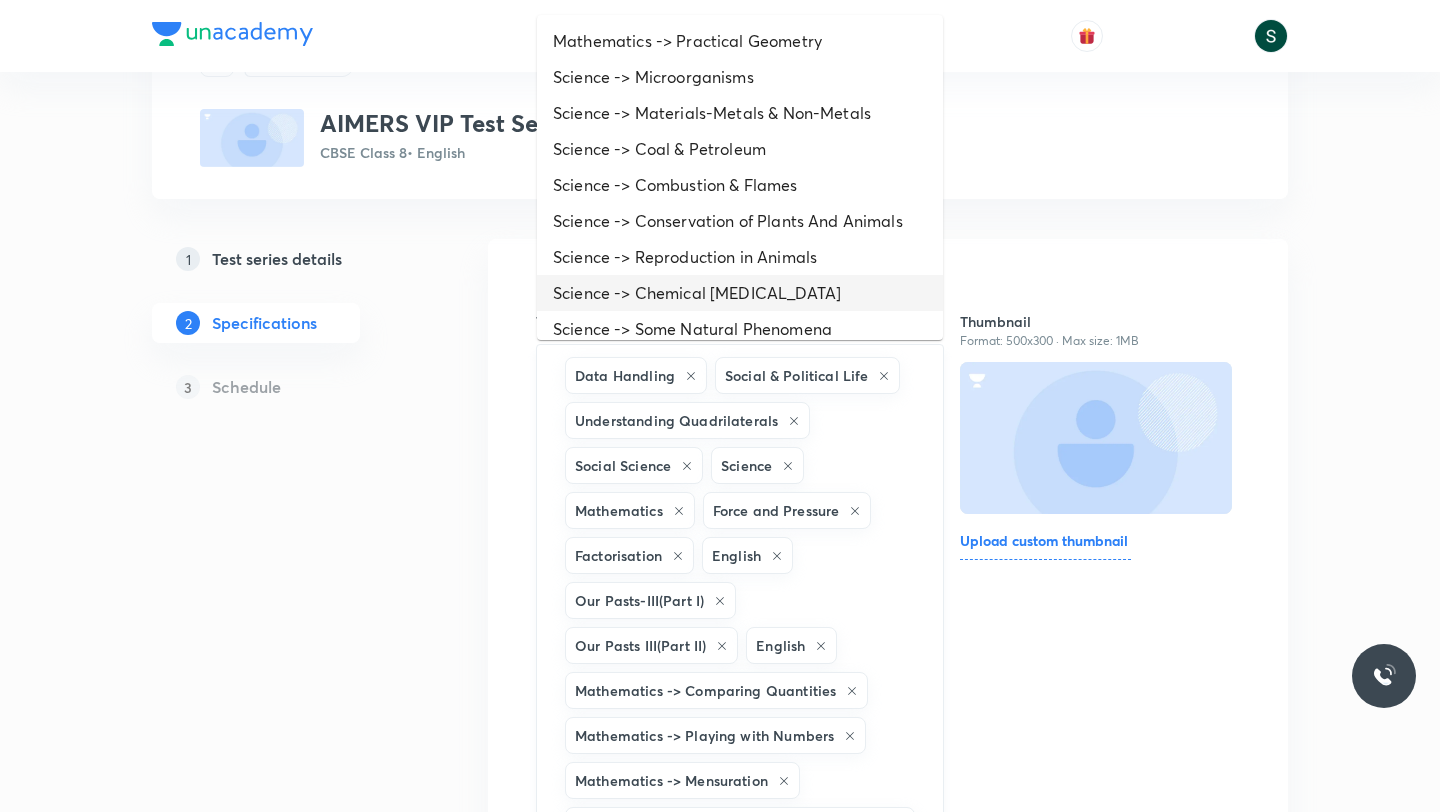 scroll, scrollTop: 98, scrollLeft: 0, axis: vertical 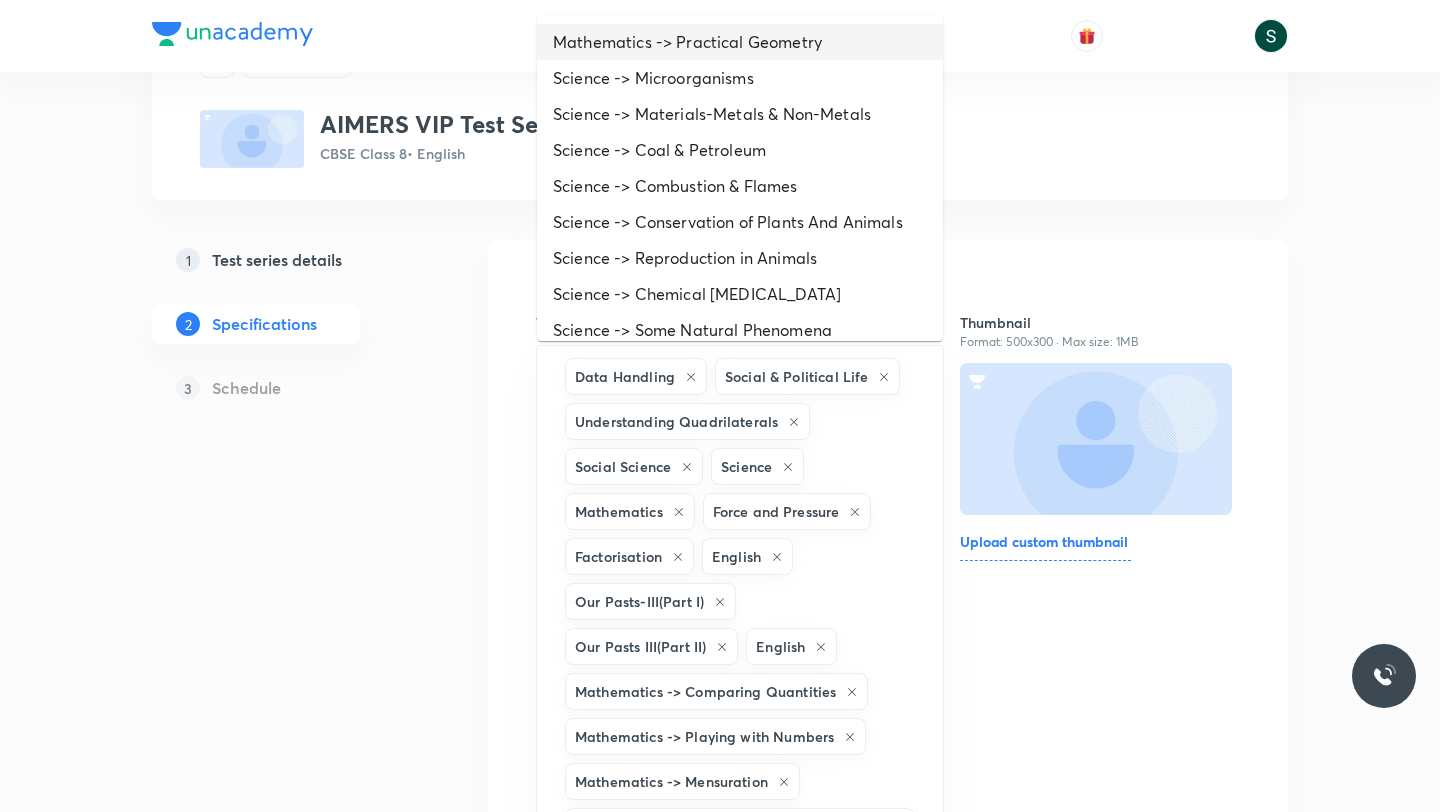 click on "Mathematics ->  Practical Geometry" at bounding box center (740, 42) 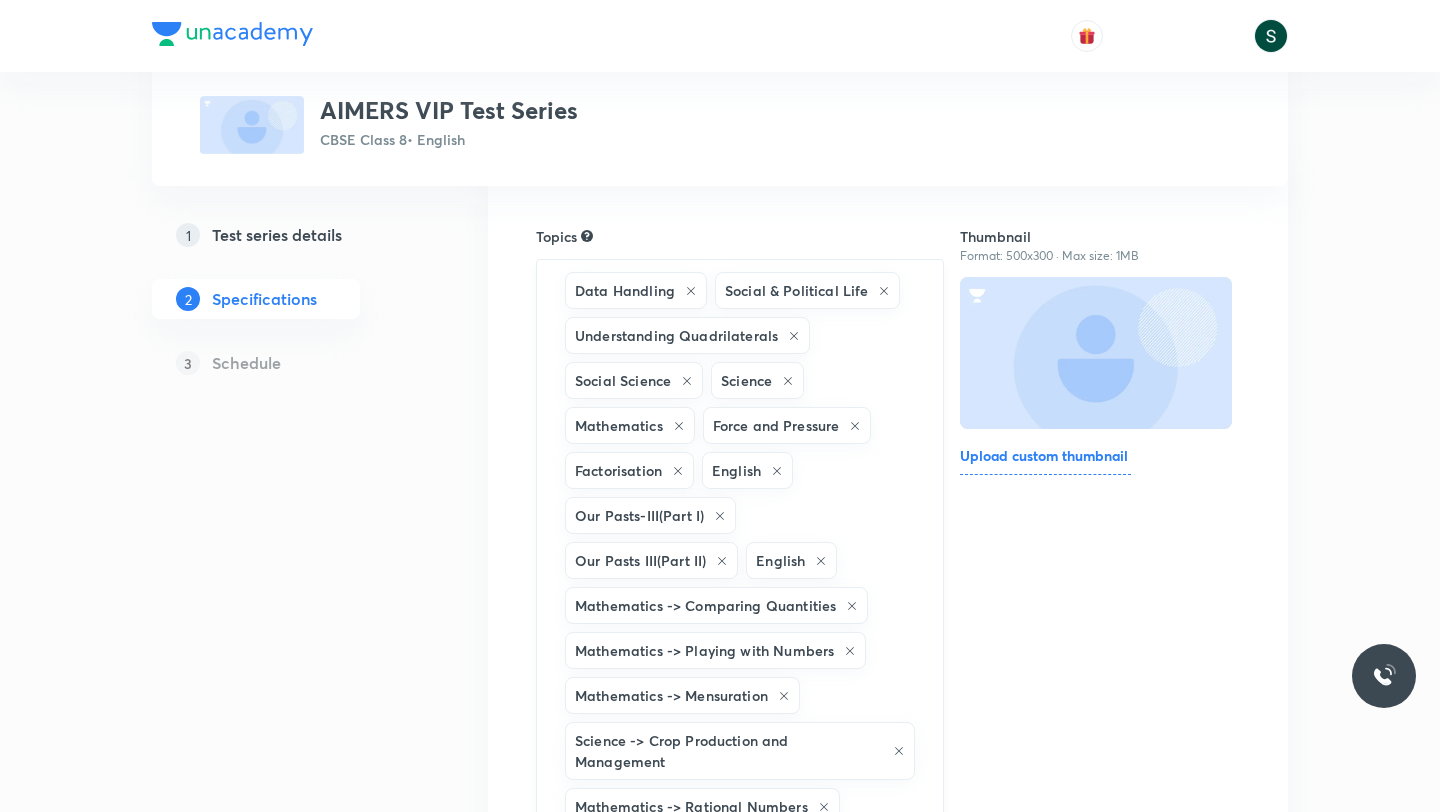 scroll, scrollTop: 240, scrollLeft: 0, axis: vertical 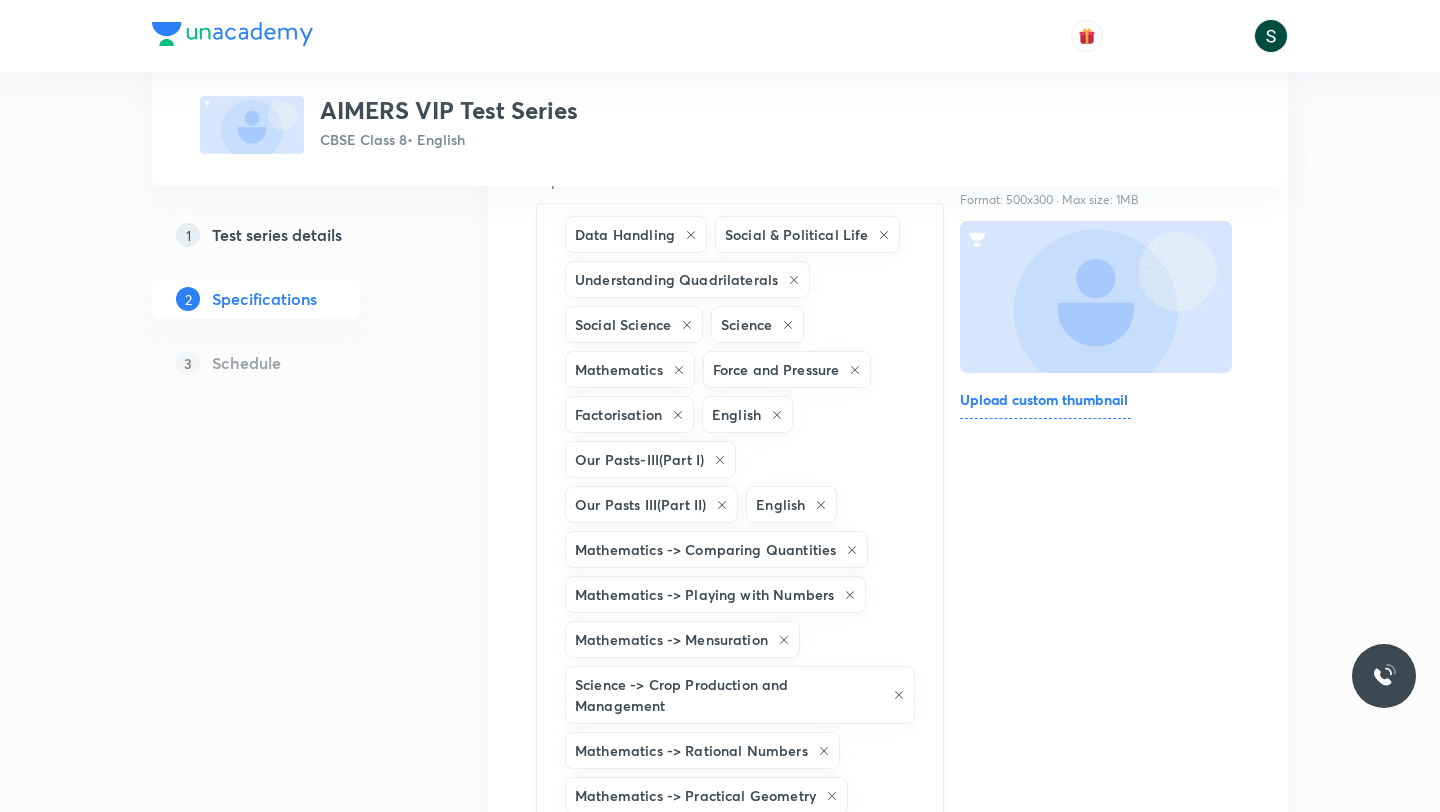 click at bounding box center [885, 795] 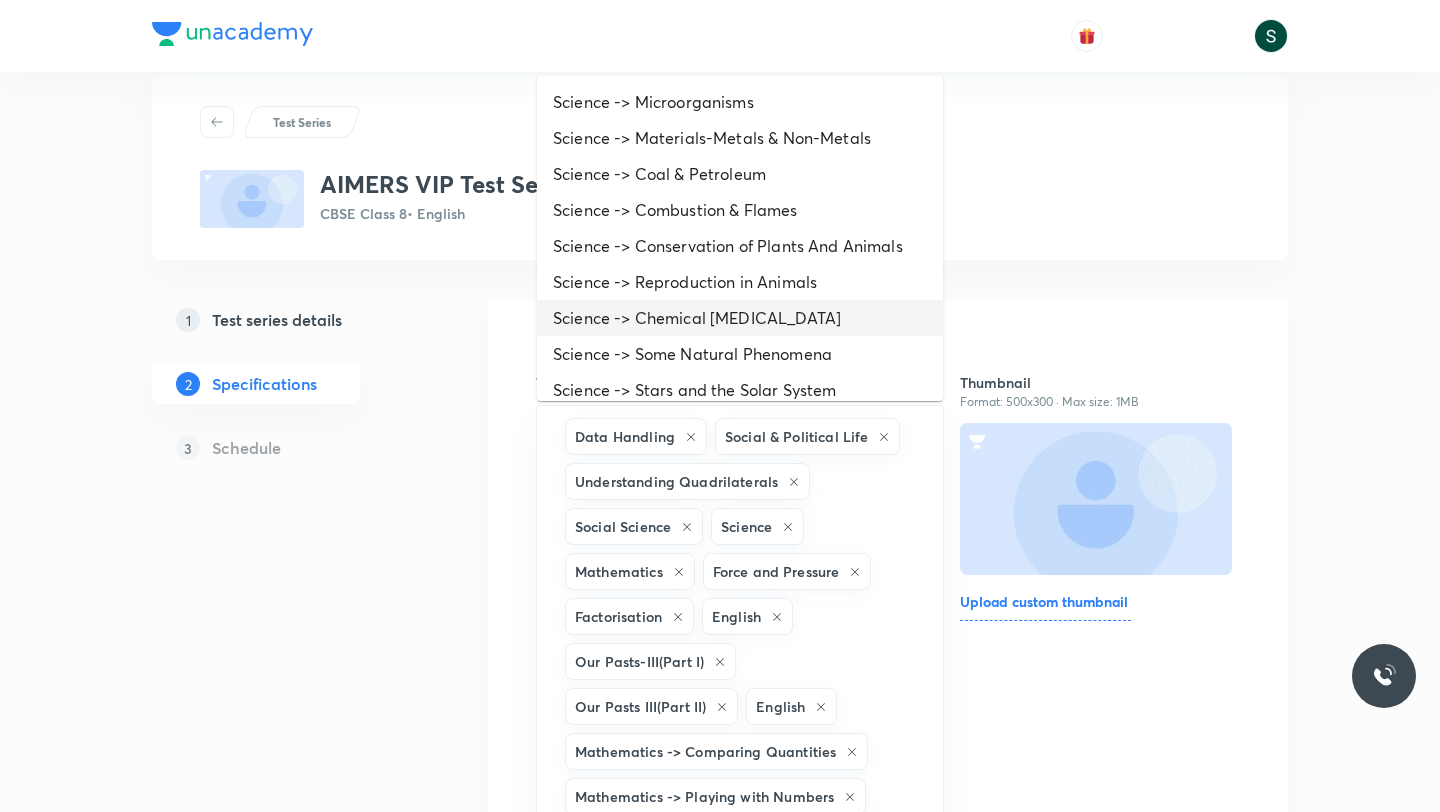 scroll, scrollTop: 36, scrollLeft: 0, axis: vertical 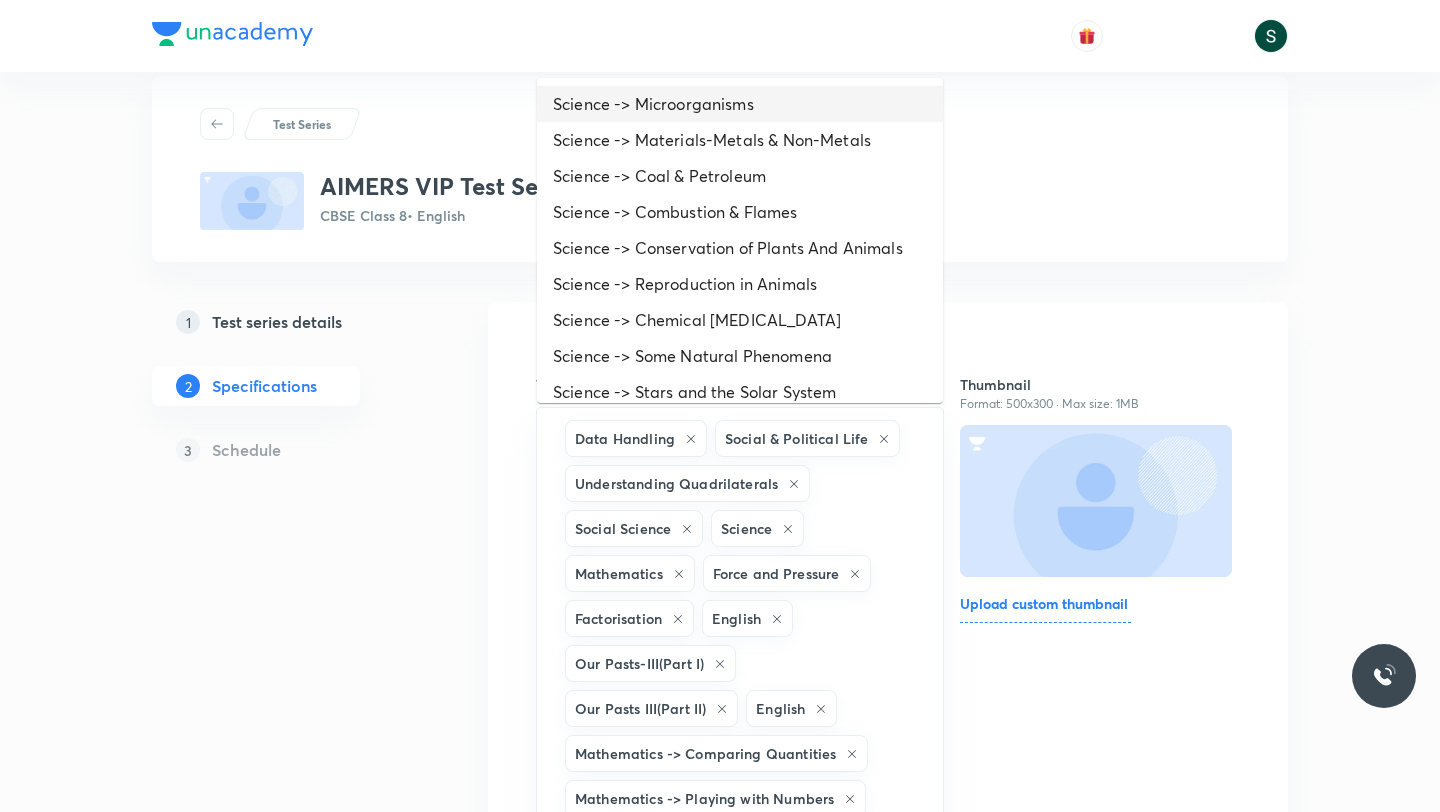 click on "Science ->  Microorganisms" at bounding box center (740, 104) 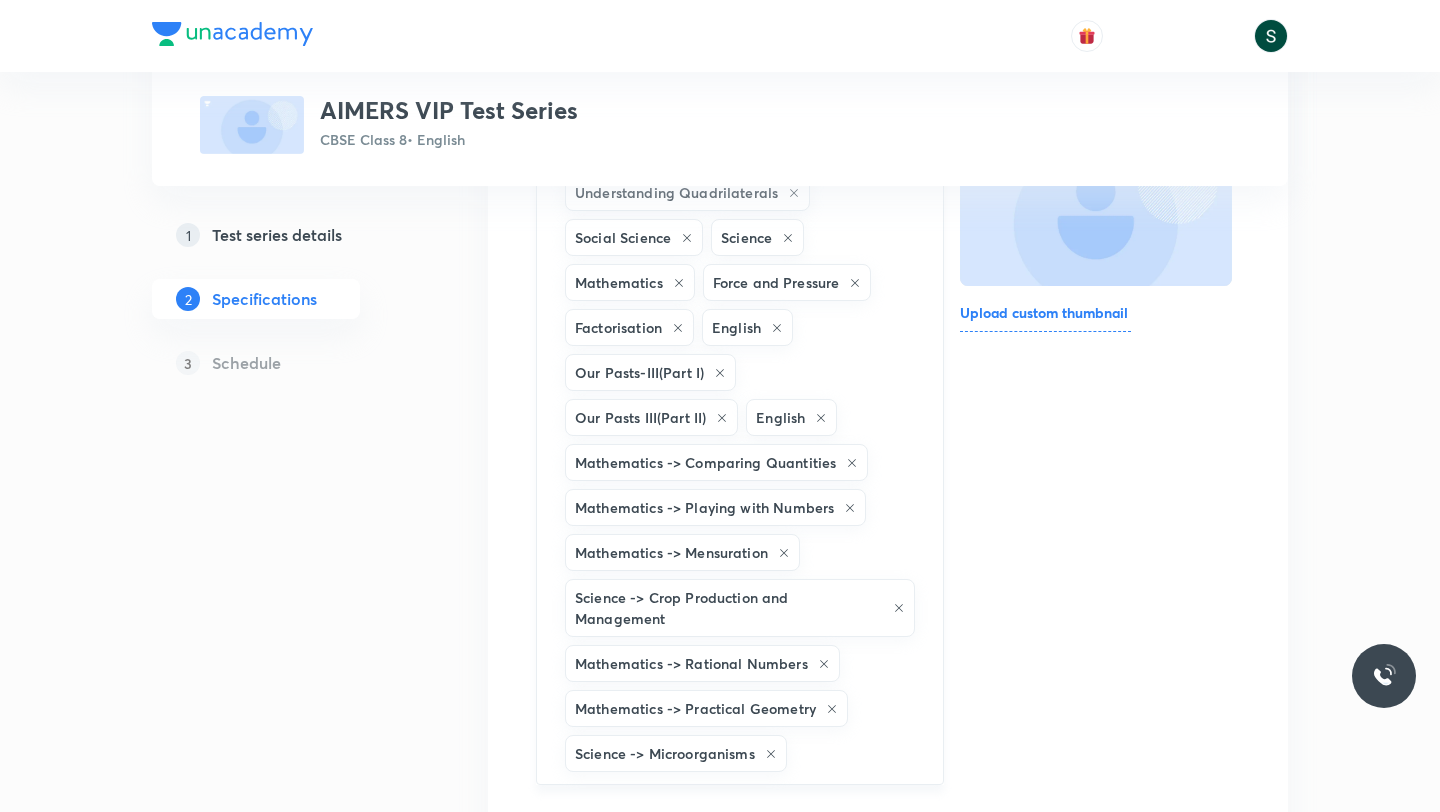 scroll, scrollTop: 337, scrollLeft: 0, axis: vertical 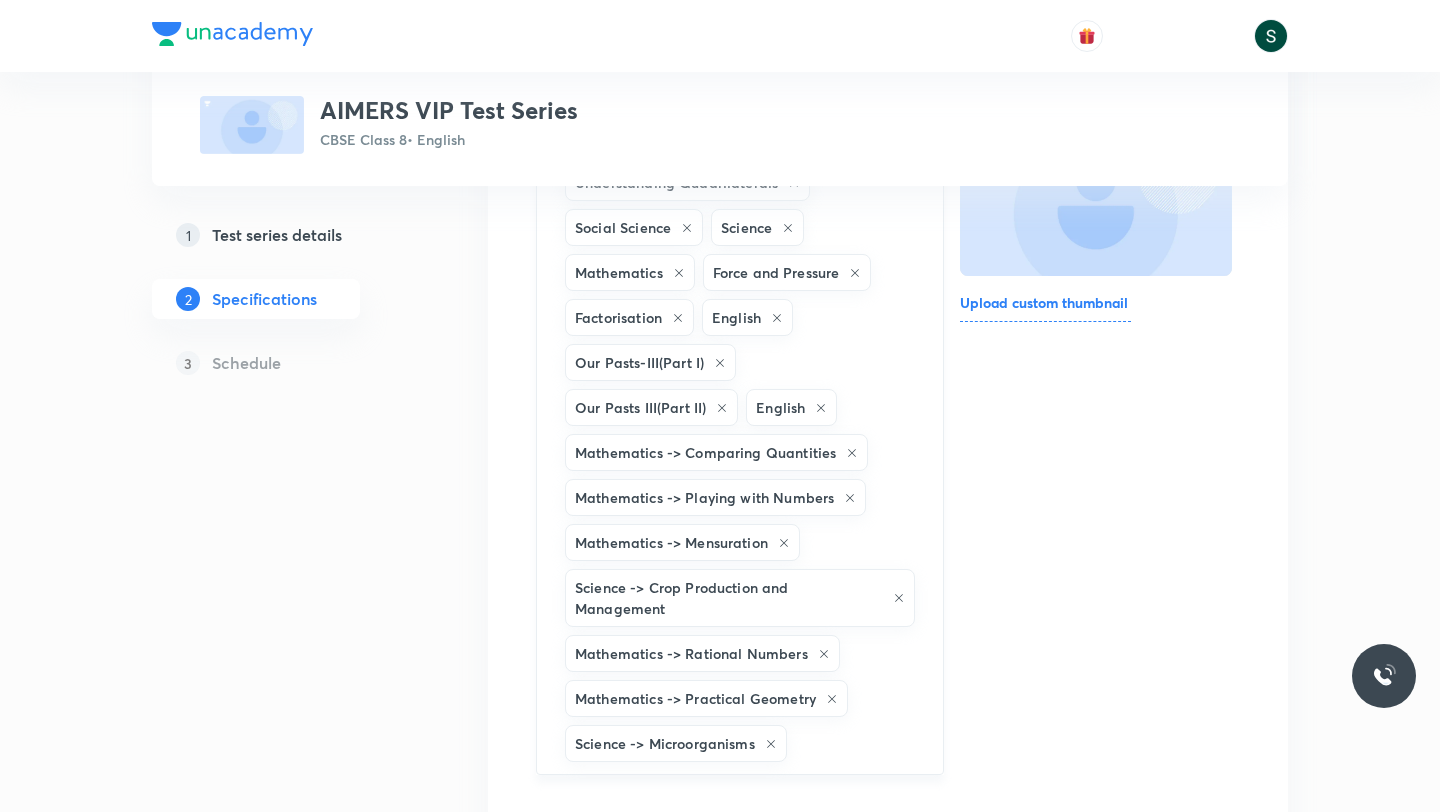 click at bounding box center [855, 743] 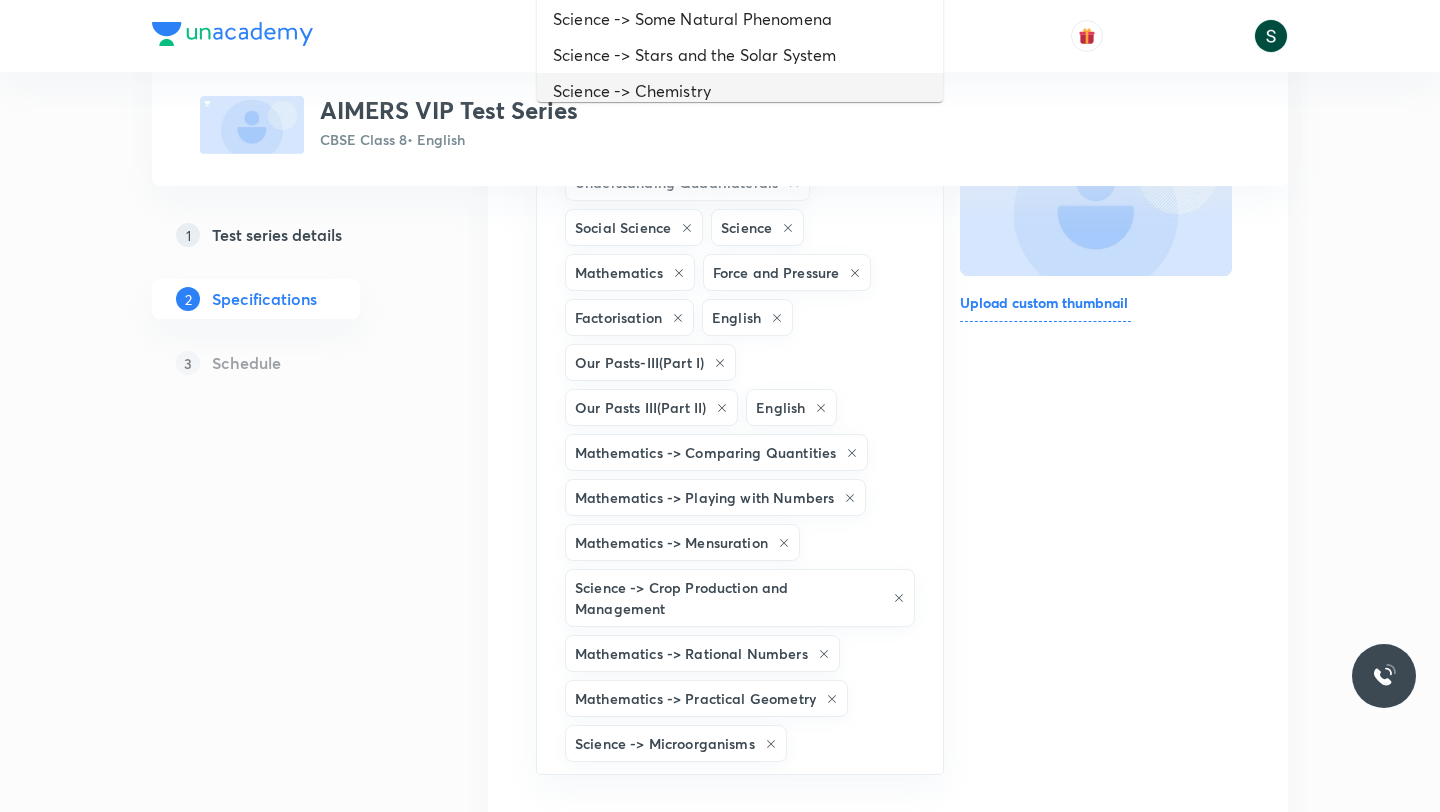 click on "Science ->  Chemistry" at bounding box center [740, 91] 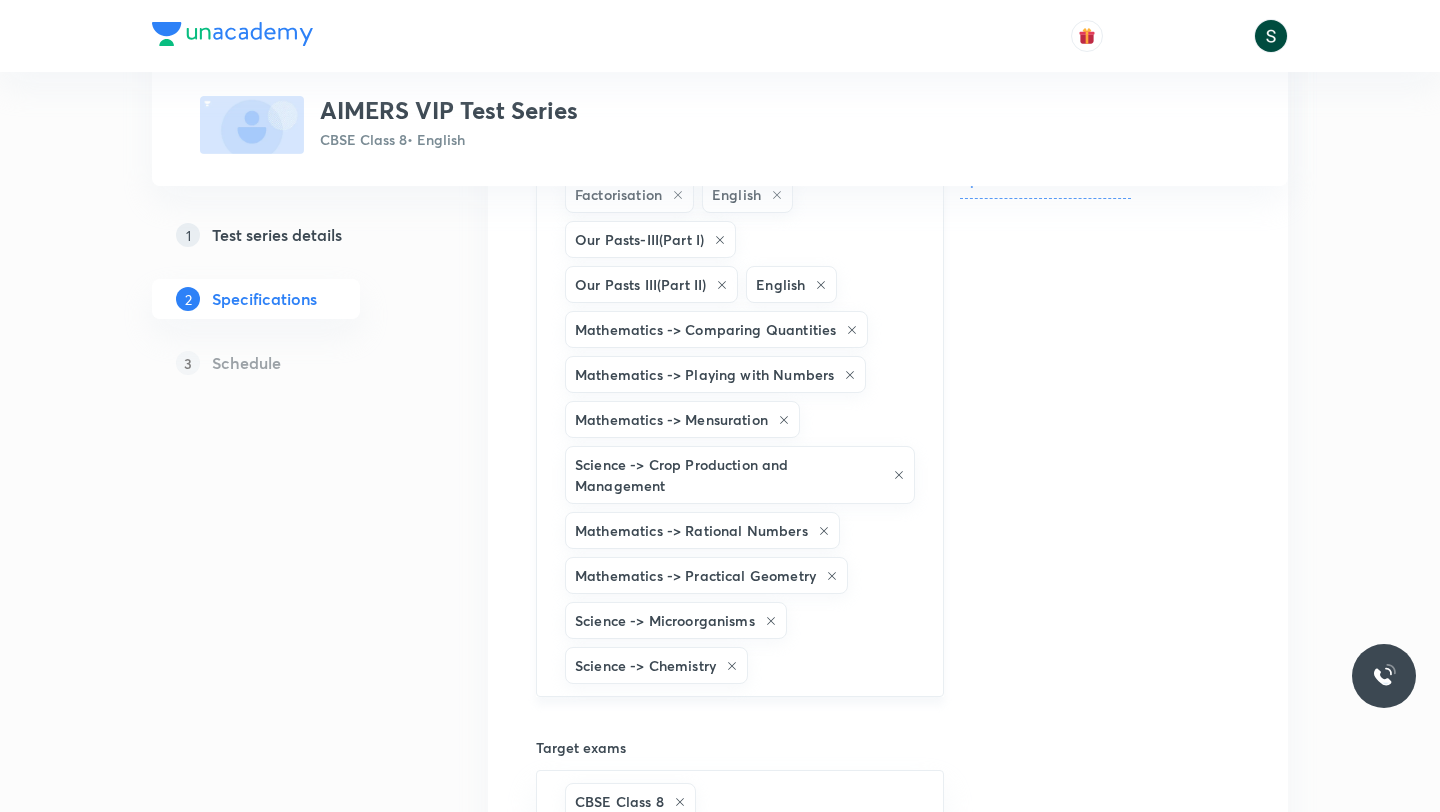 scroll, scrollTop: 462, scrollLeft: 0, axis: vertical 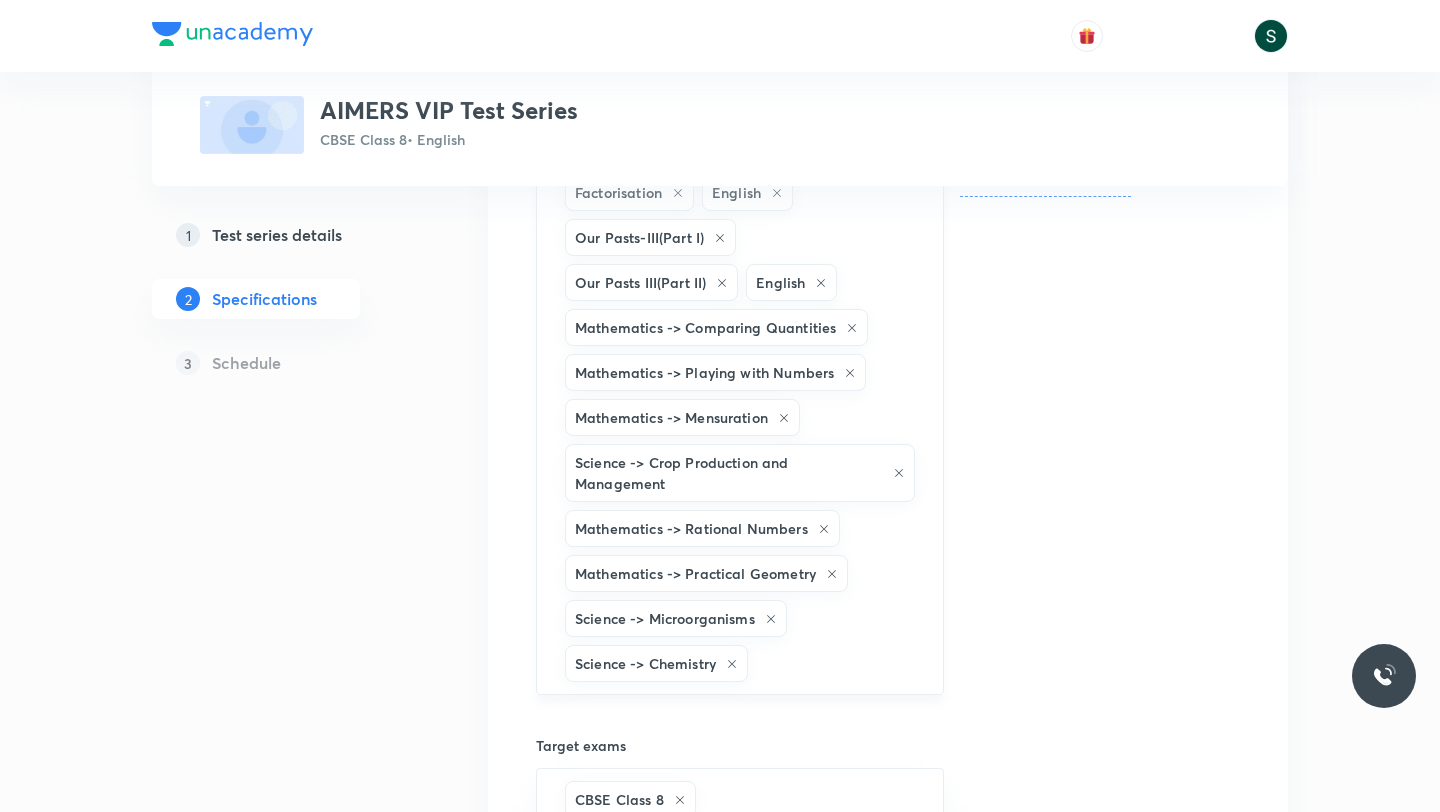 click at bounding box center [835, 663] 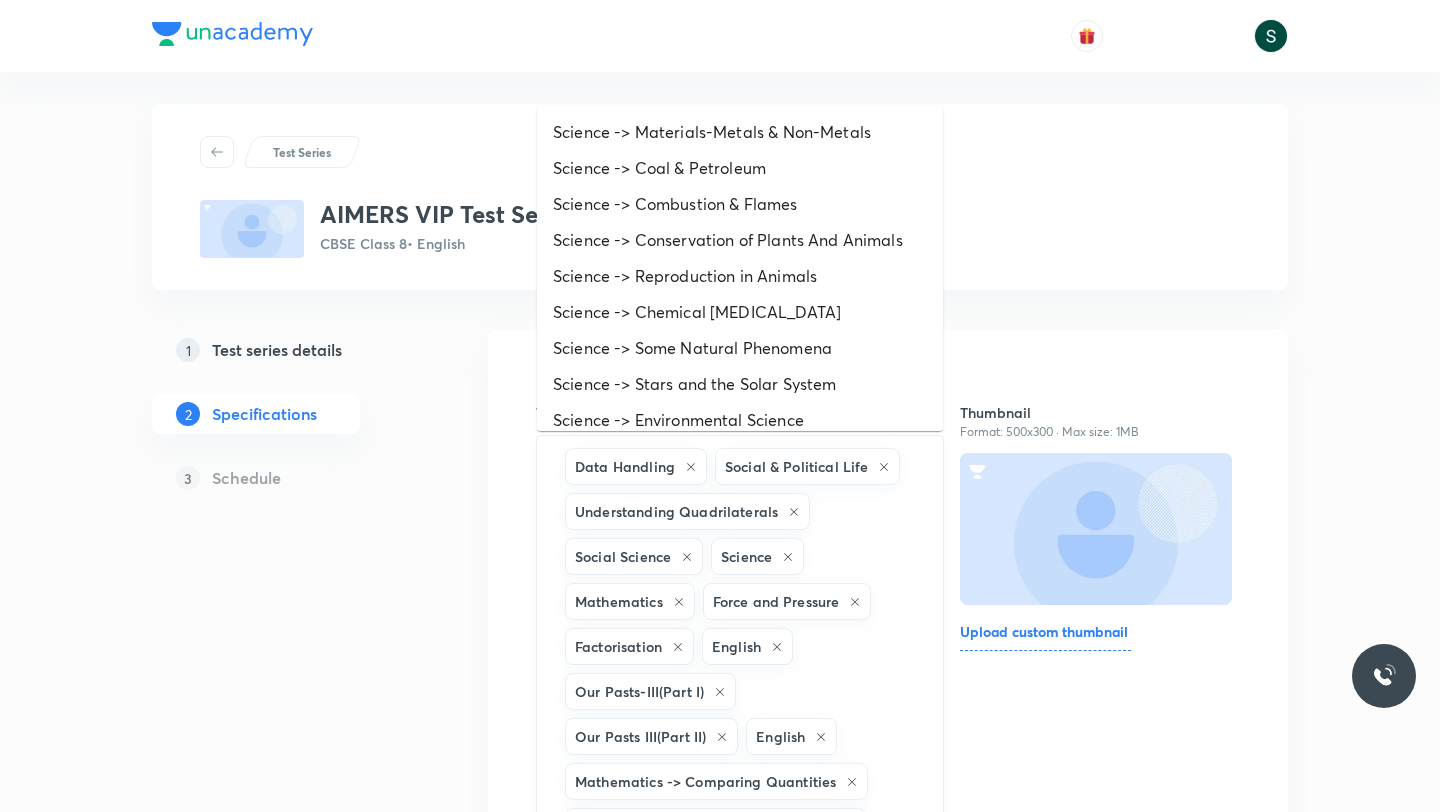 scroll, scrollTop: 0, scrollLeft: 0, axis: both 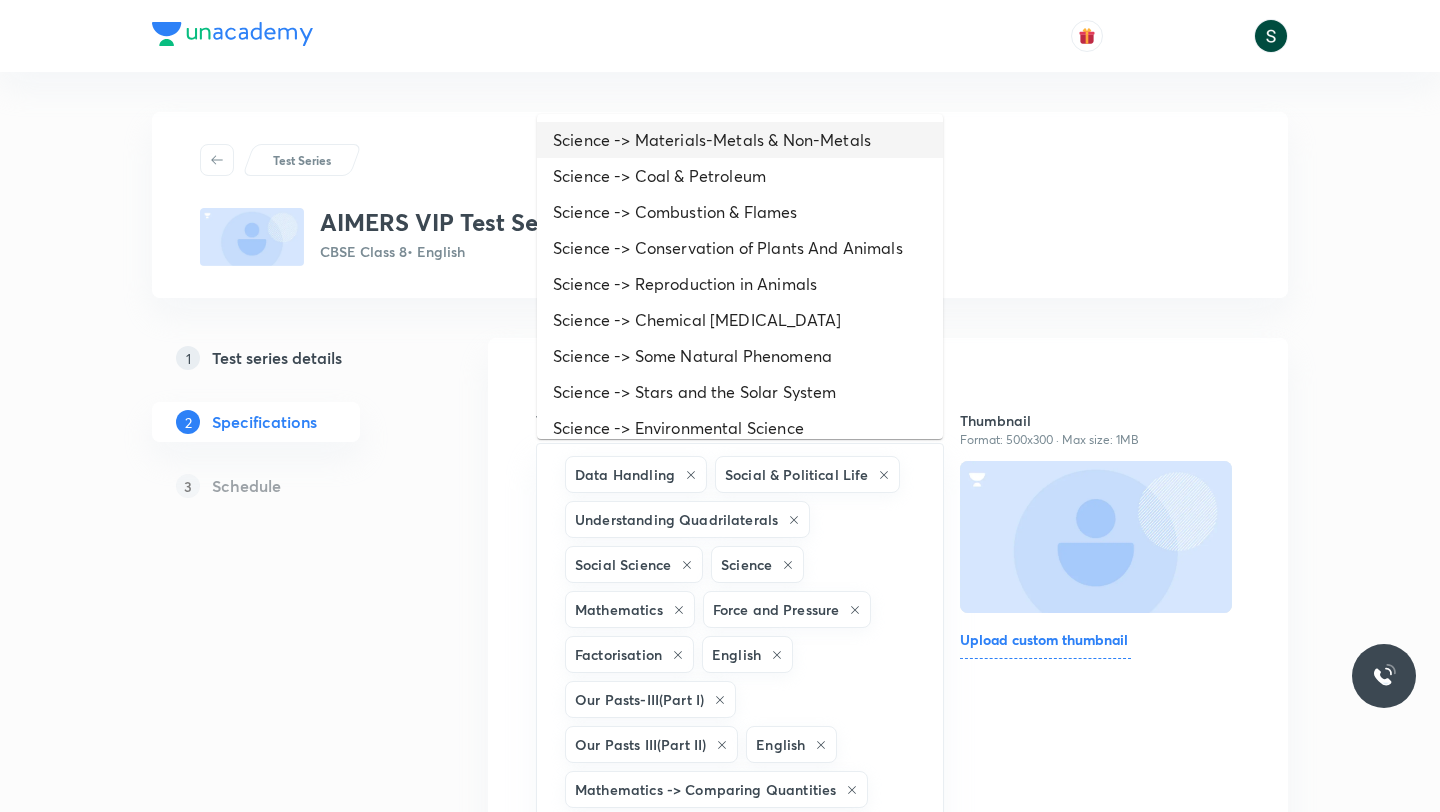 click on "Science ->  Materials-Metals & Non-Metals" at bounding box center (740, 140) 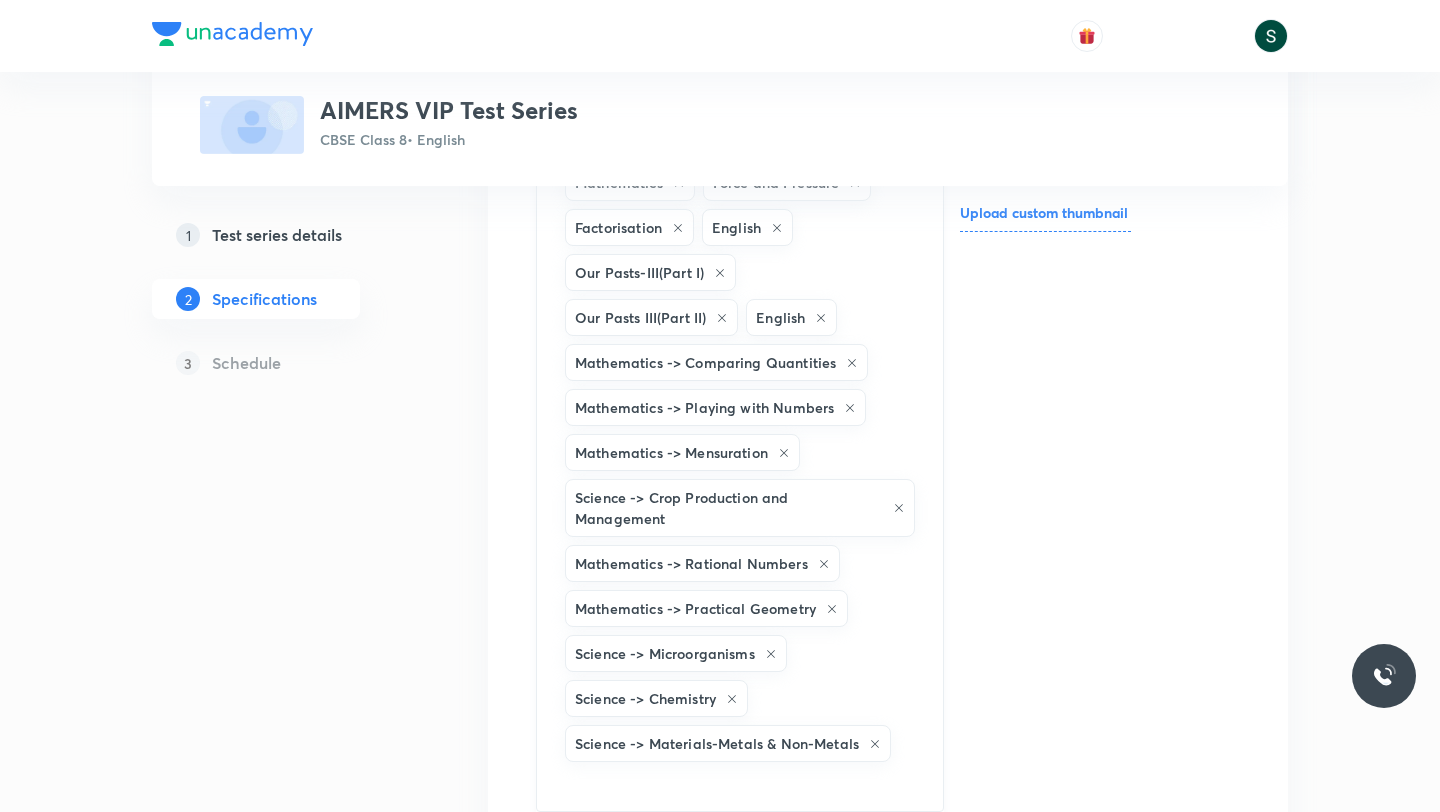scroll, scrollTop: 431, scrollLeft: 0, axis: vertical 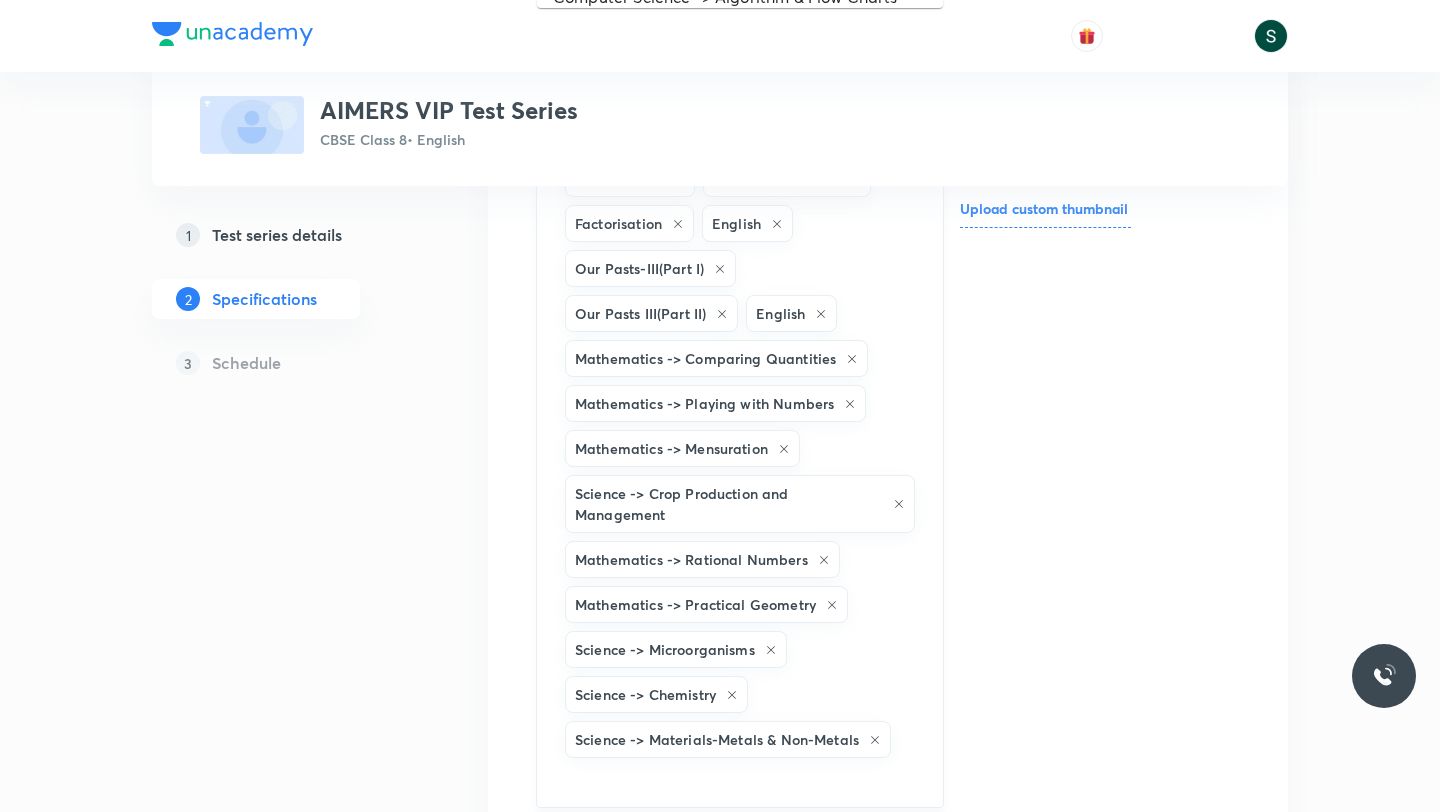 click at bounding box center (740, 780) 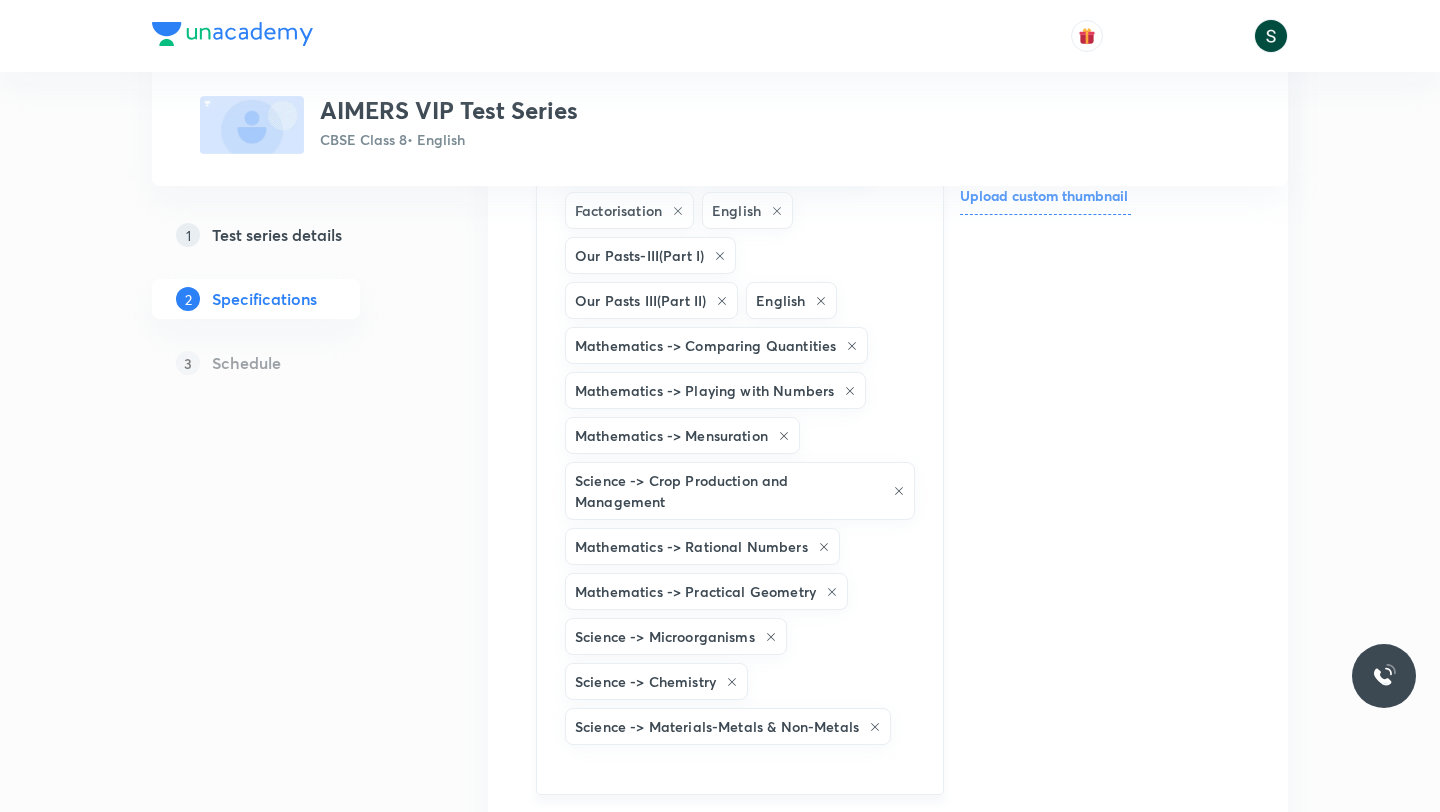 scroll, scrollTop: 435, scrollLeft: 0, axis: vertical 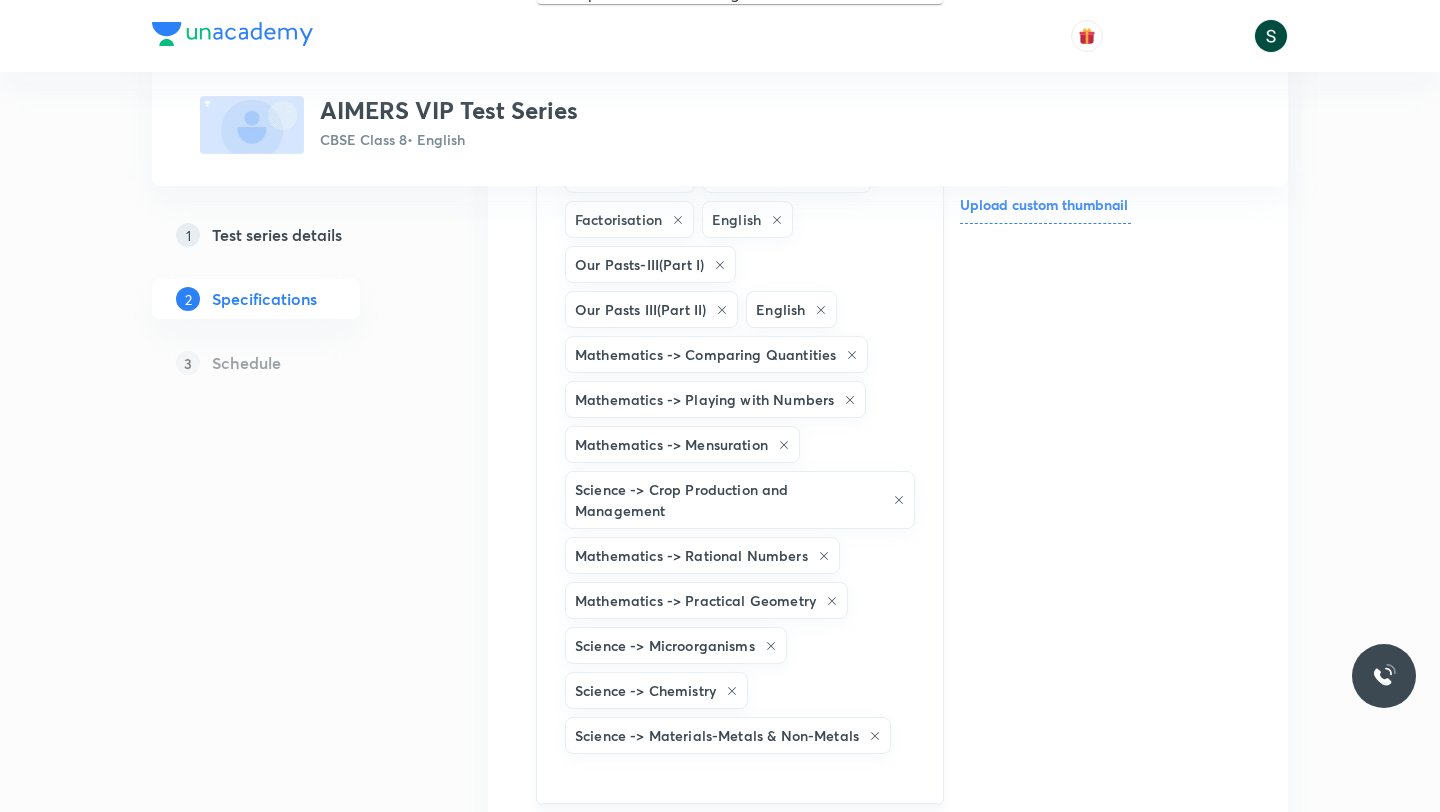 type on "m" 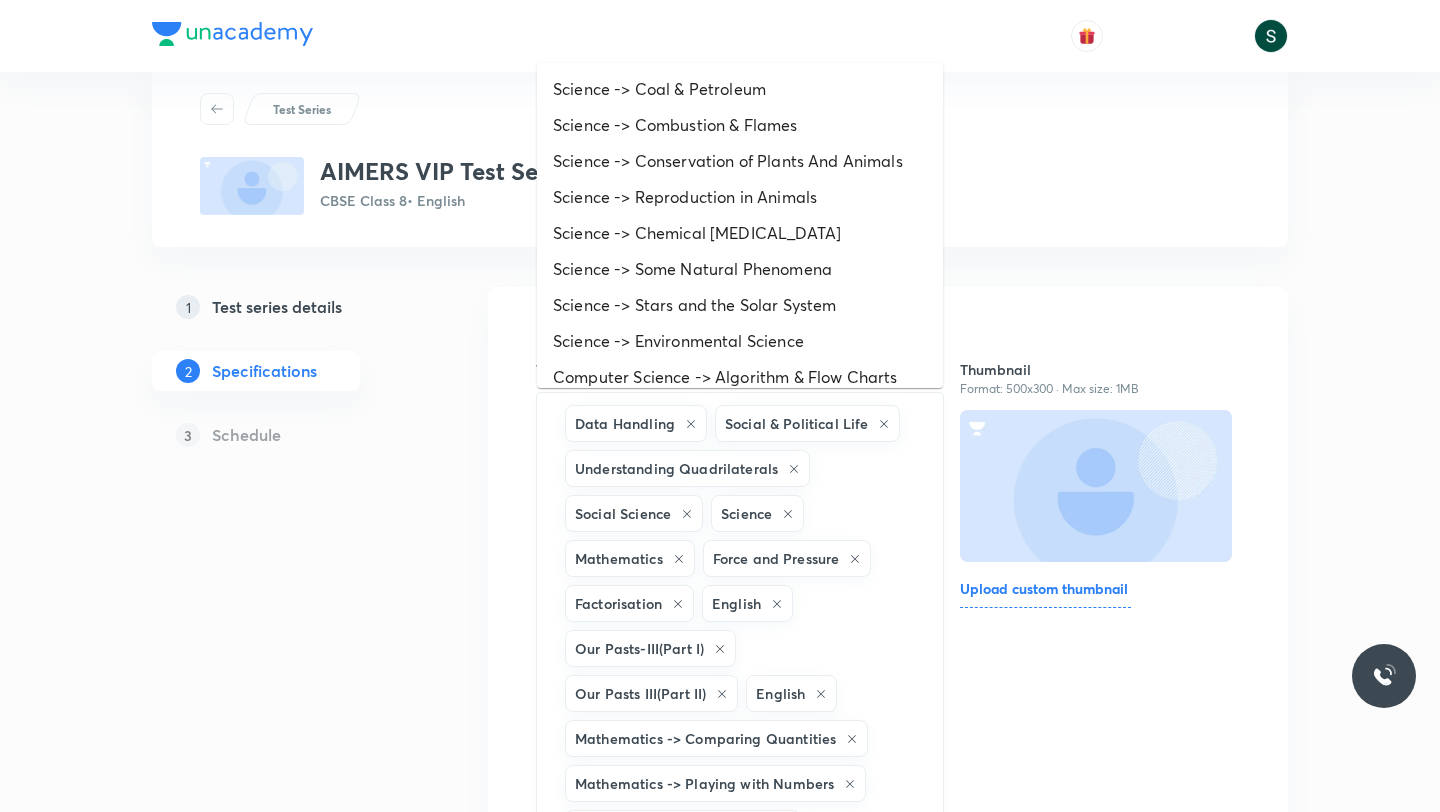 scroll, scrollTop: 41, scrollLeft: 0, axis: vertical 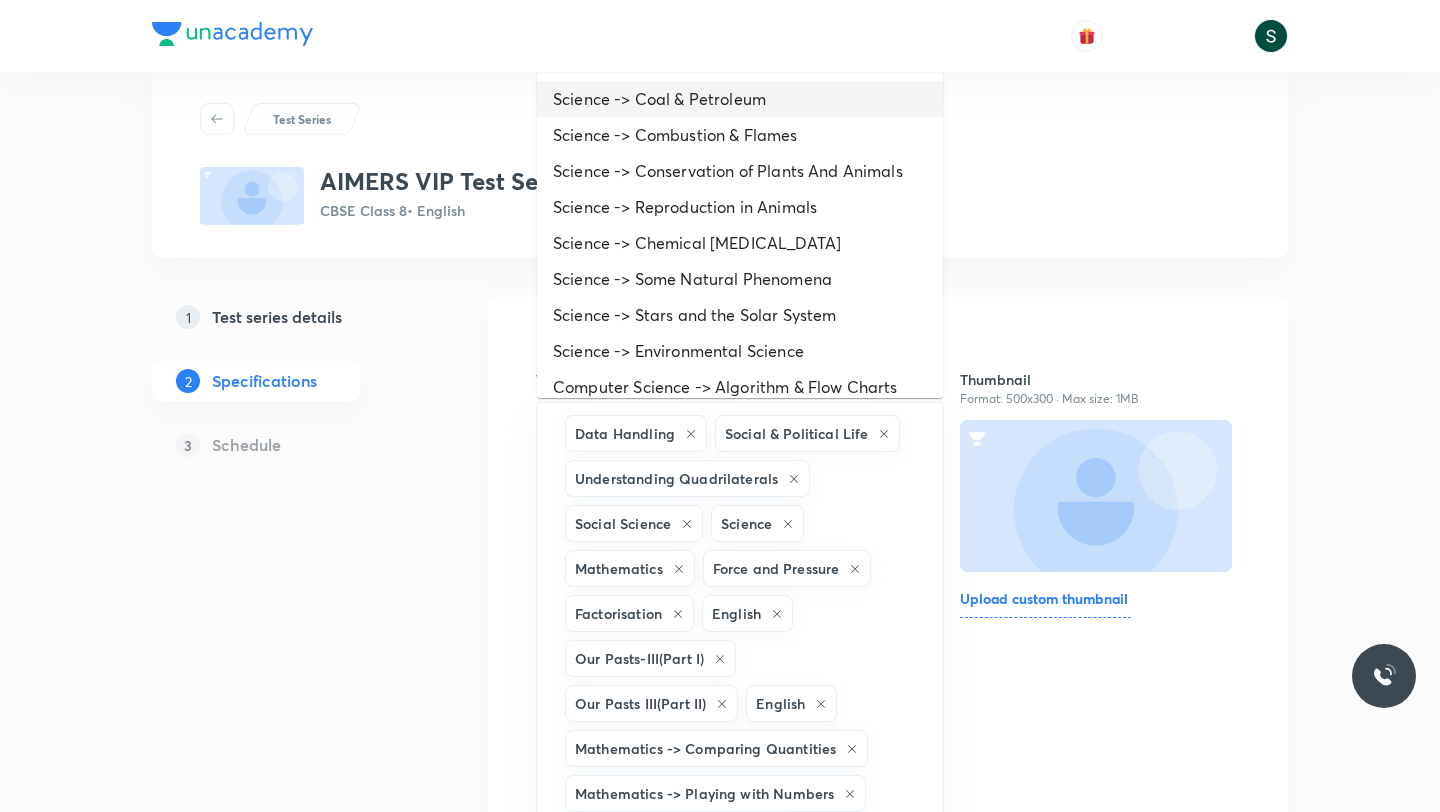 click on "Science ->  Coal & Petroleum" at bounding box center (740, 99) 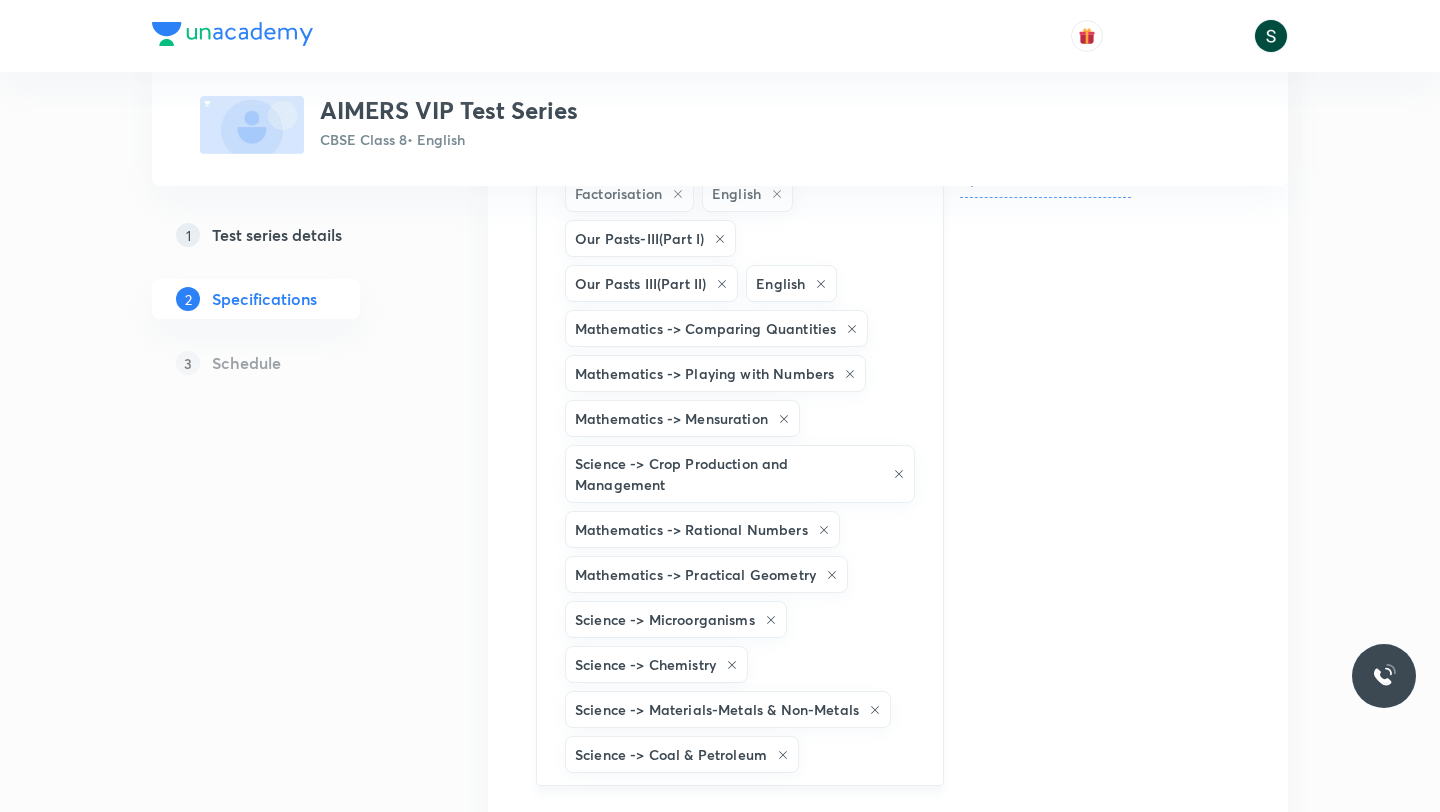 scroll, scrollTop: 496, scrollLeft: 0, axis: vertical 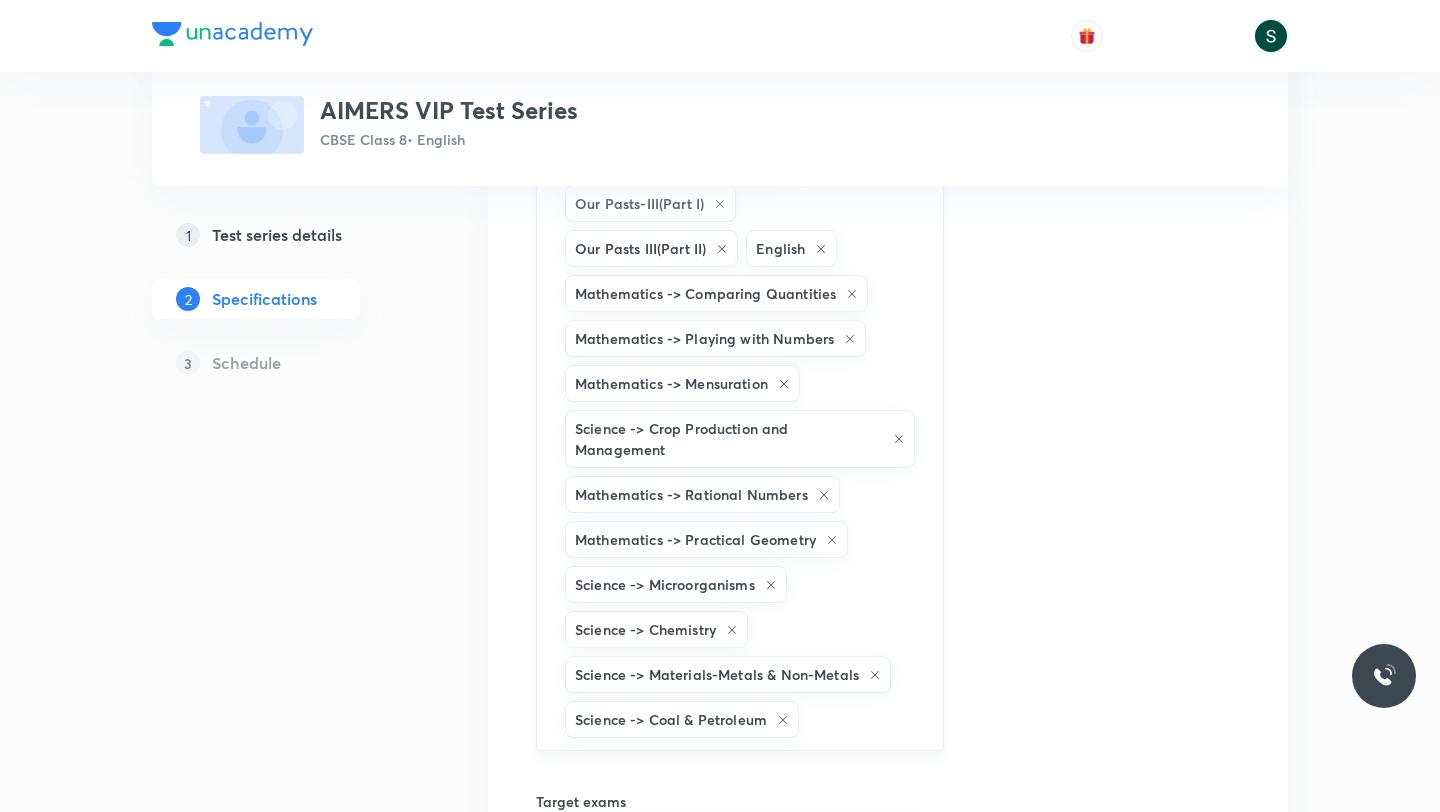 click at bounding box center (860, 719) 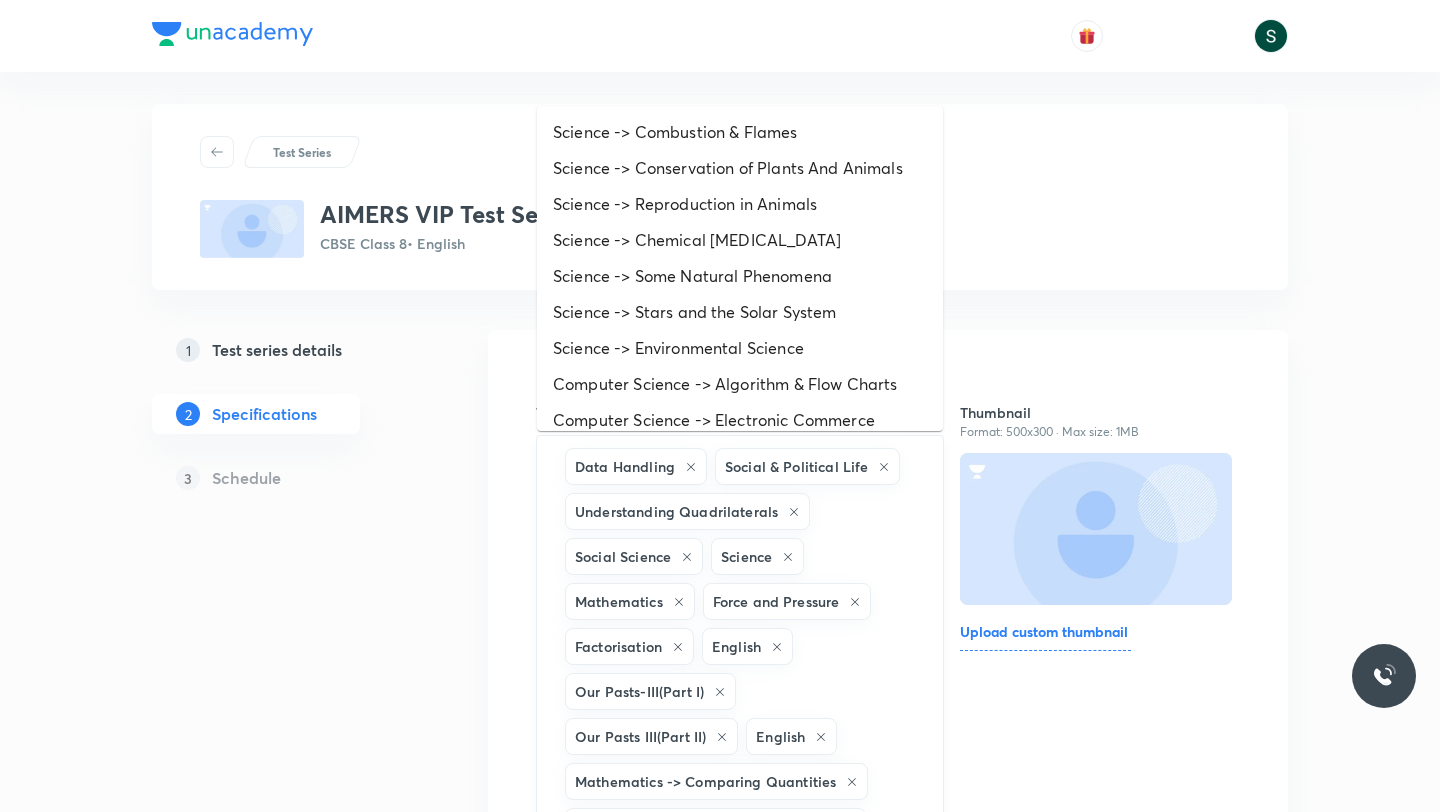 scroll, scrollTop: 3, scrollLeft: 0, axis: vertical 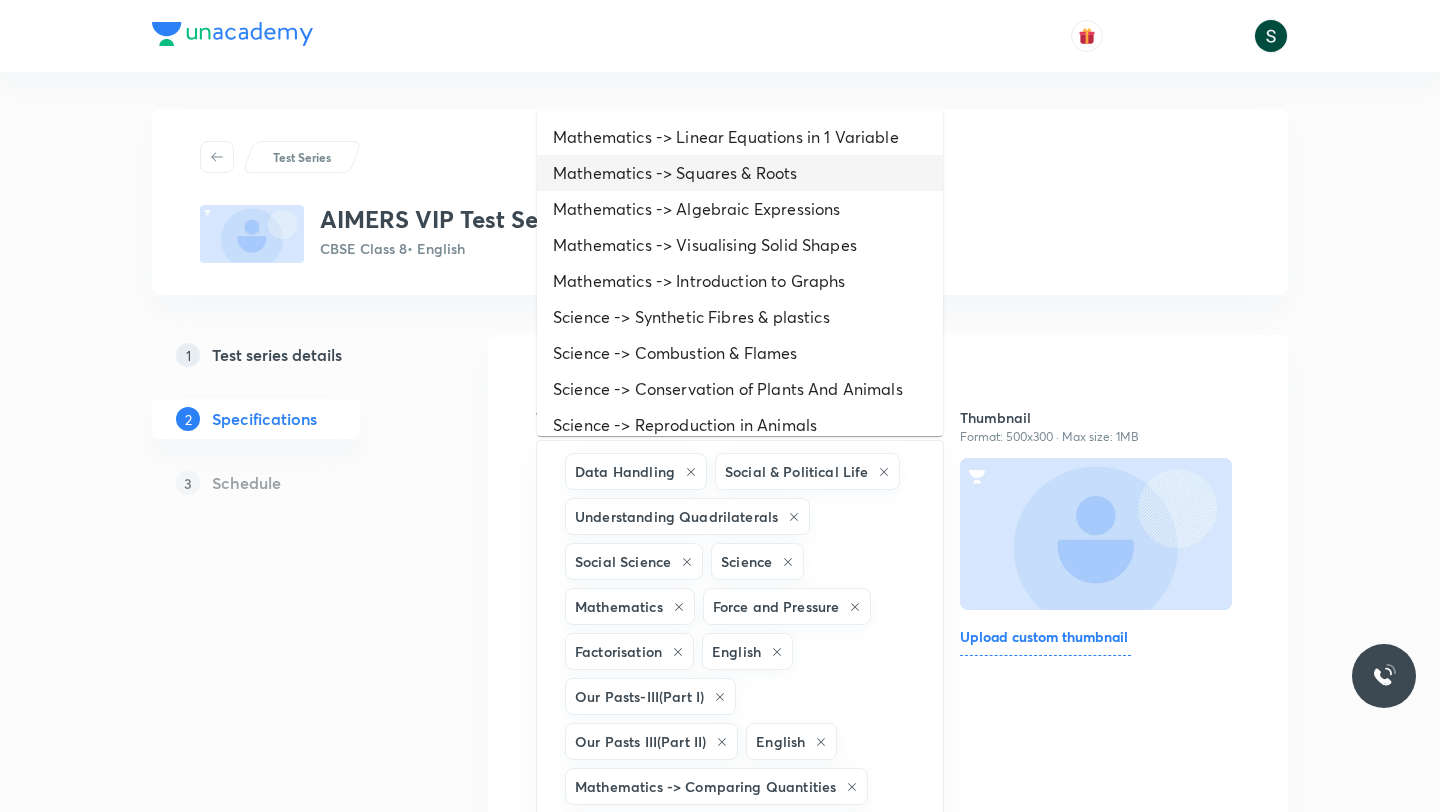 click on "Mathematics ->  Squares & Roots" at bounding box center [740, 173] 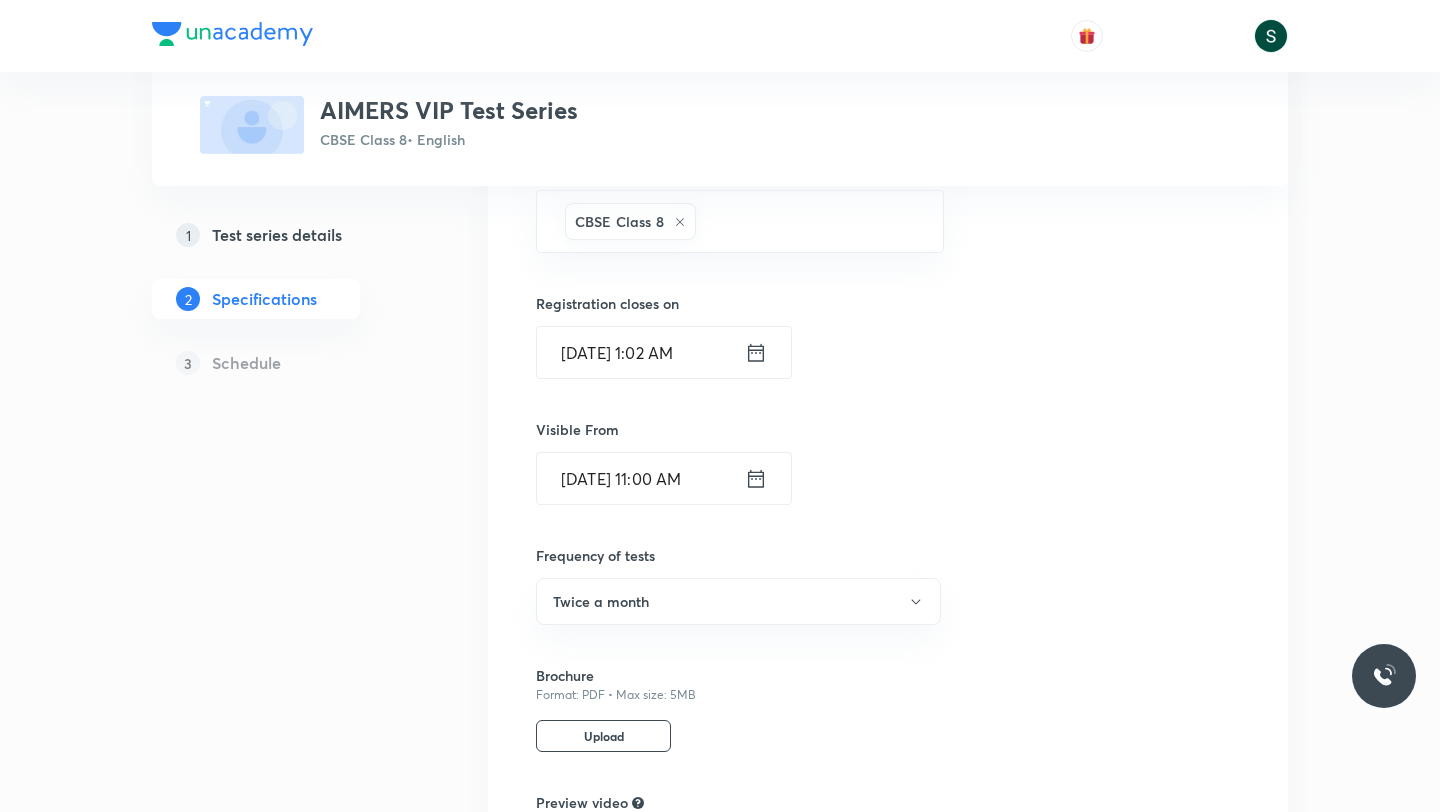 scroll, scrollTop: 1404, scrollLeft: 0, axis: vertical 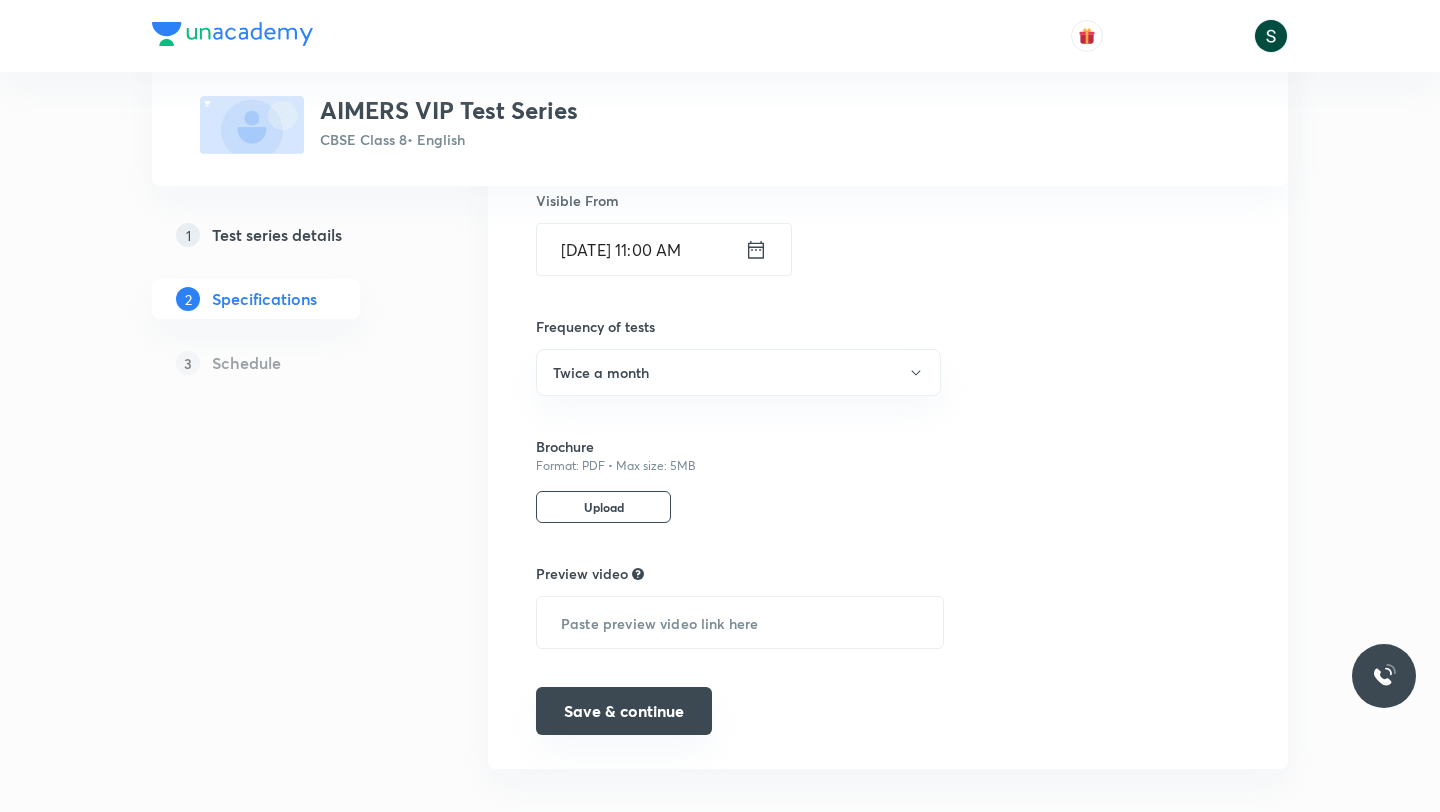 click on "Save & continue" at bounding box center (624, 711) 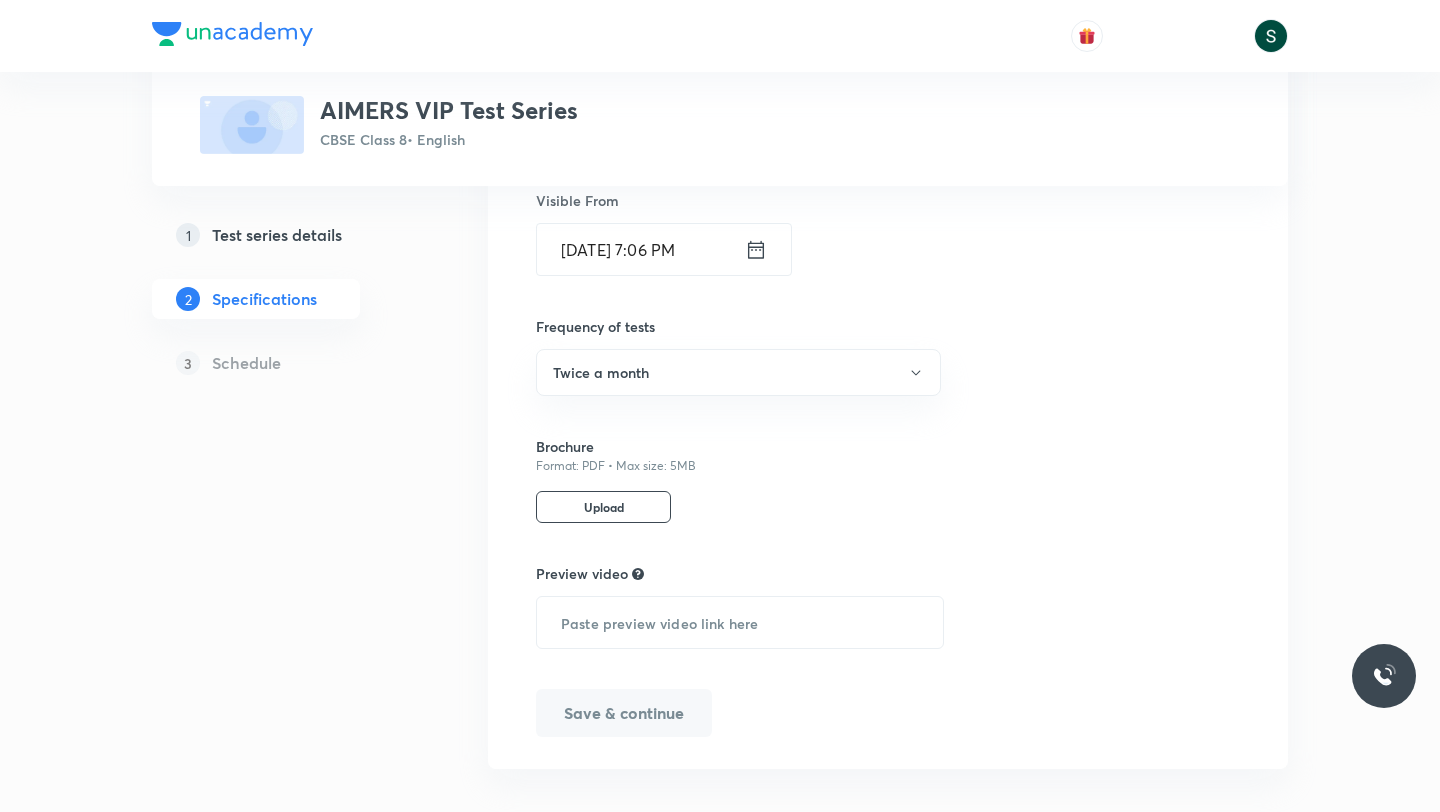 scroll, scrollTop: 1306, scrollLeft: 0, axis: vertical 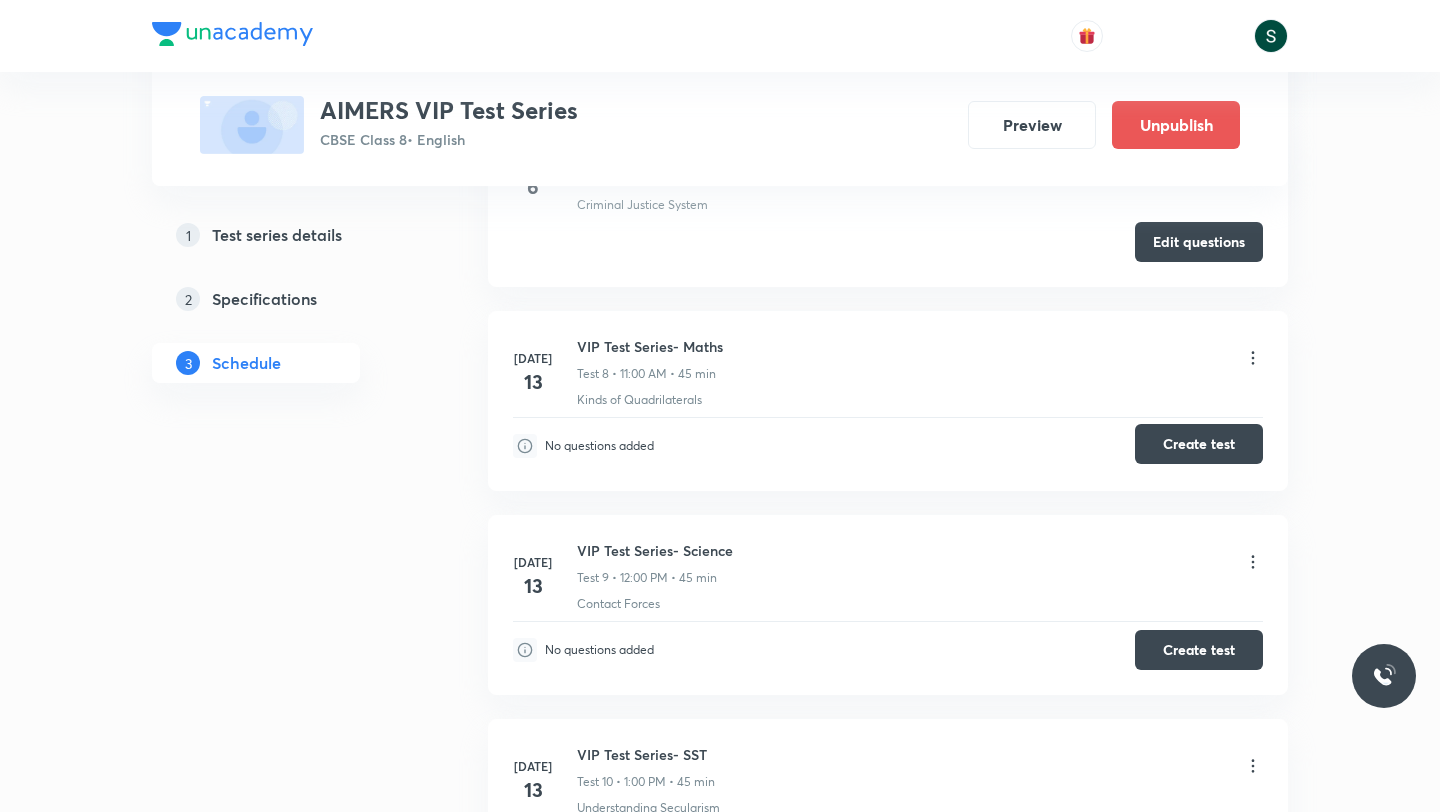 click on "Create test" at bounding box center (1199, 444) 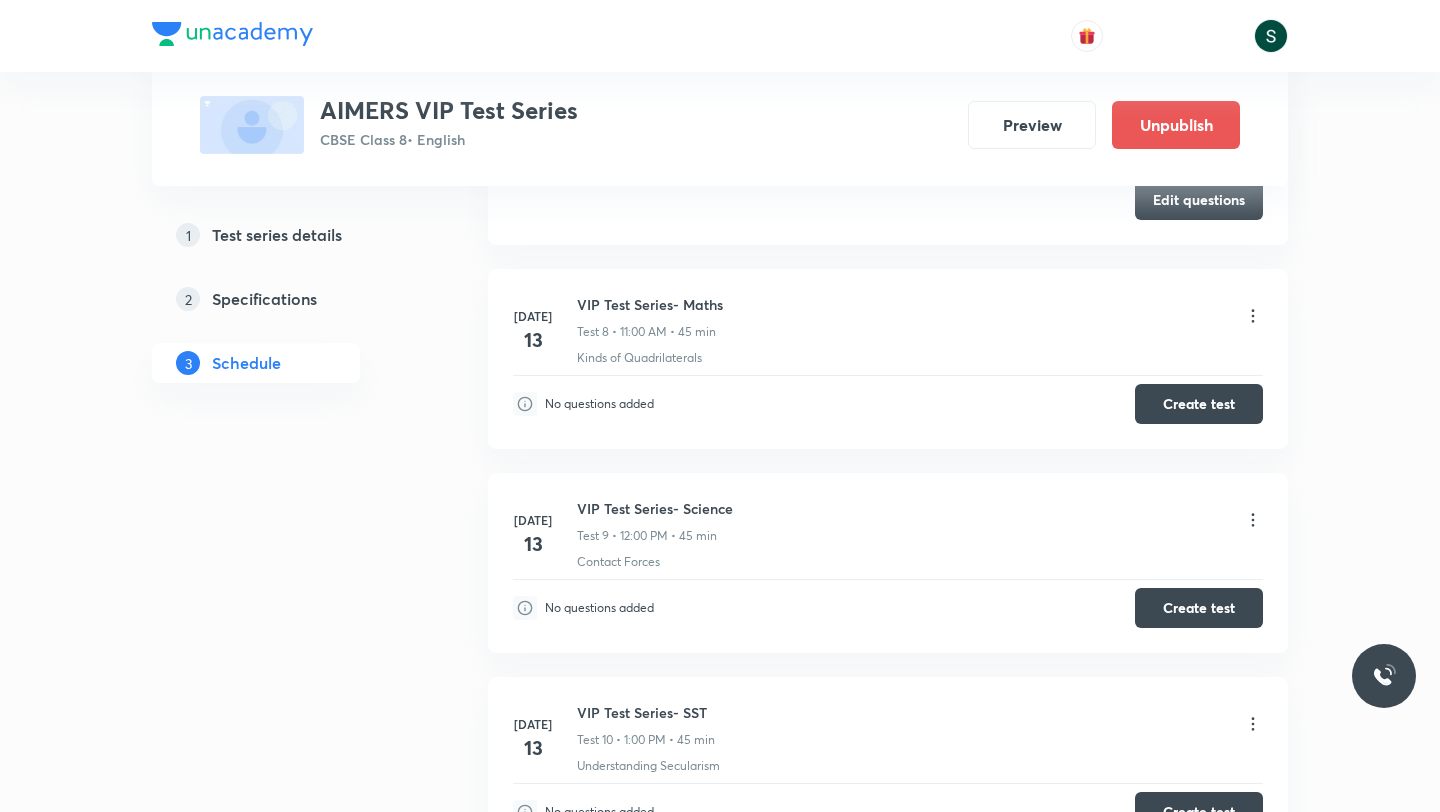 scroll, scrollTop: 1516, scrollLeft: 0, axis: vertical 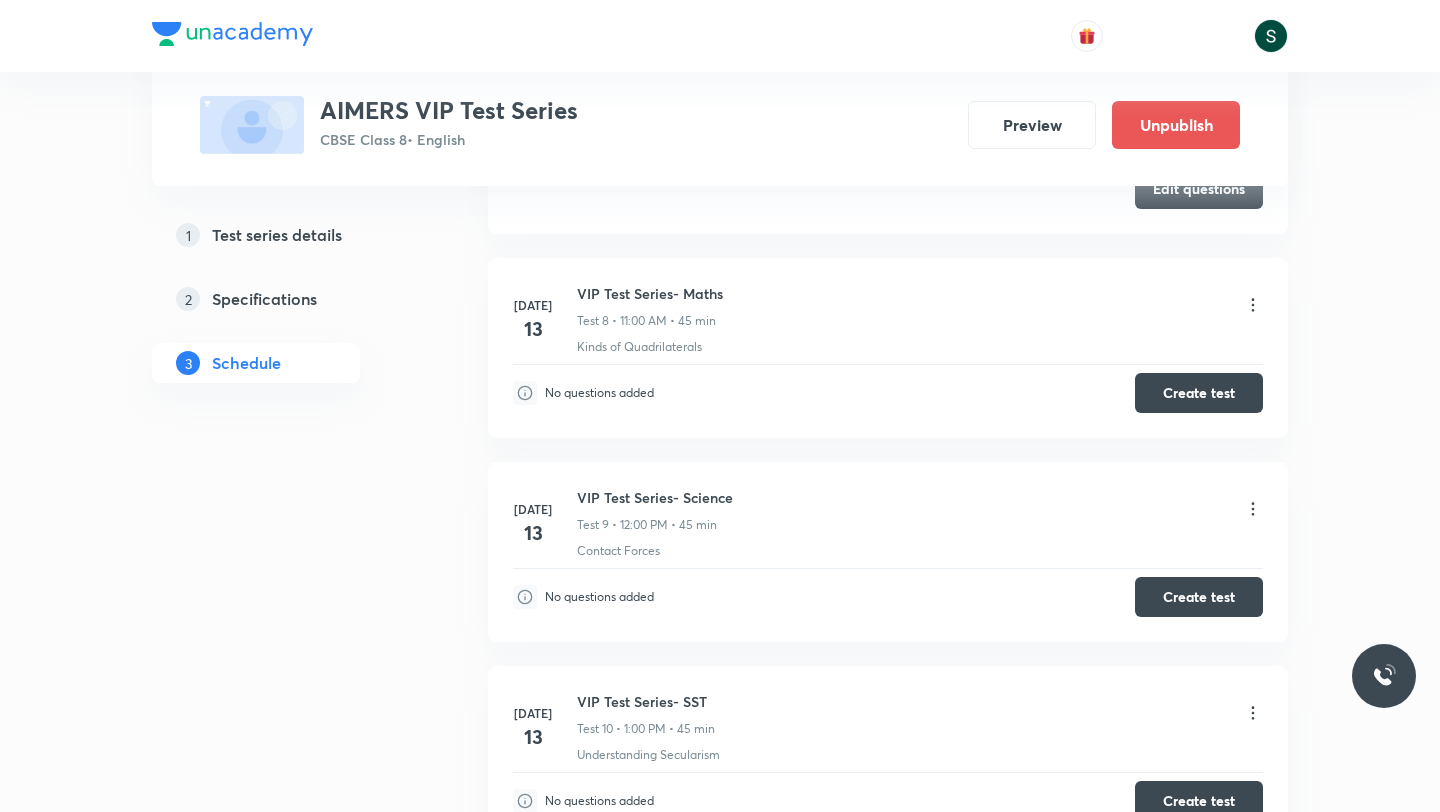 click 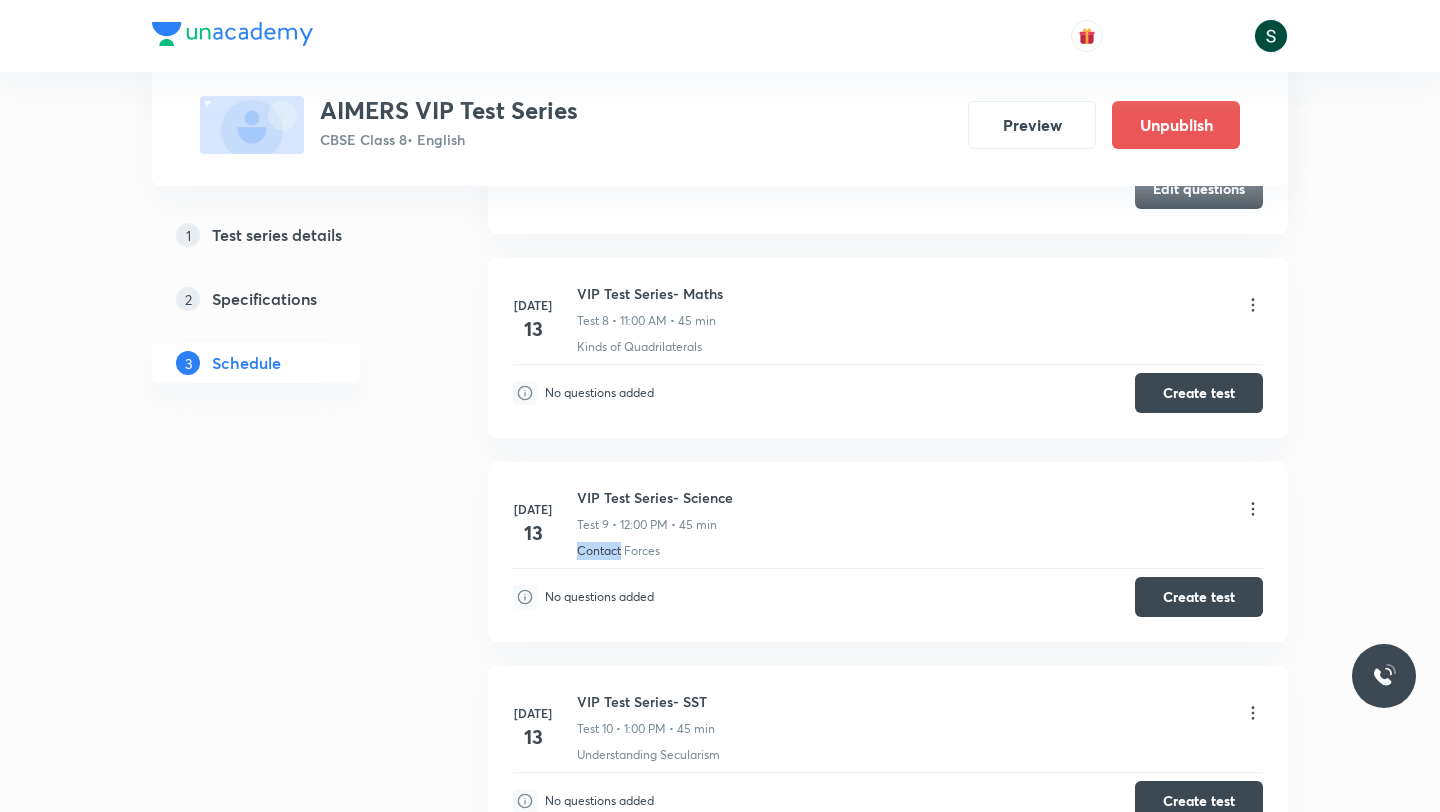 click 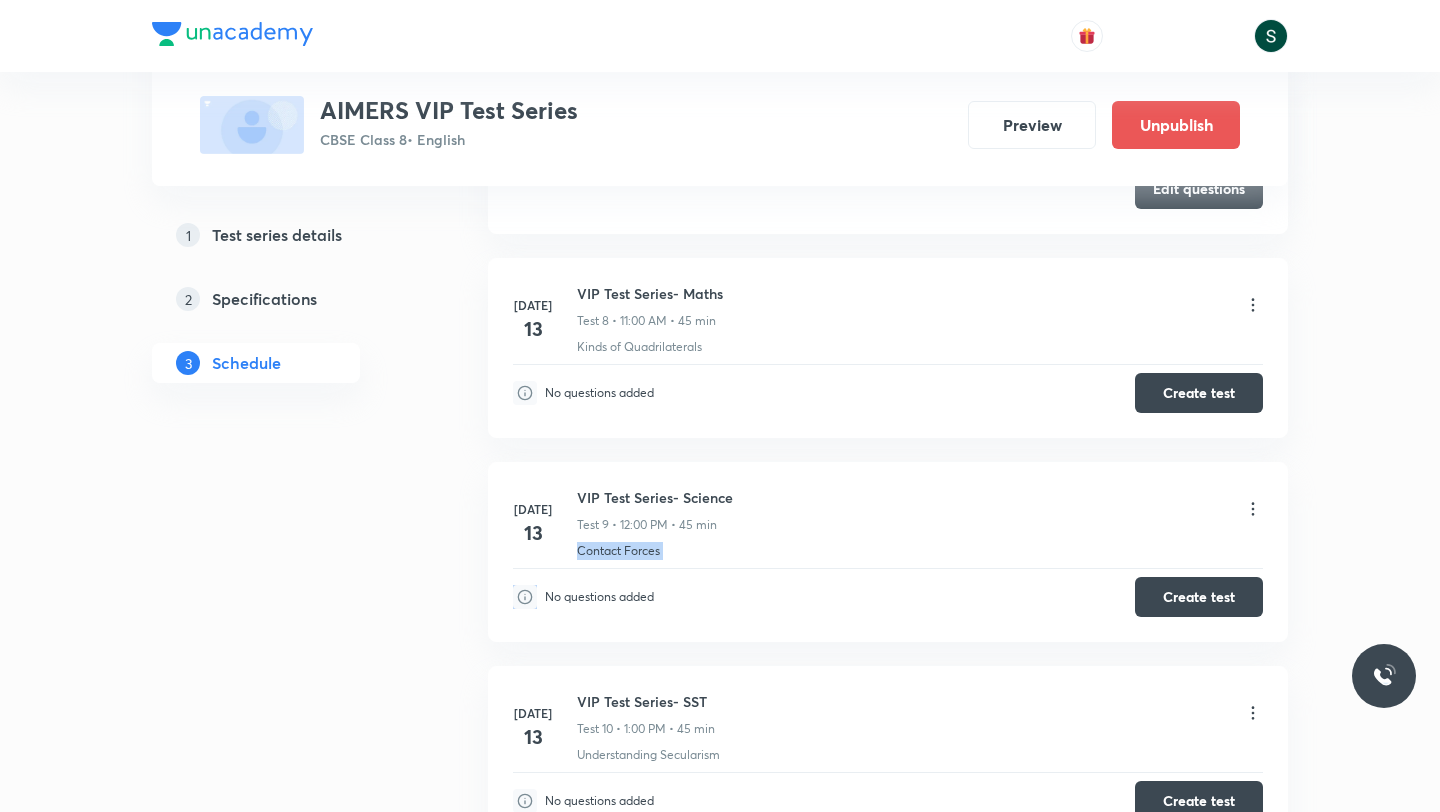 click 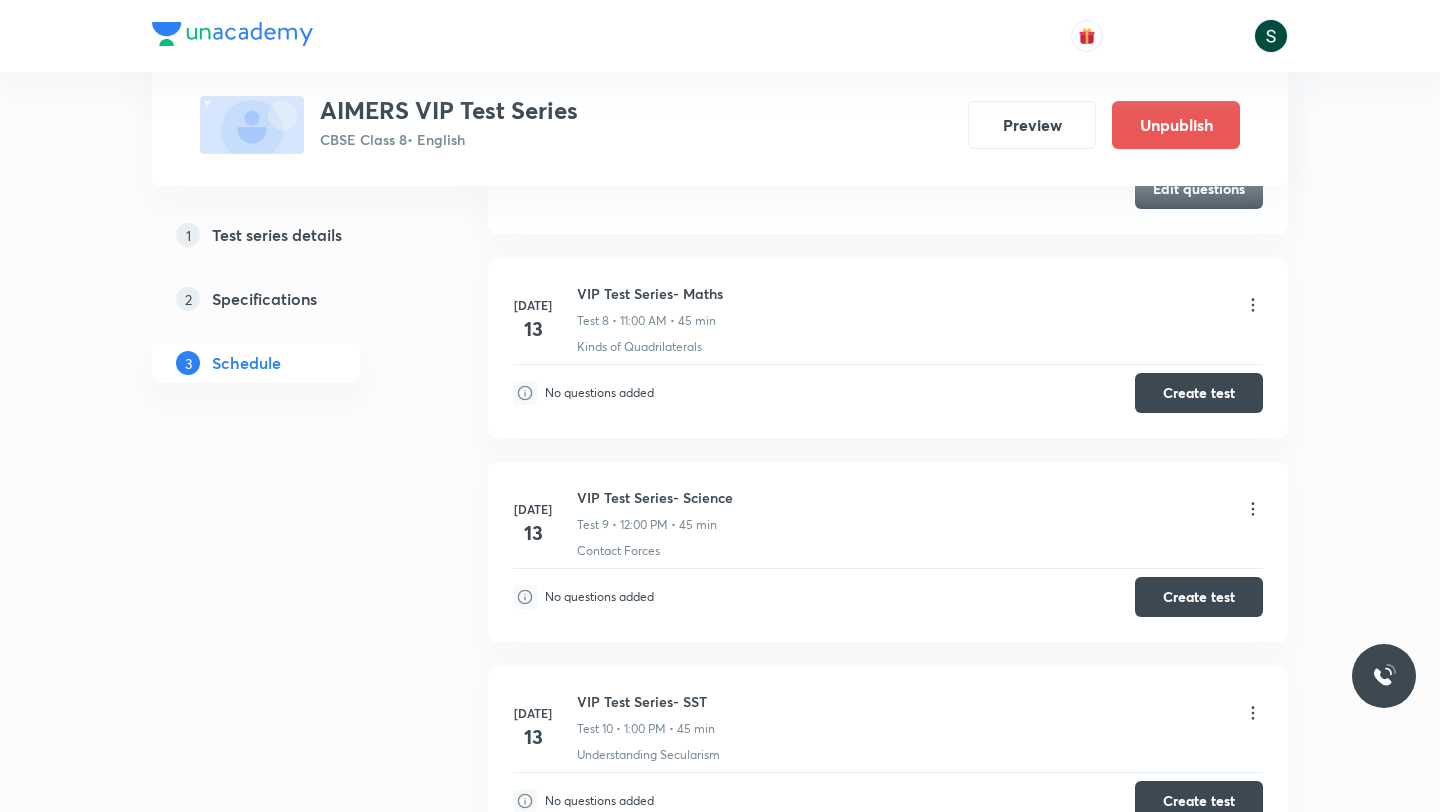 click on "No questions added  Create test" at bounding box center (888, 592) 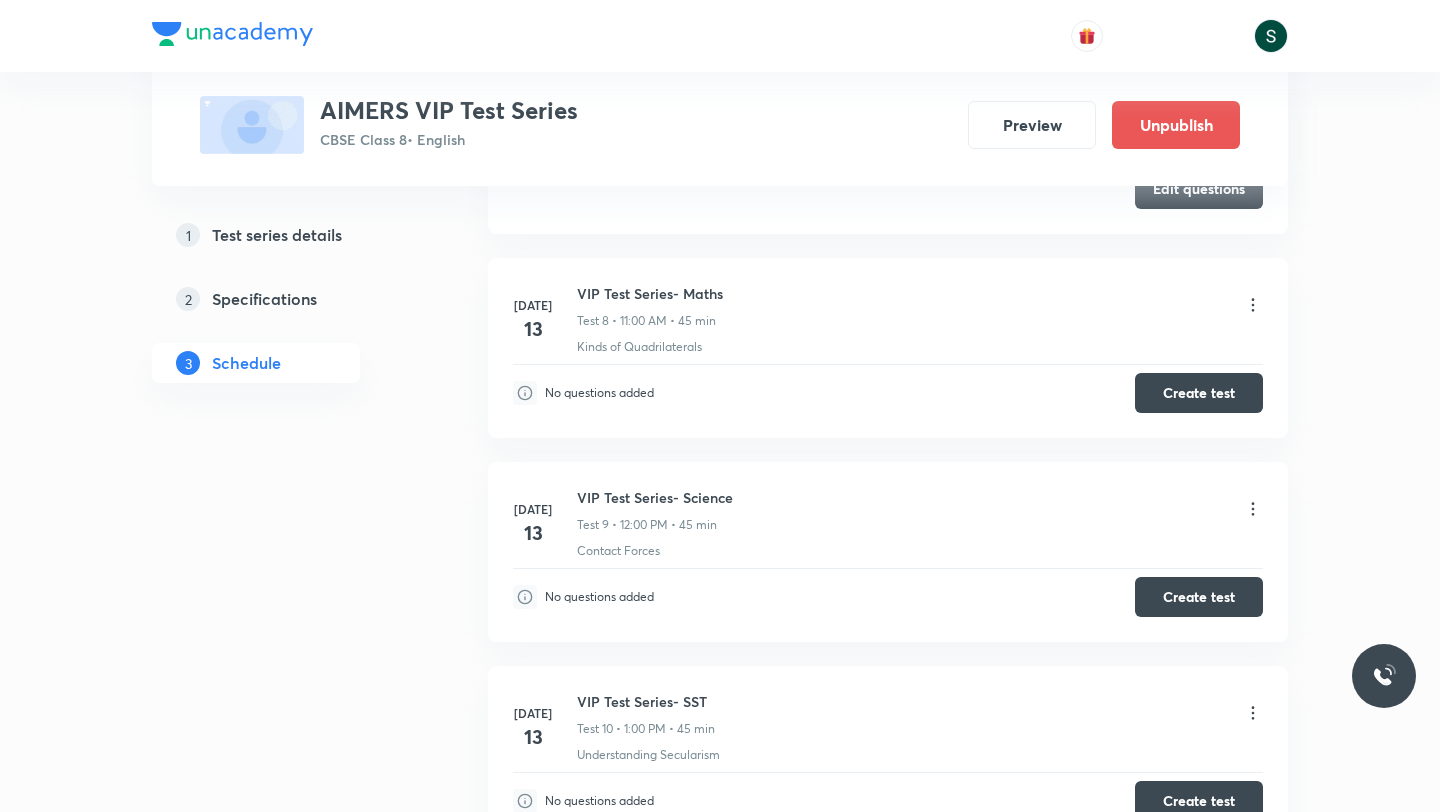 click 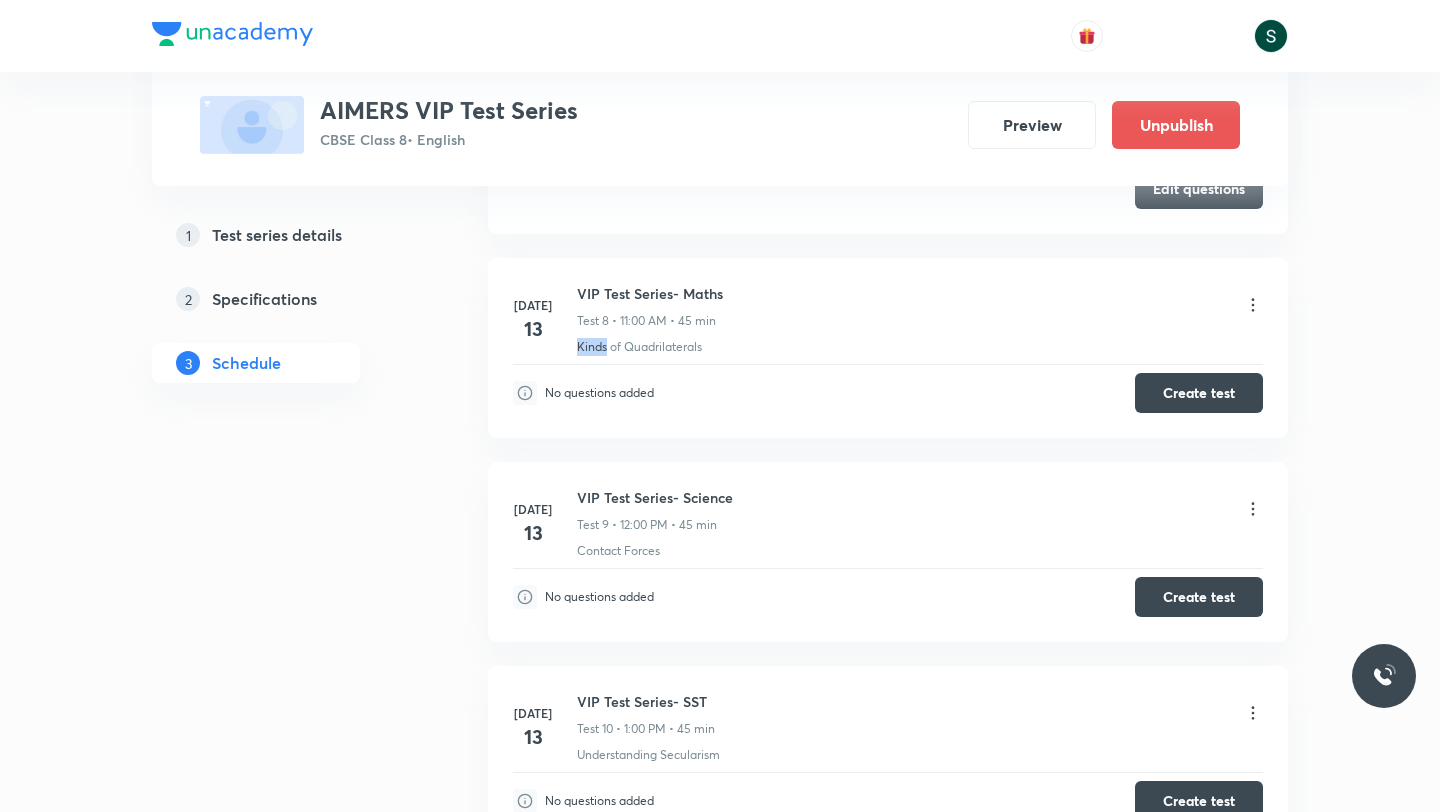 click 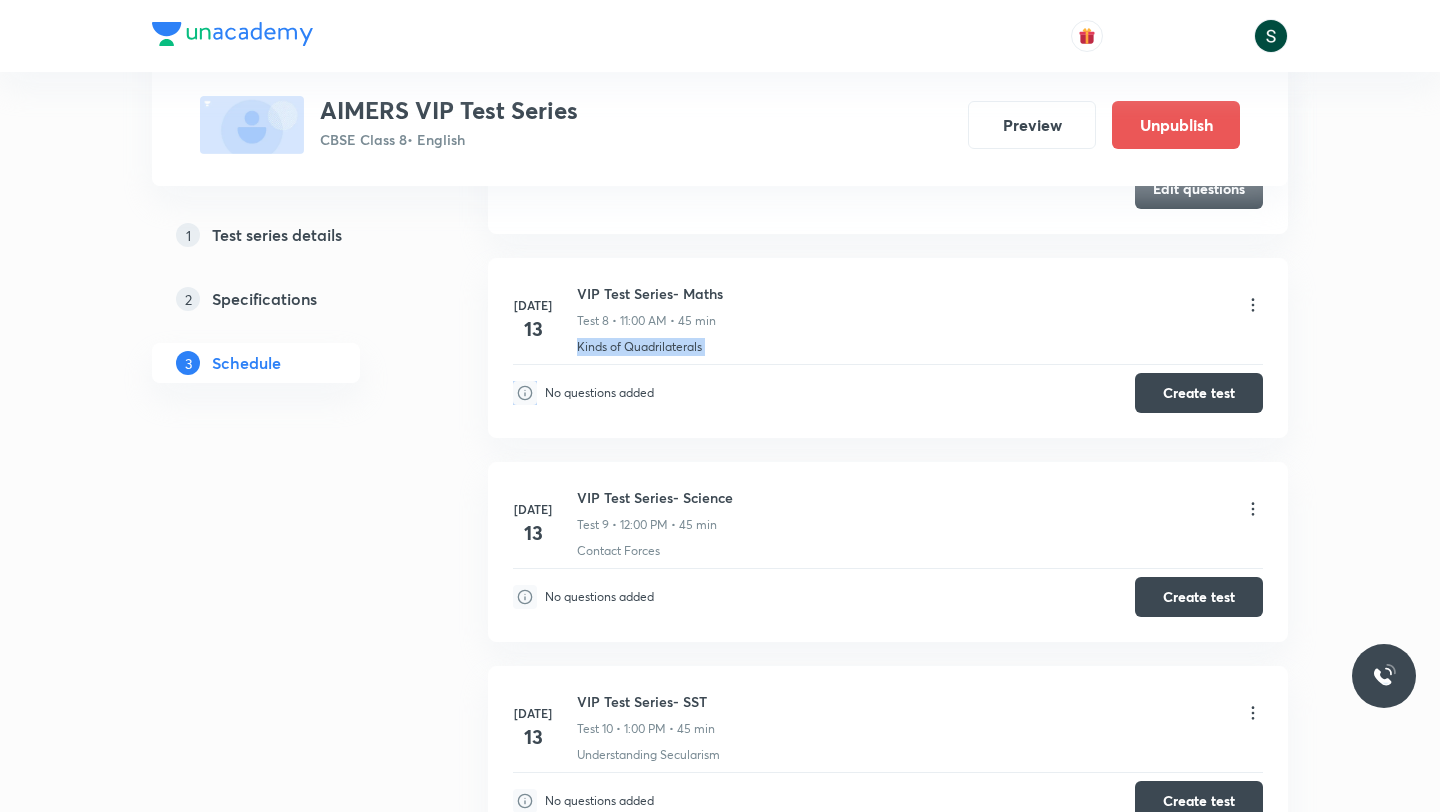click 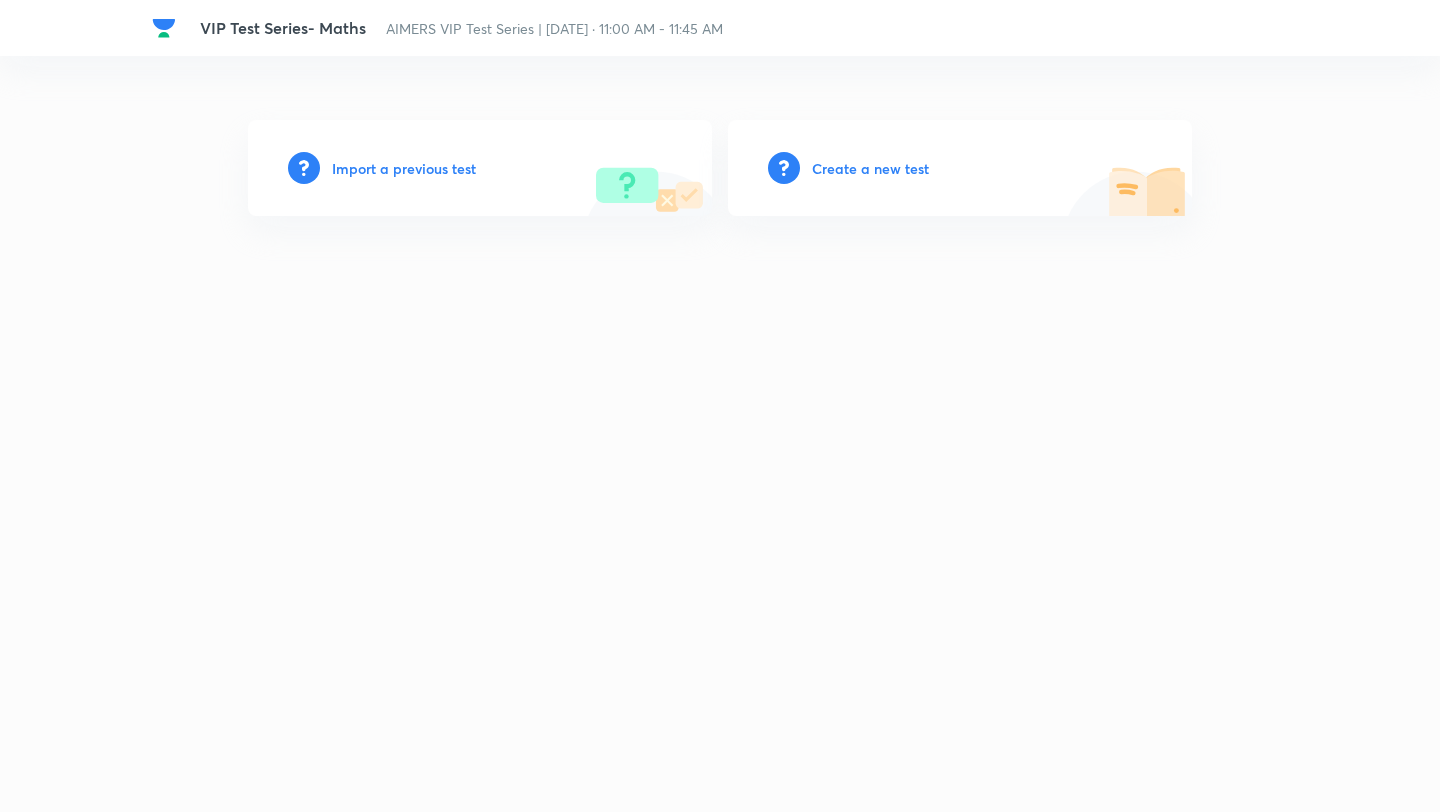 scroll, scrollTop: 0, scrollLeft: 0, axis: both 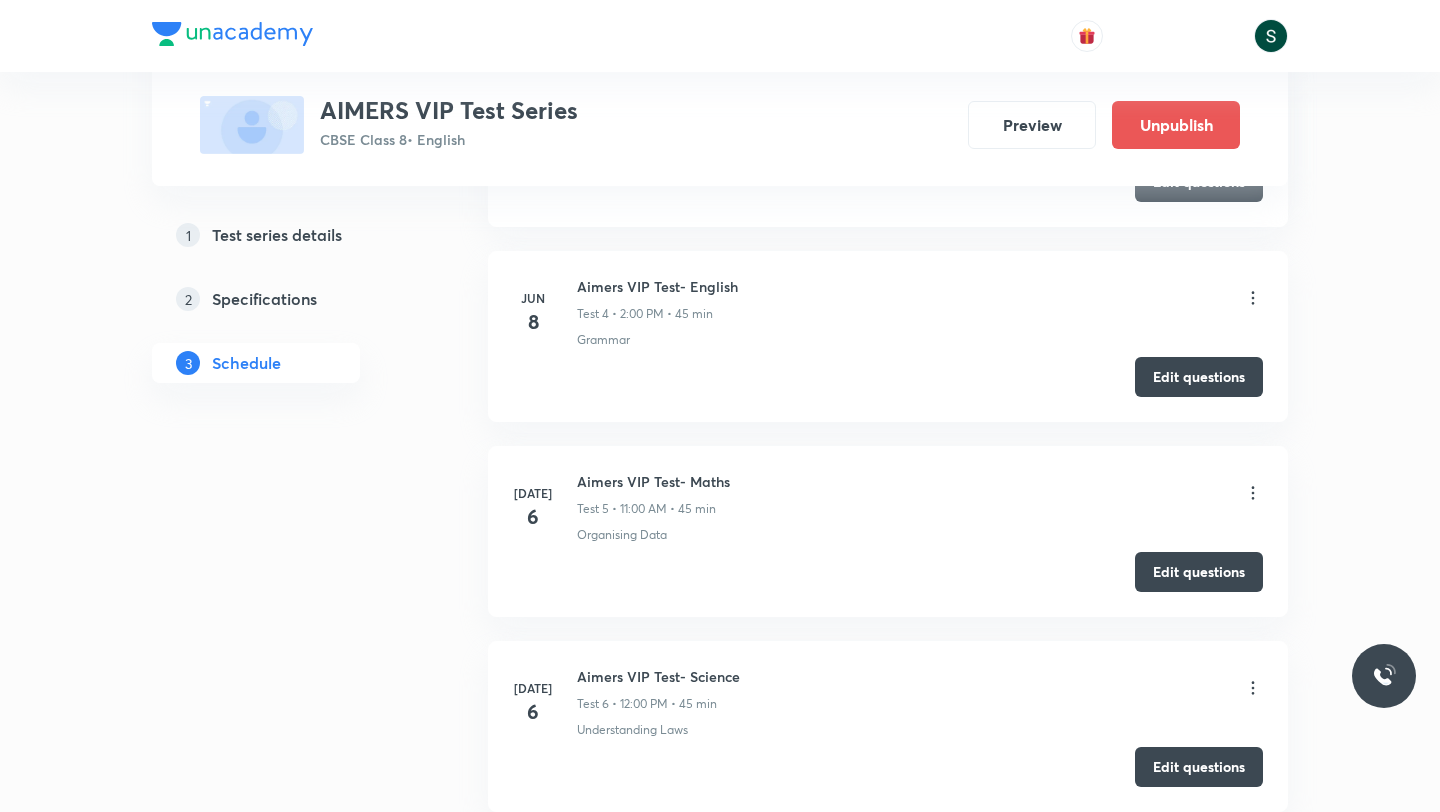 type 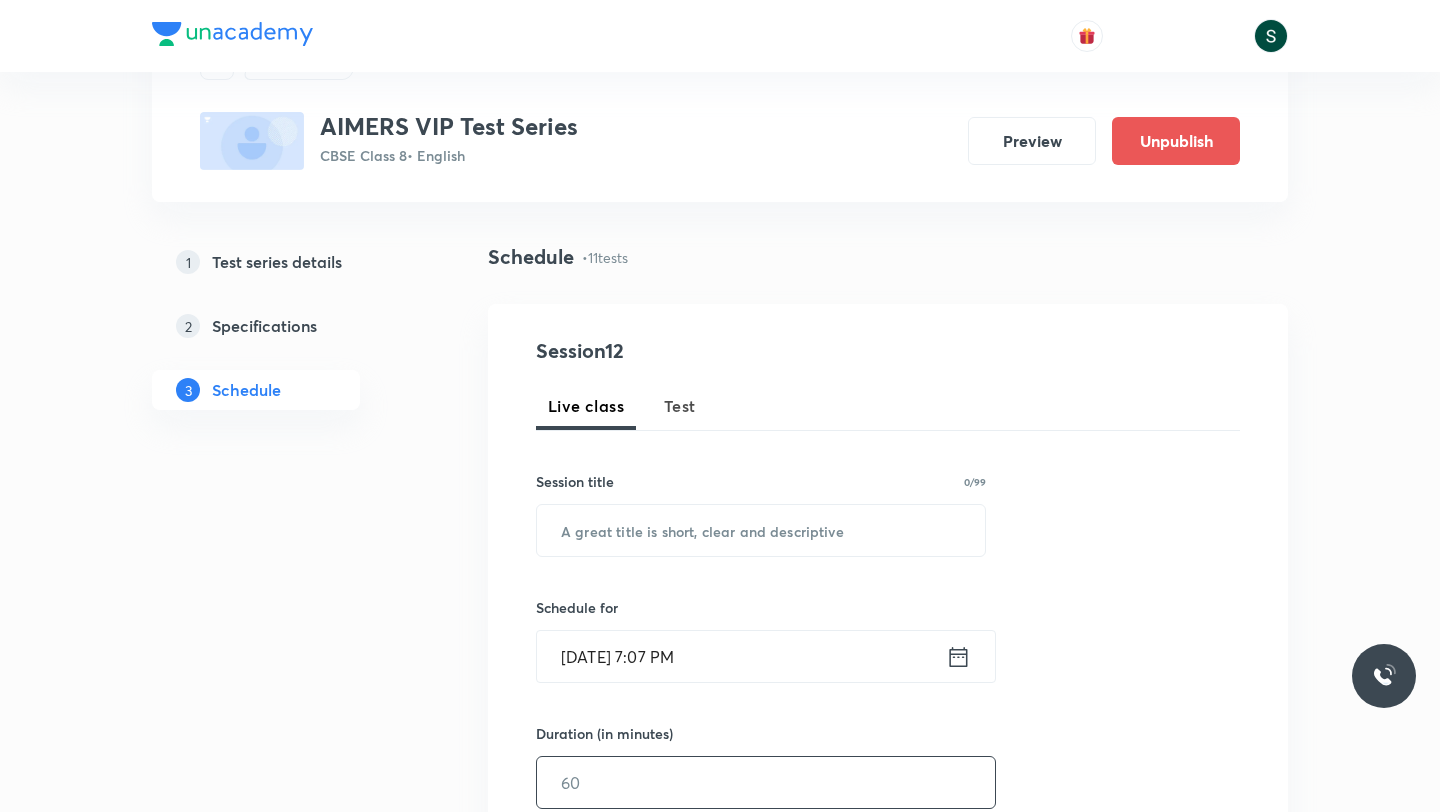 scroll, scrollTop: 599, scrollLeft: 0, axis: vertical 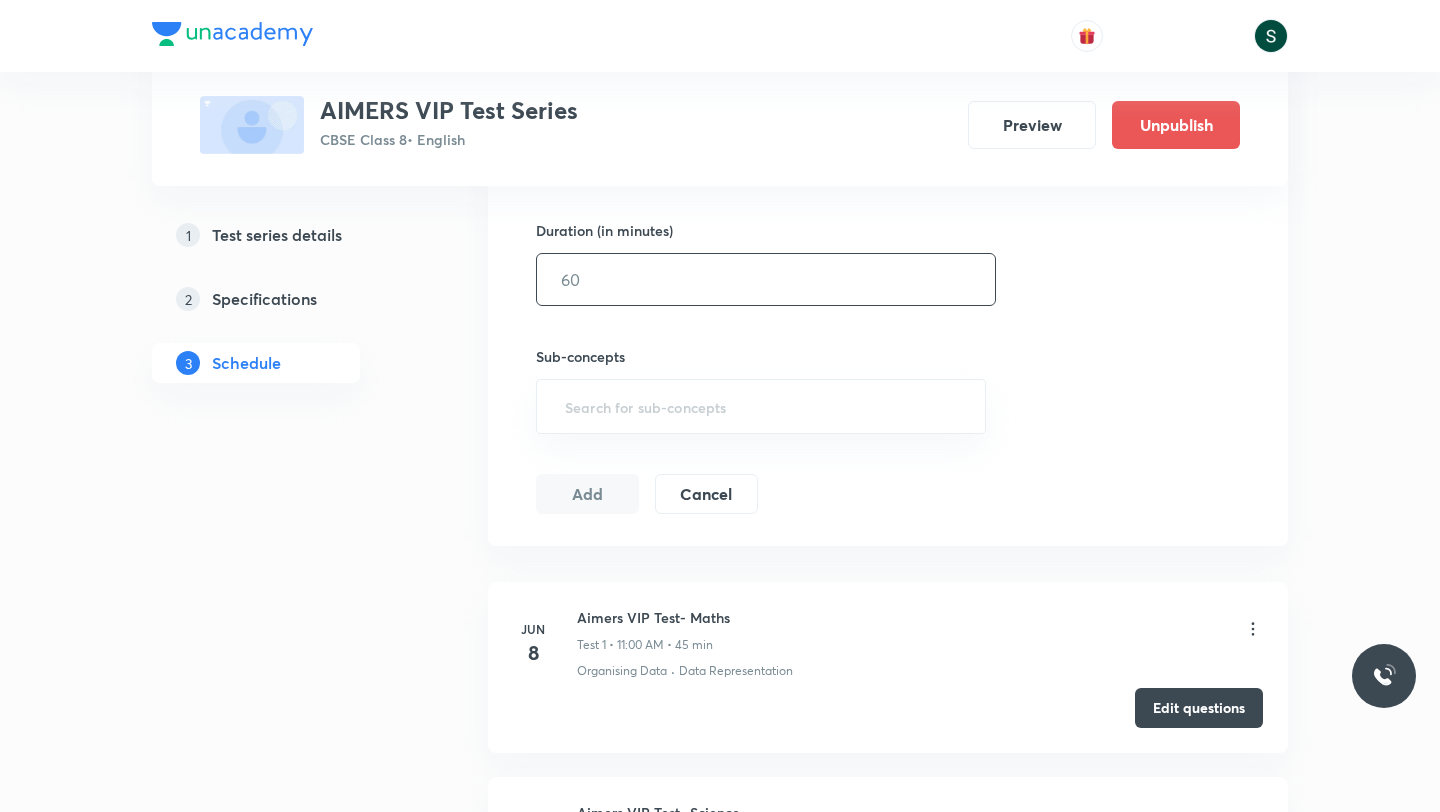 type 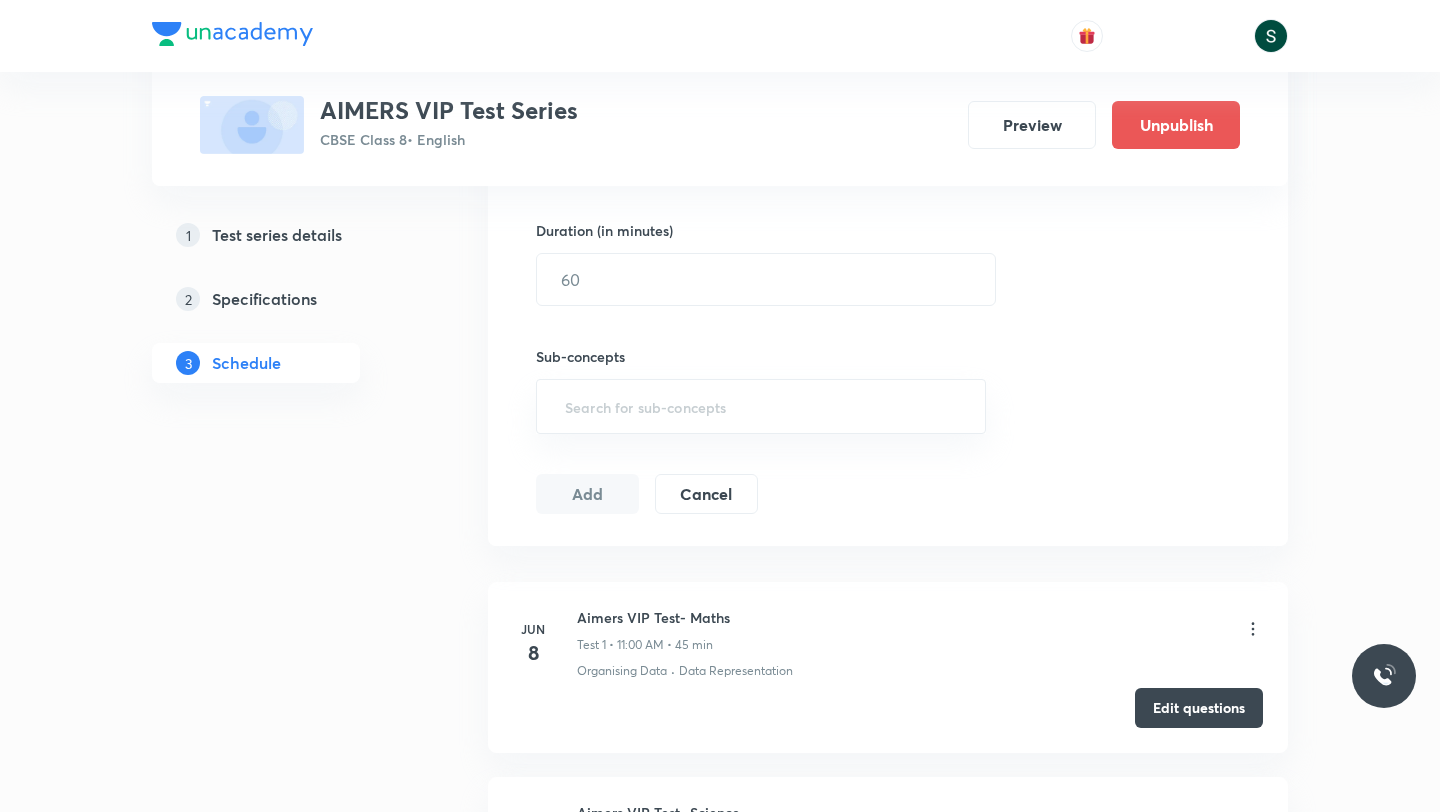 type 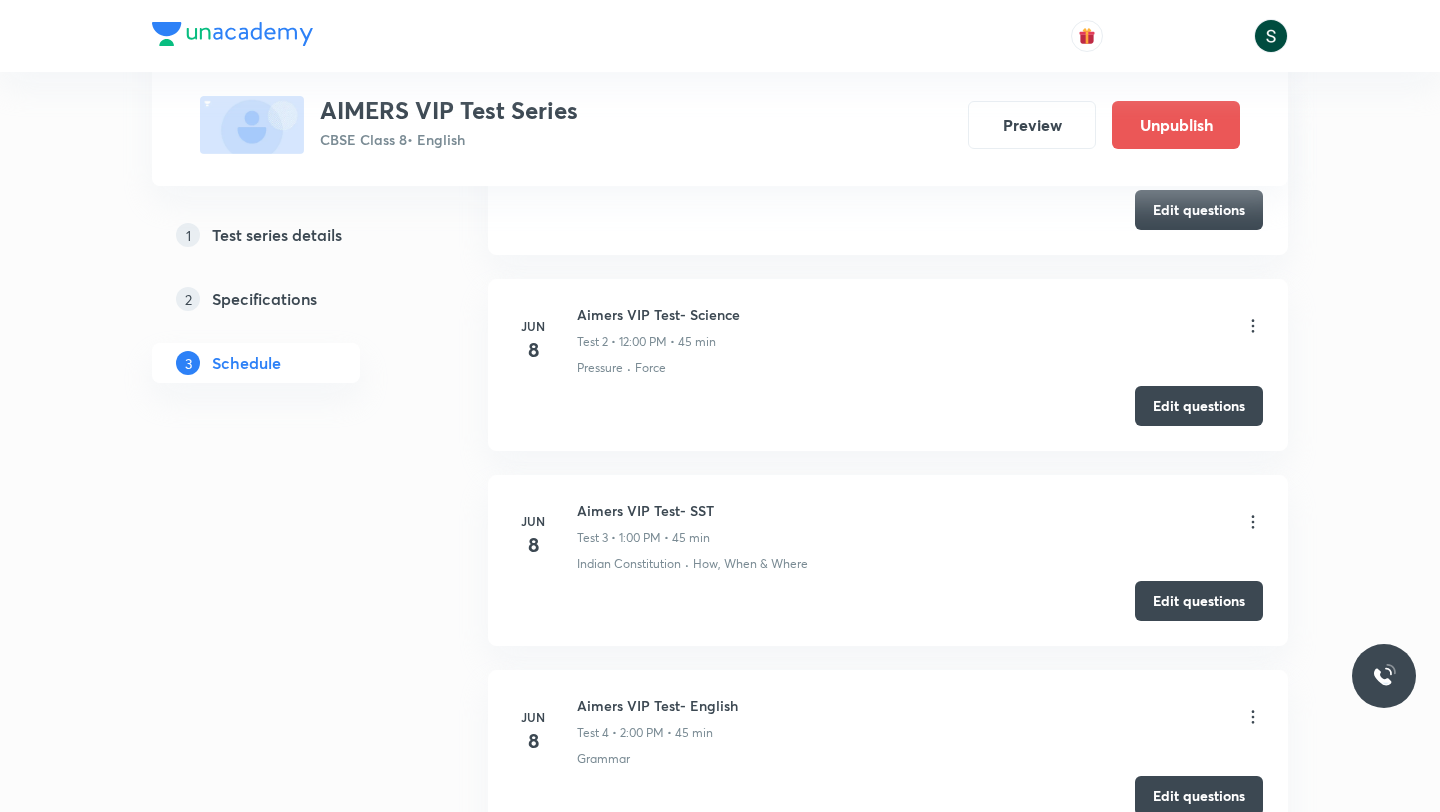 type 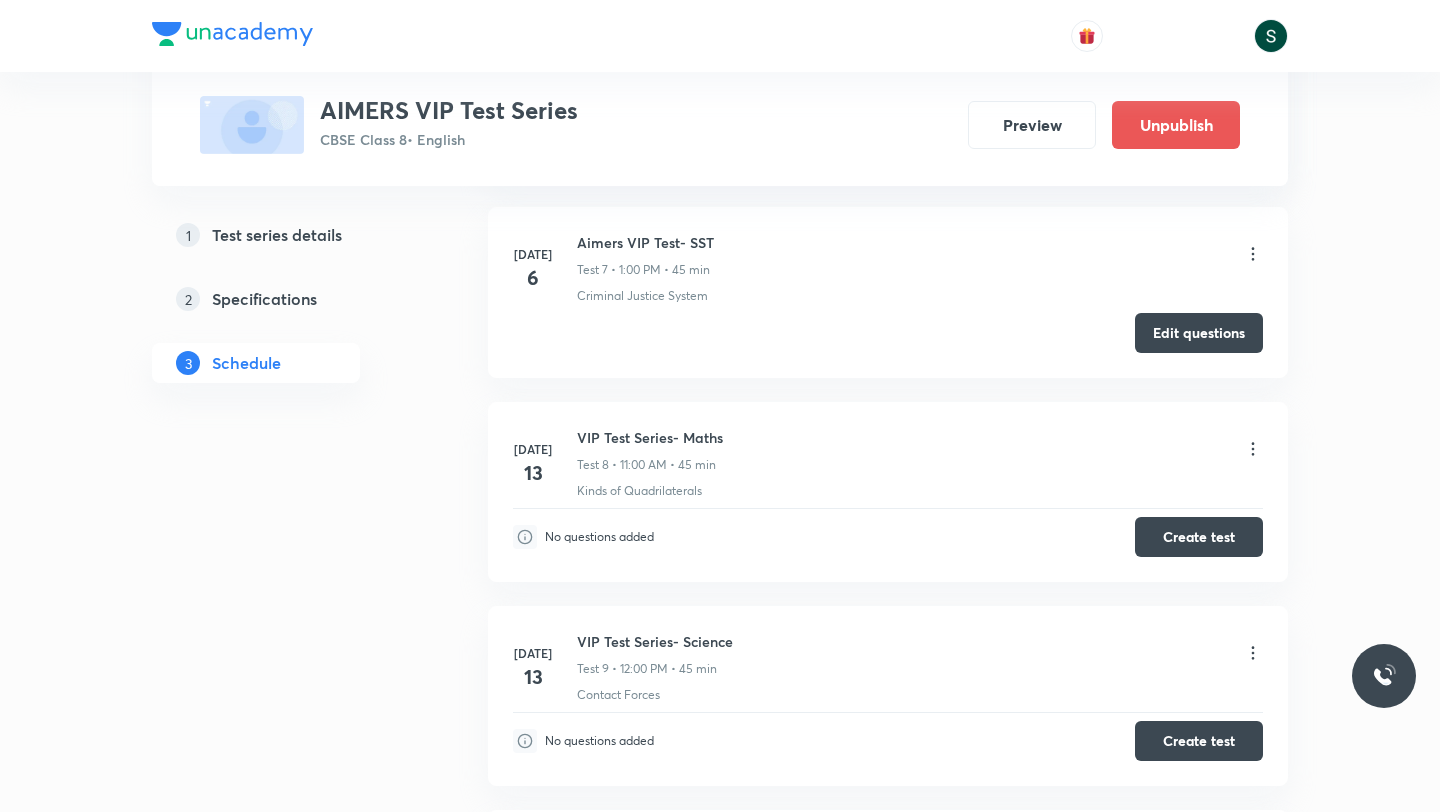 scroll, scrollTop: 2152, scrollLeft: 0, axis: vertical 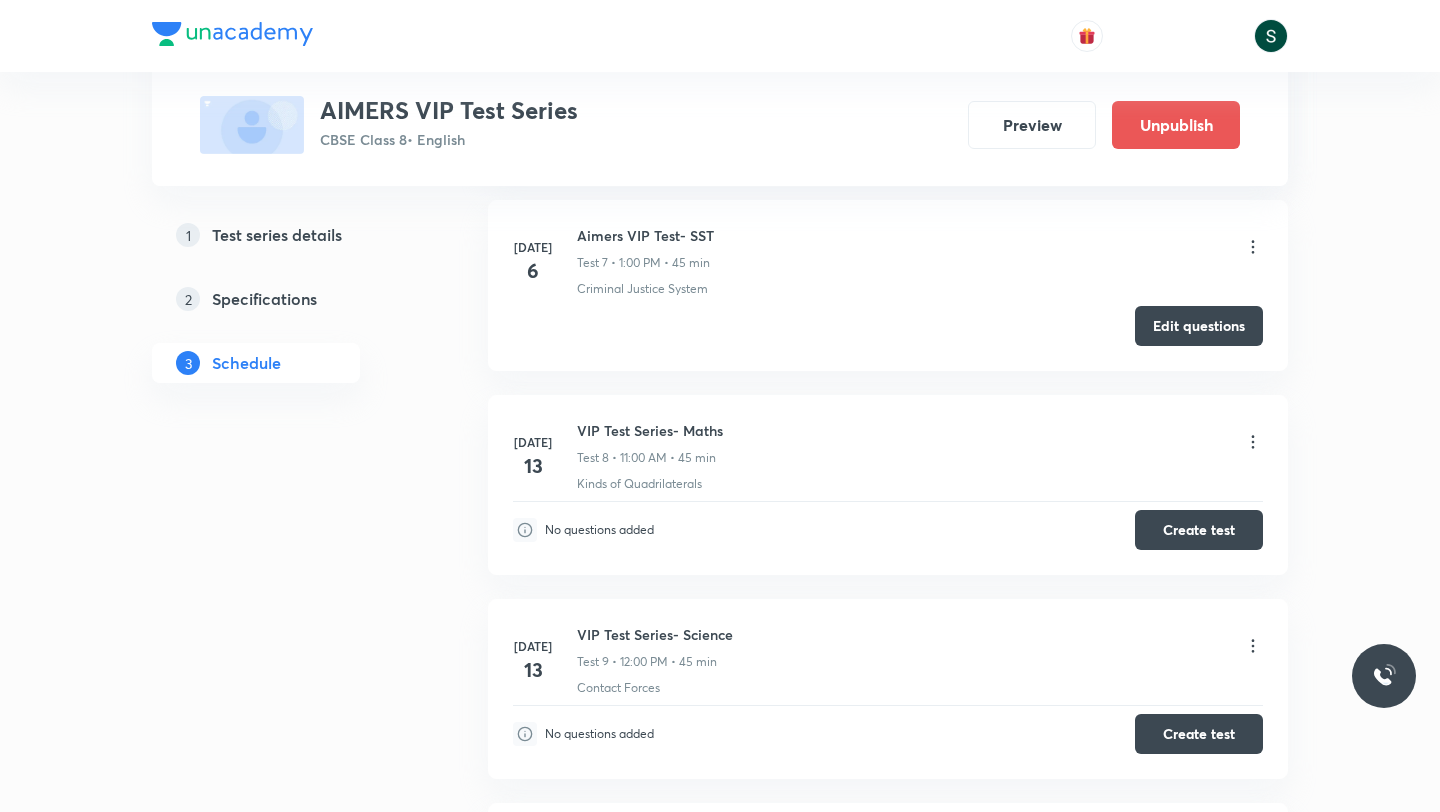 click 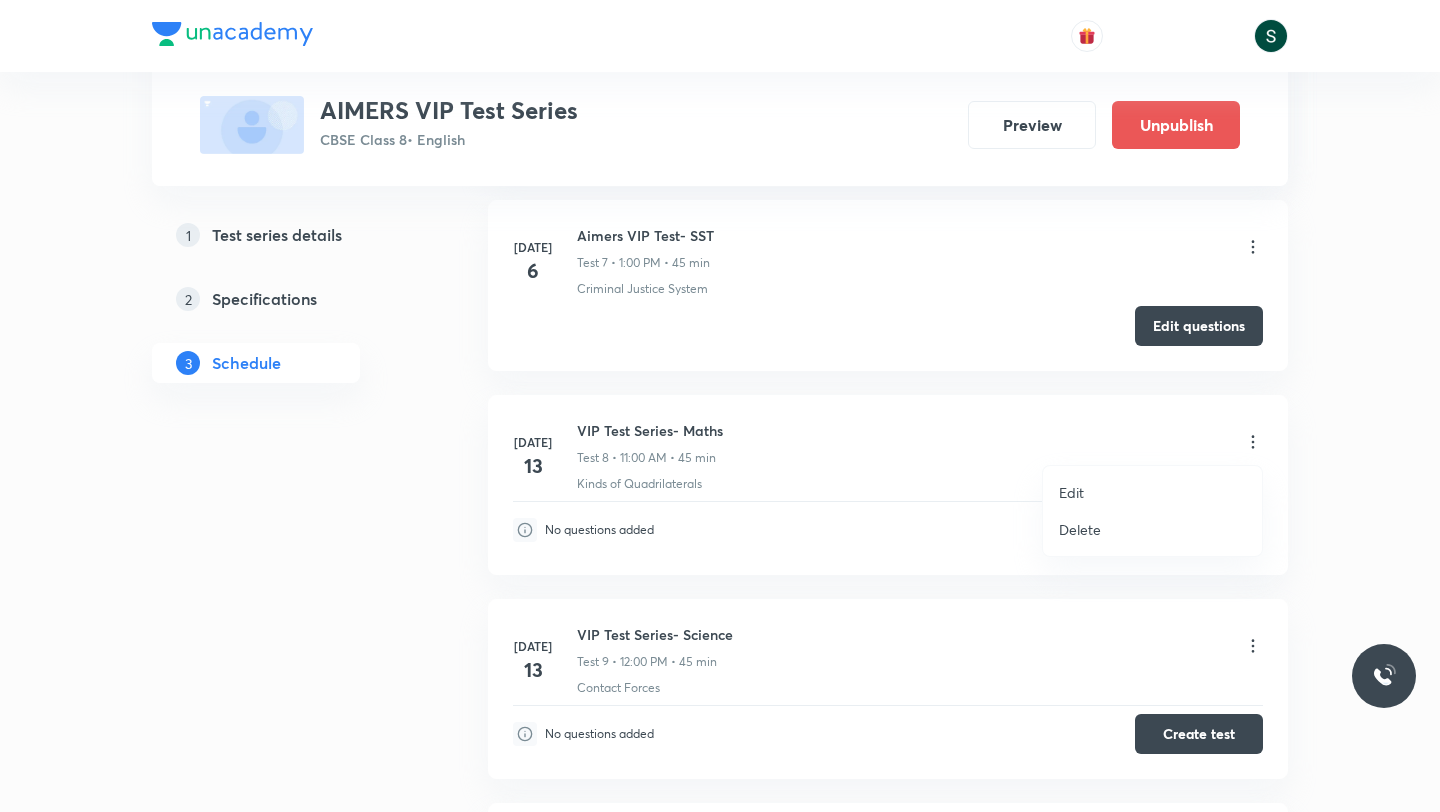 click on "Edit" at bounding box center [1152, 492] 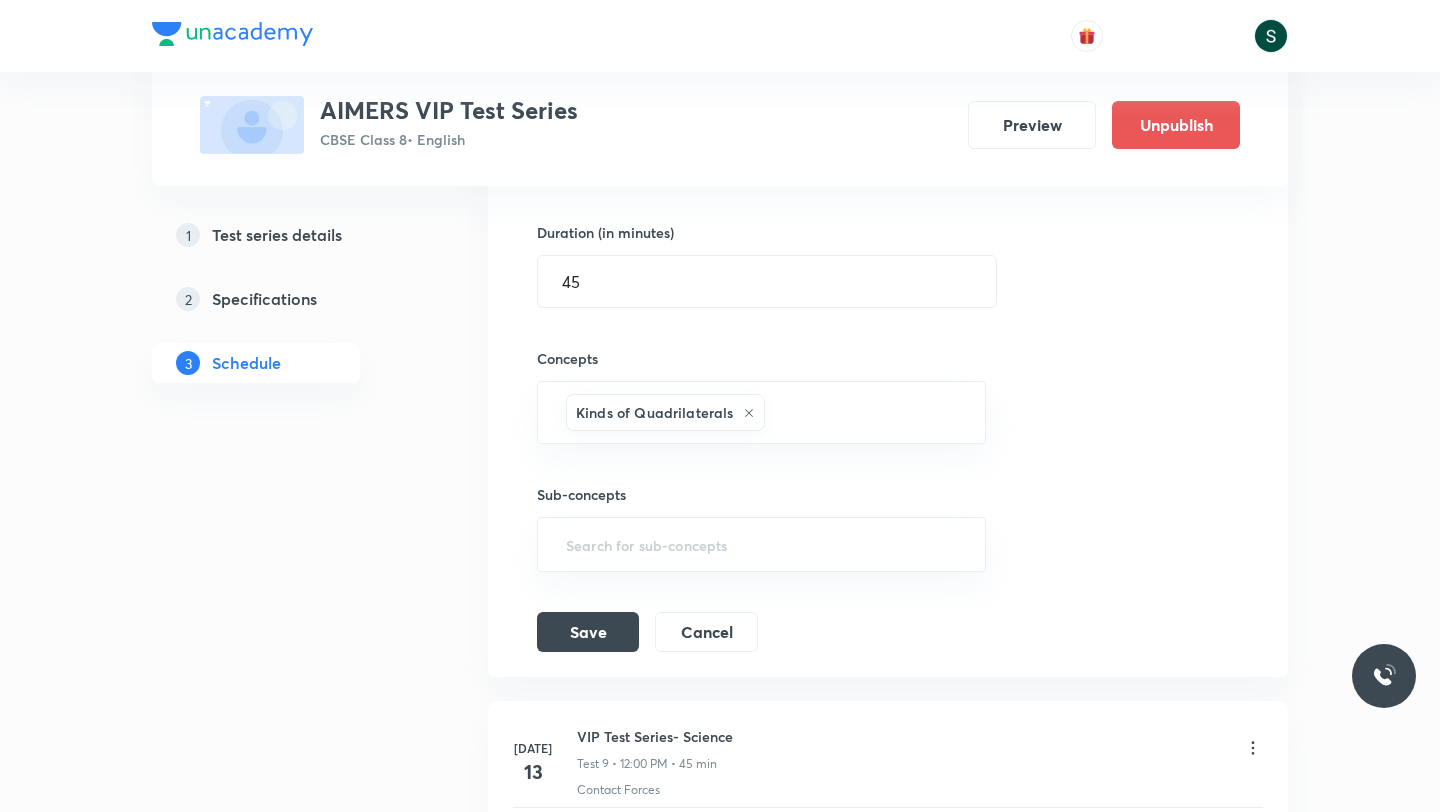 scroll, scrollTop: 1959, scrollLeft: 0, axis: vertical 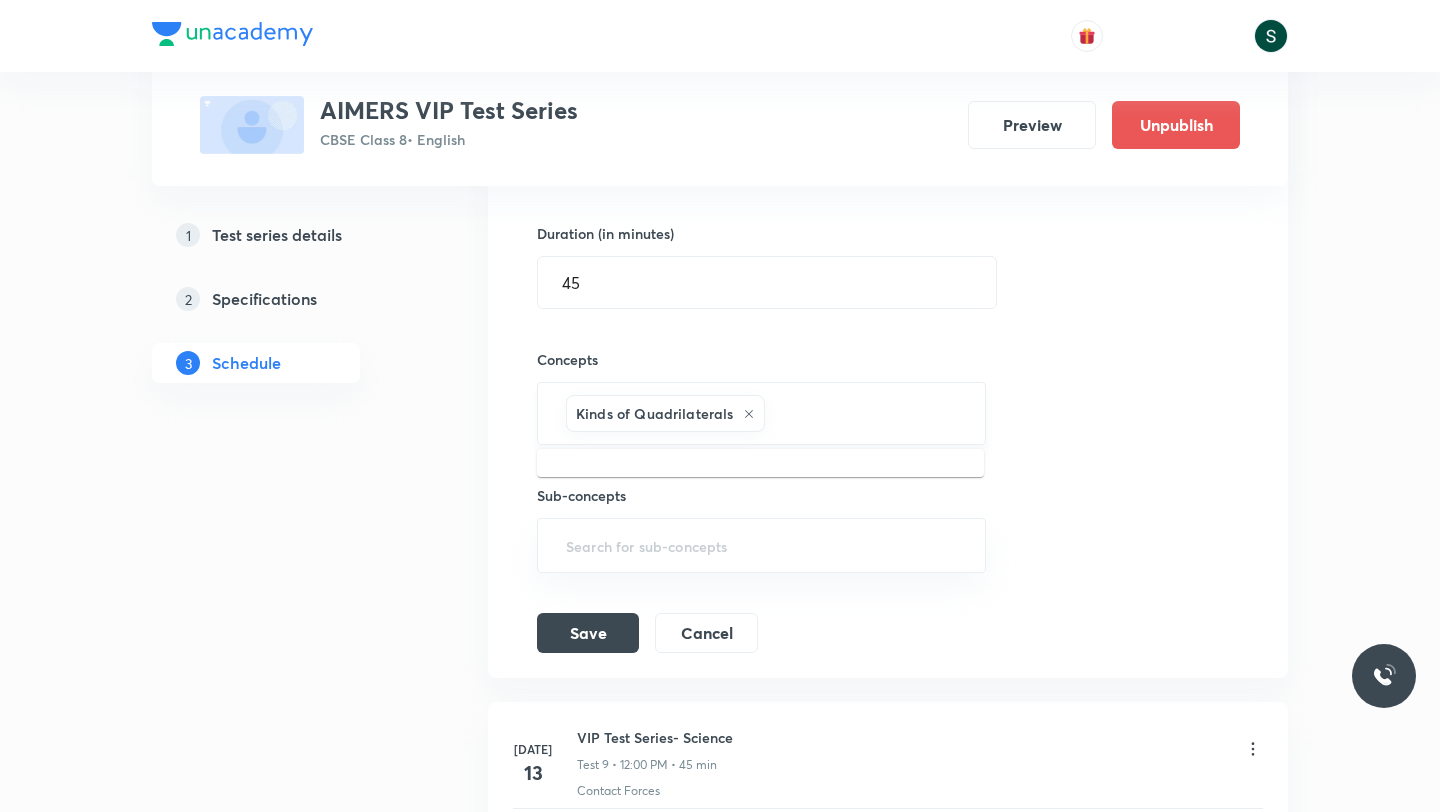 click at bounding box center (864, 413) 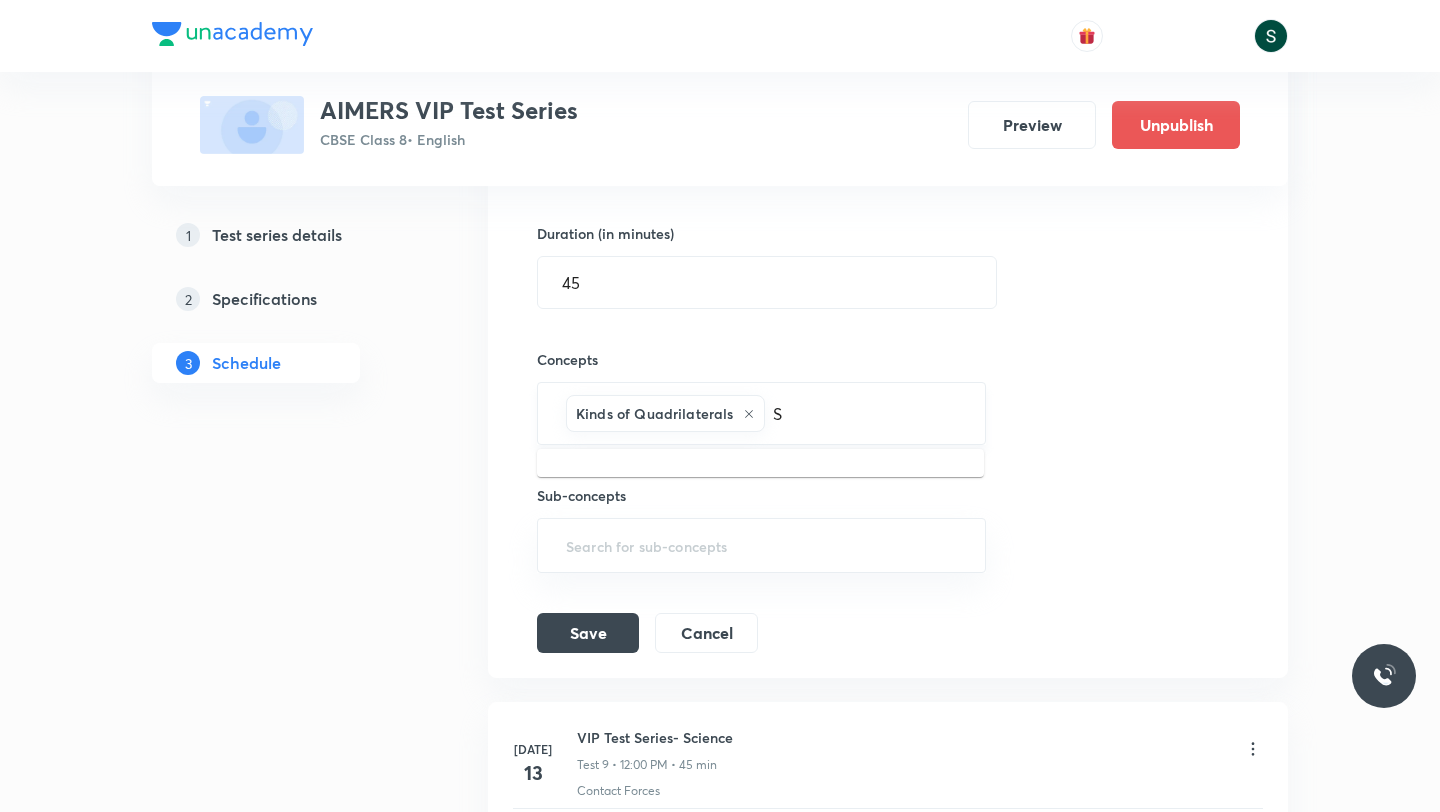 type on "SQ" 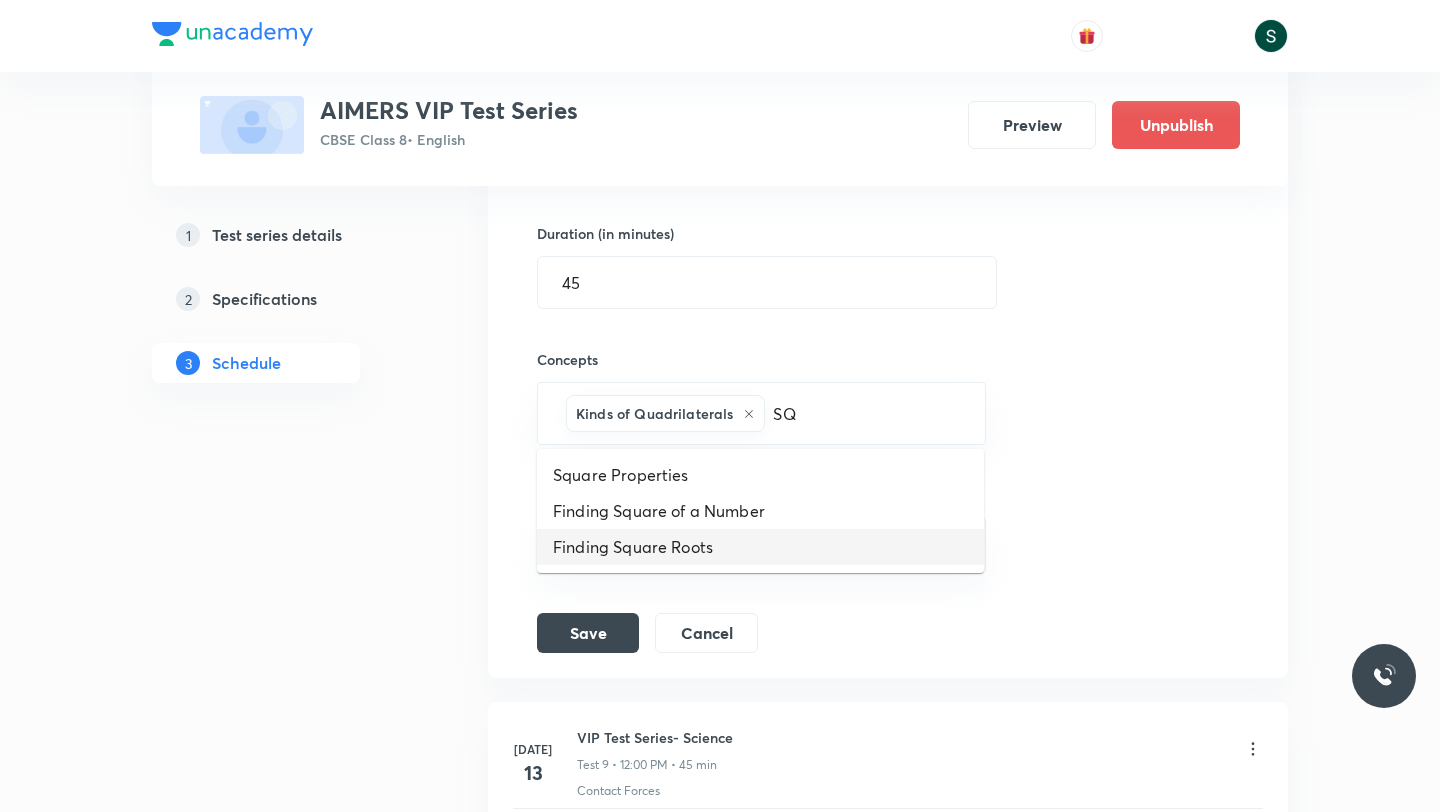 click on "Finding Square Roots" at bounding box center (760, 547) 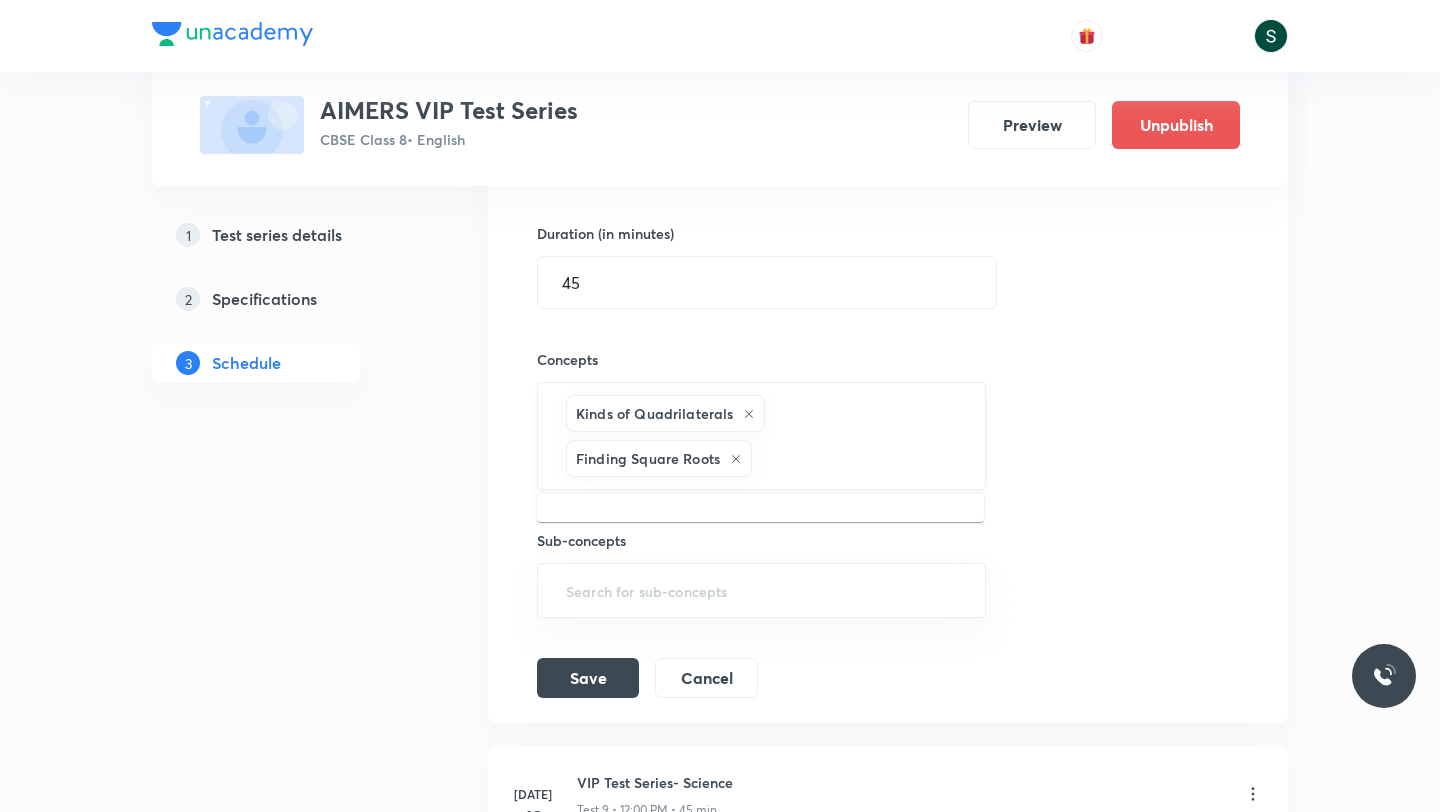 click at bounding box center (858, 458) 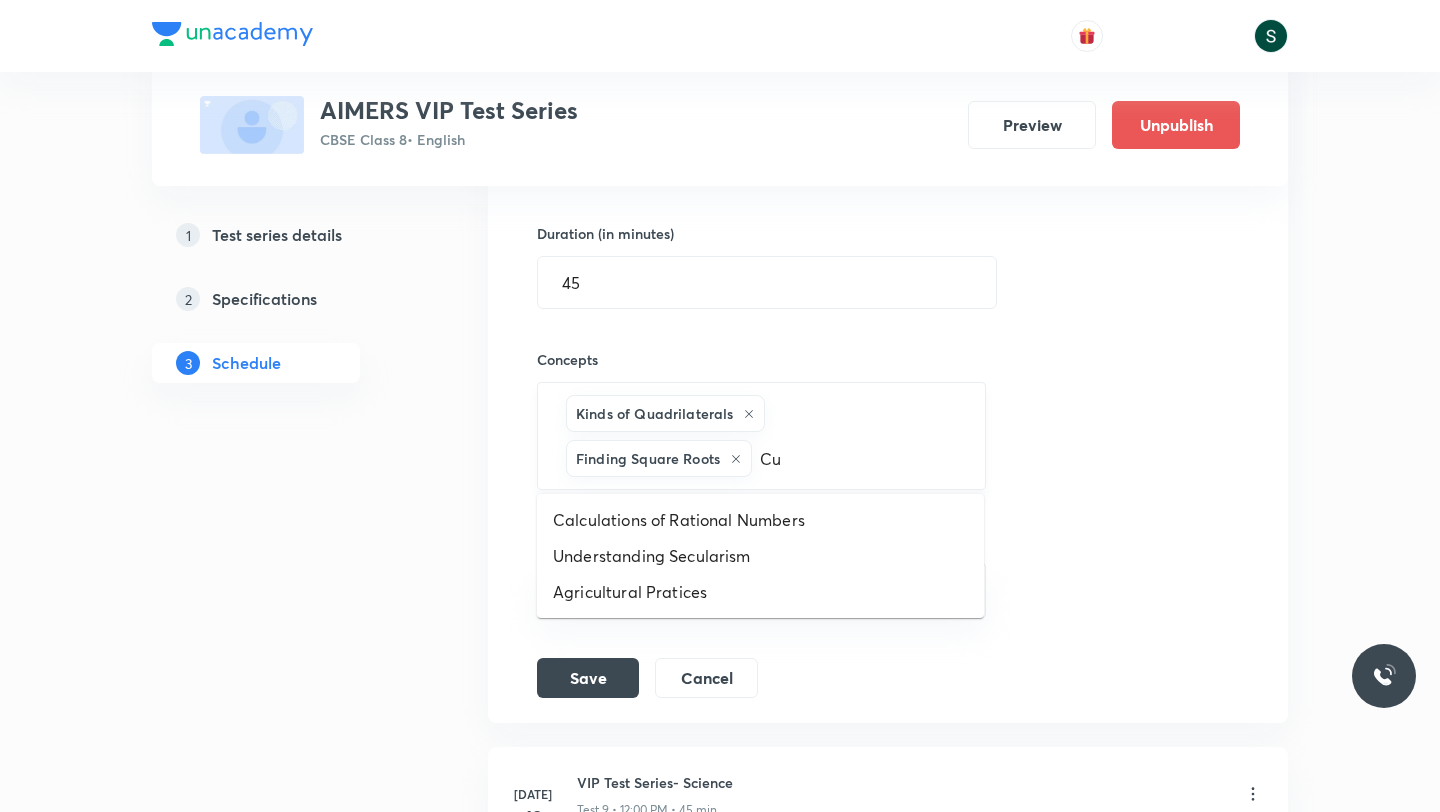 type on "C" 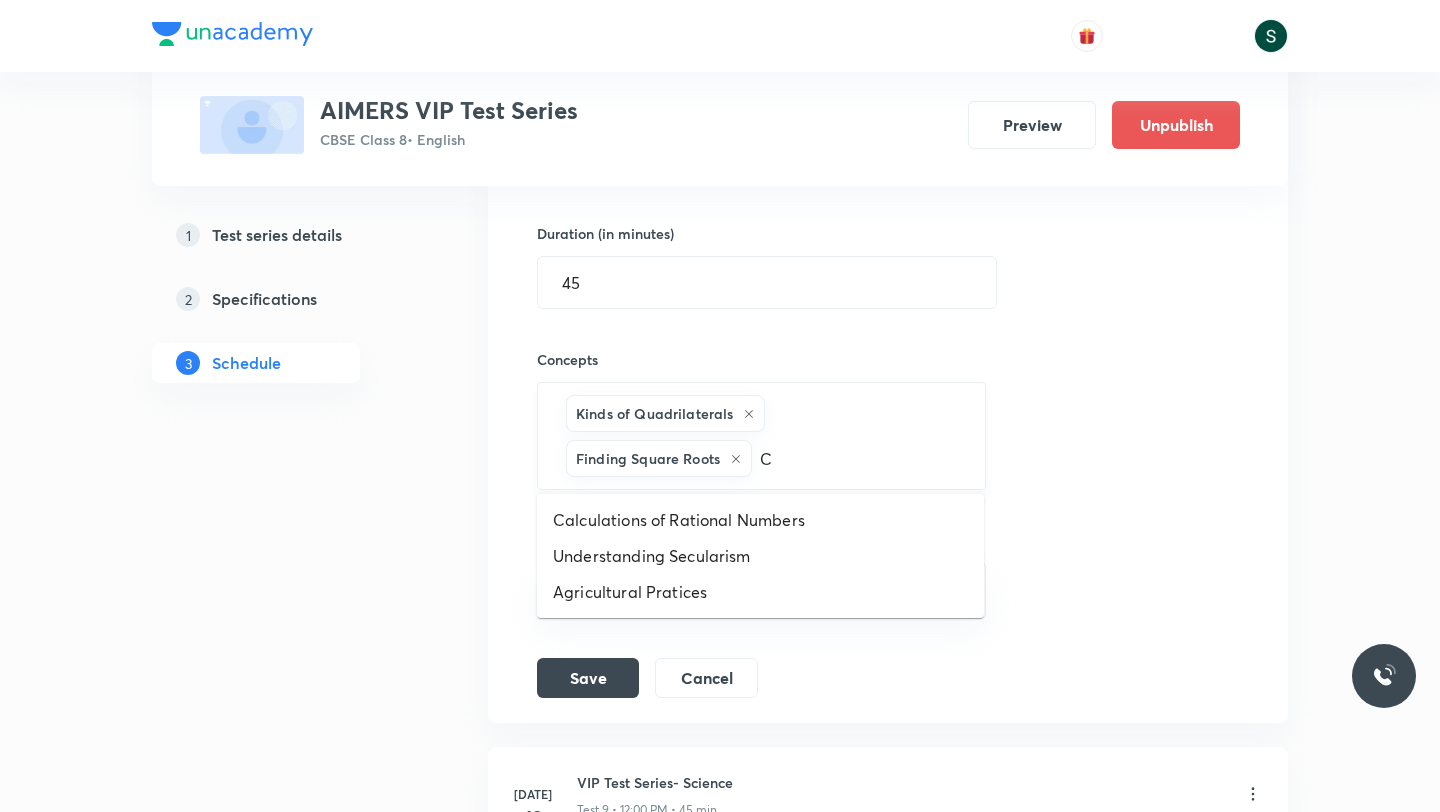 type 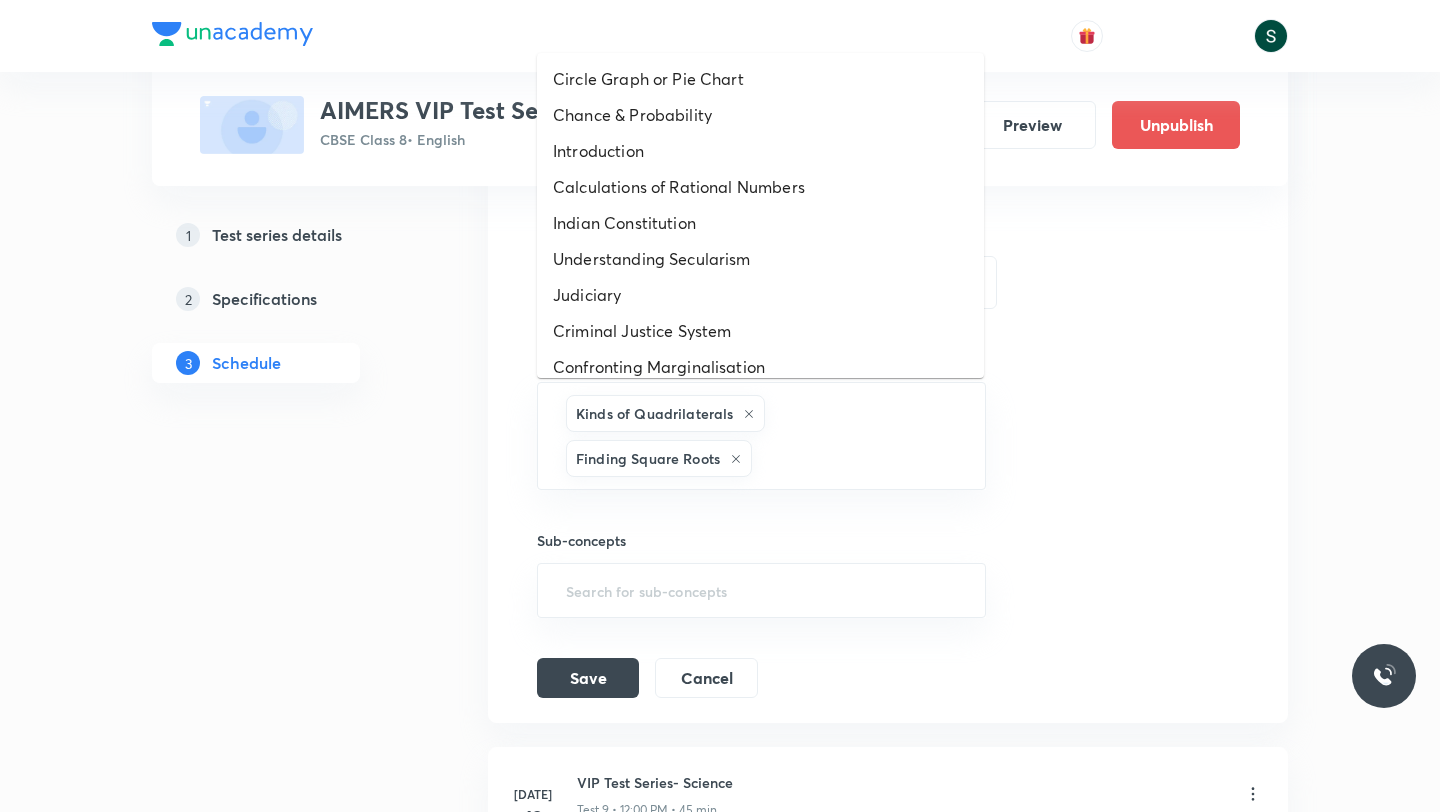 click on "Session title 22/99 VIP Test Series- Maths ​ Schedule for Jul 13, 2025, 11:00 AM ​ Duration (in minutes) 45 ​ Concepts Kinds of Quadrilaterals Finding Square Roots ​ Sub-concepts ​ Save Cancel" at bounding box center (888, 314) 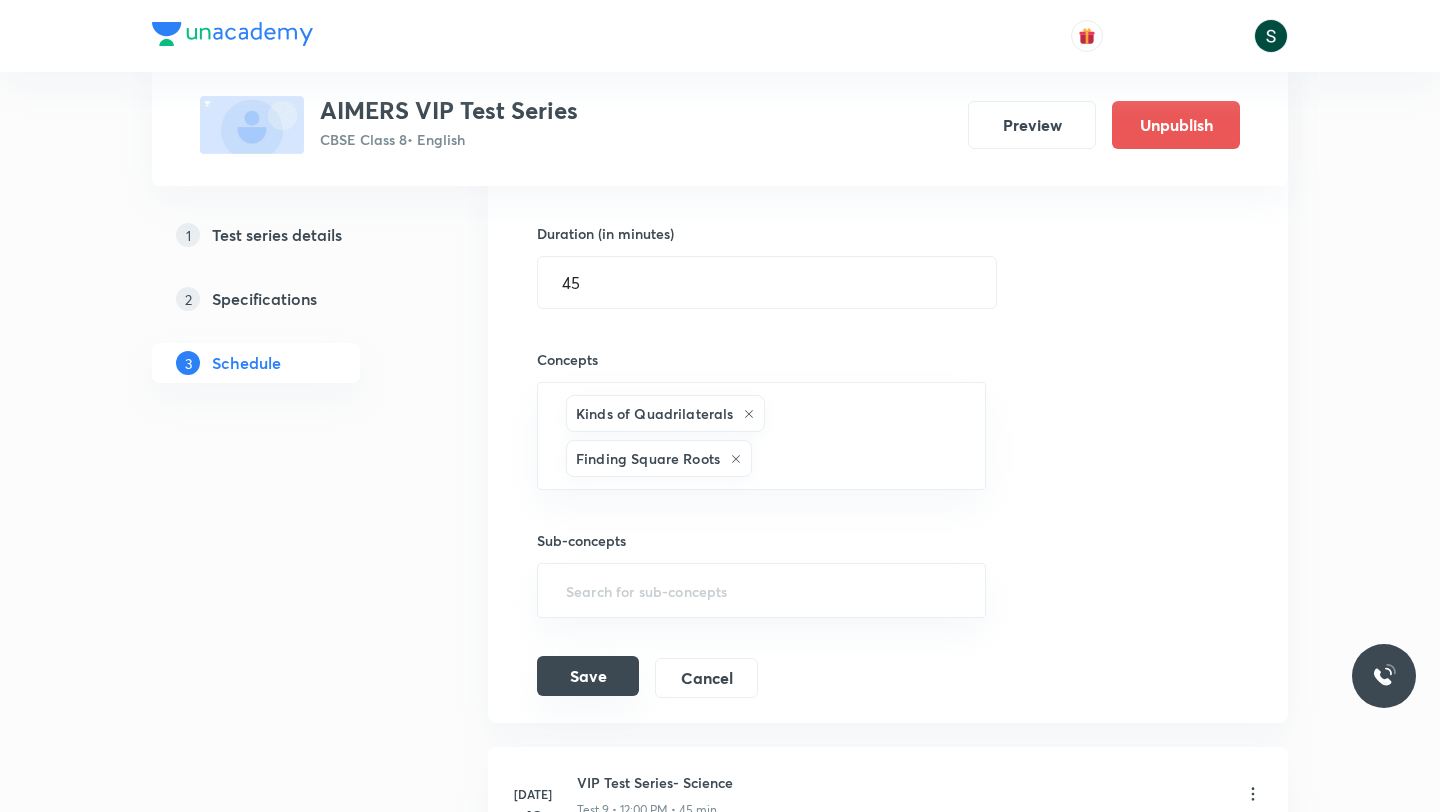 click on "Save" at bounding box center (588, 676) 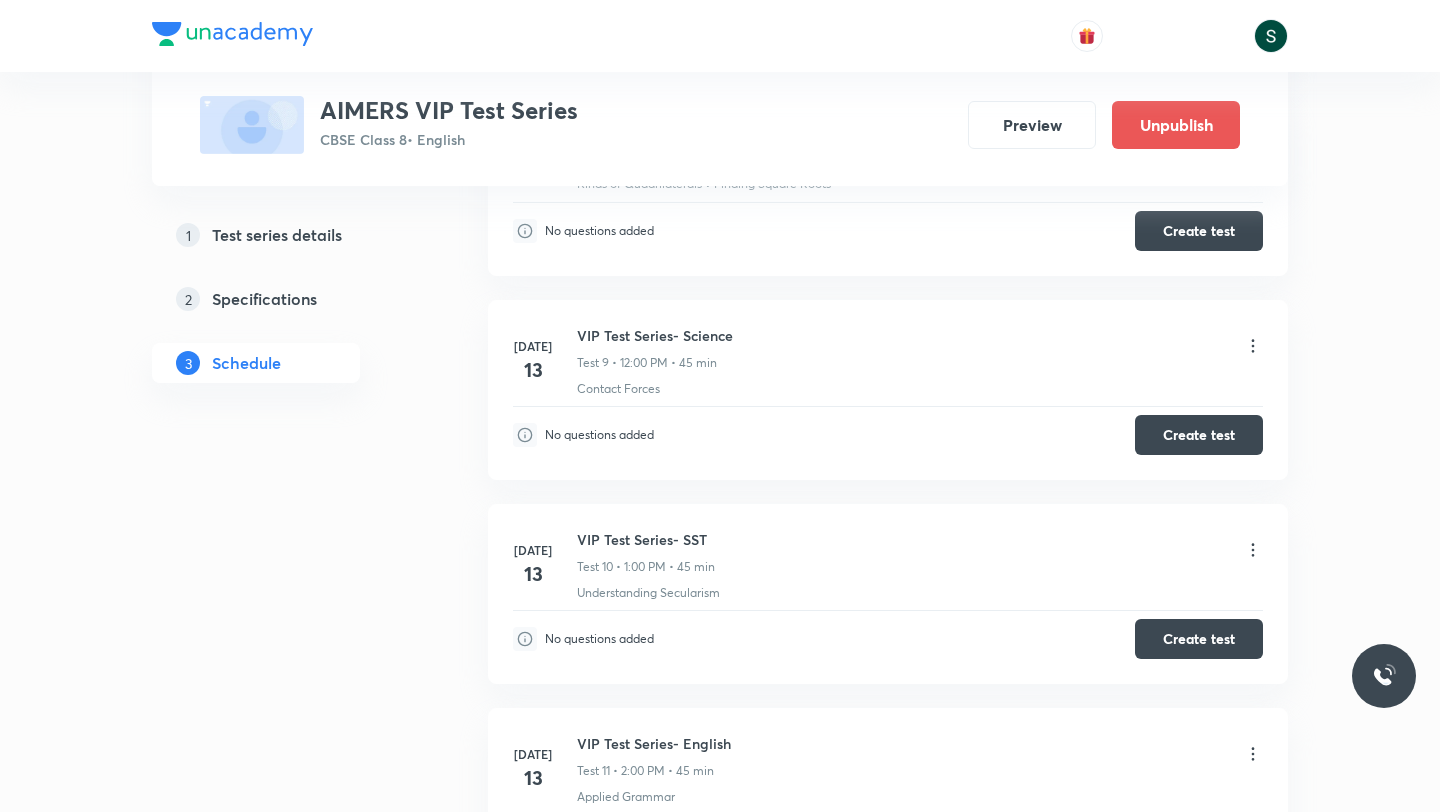 scroll, scrollTop: 1793, scrollLeft: 0, axis: vertical 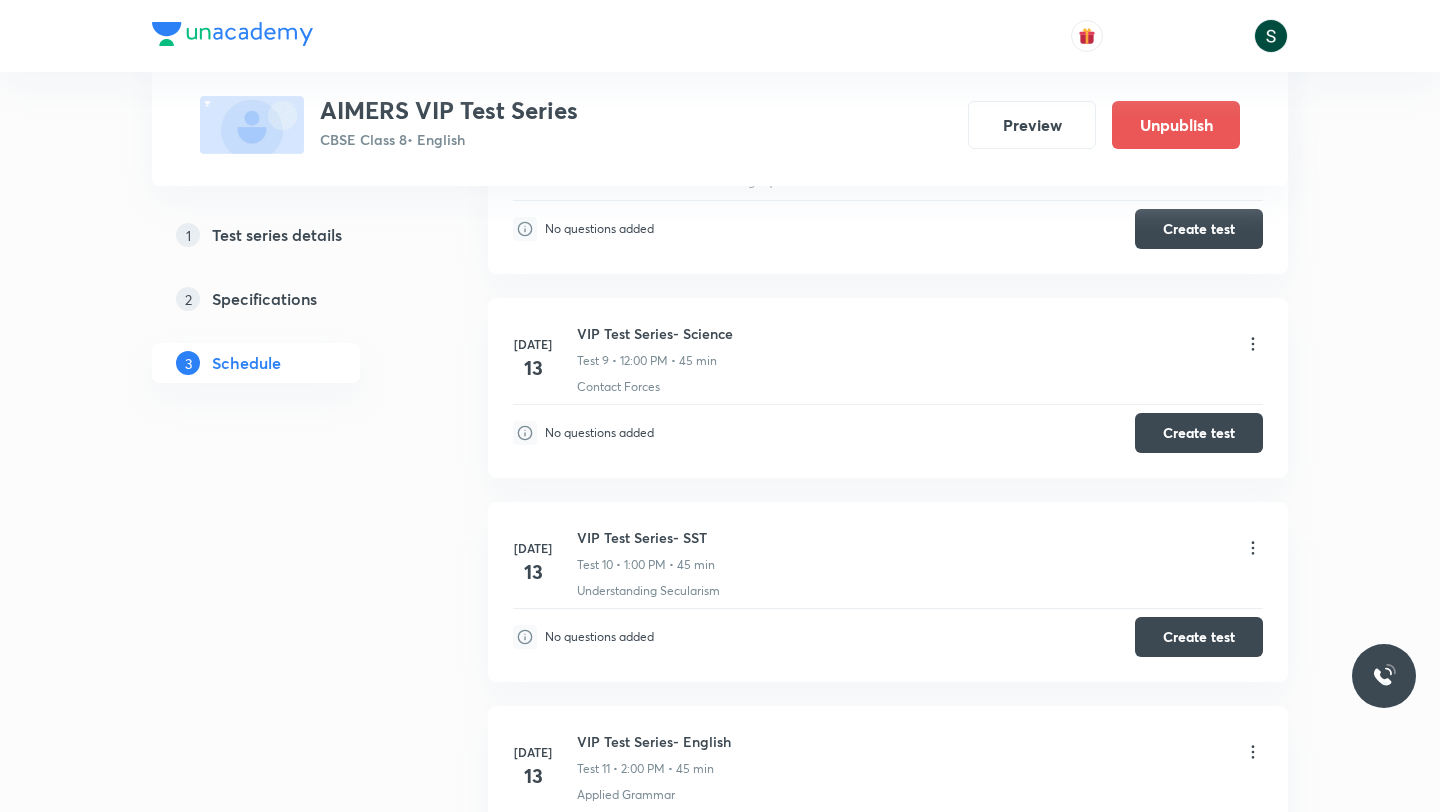 click 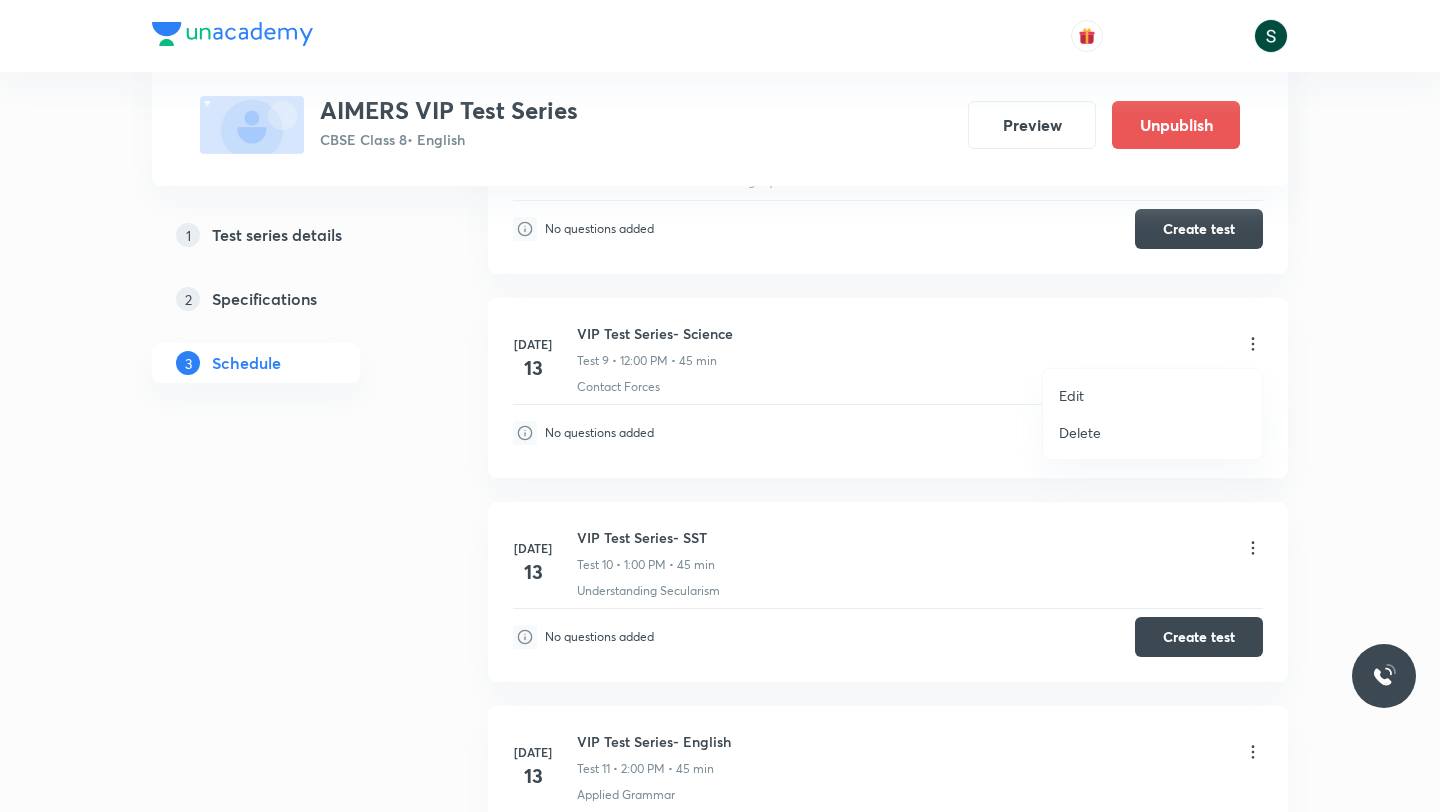 click on "Edit" at bounding box center [1152, 395] 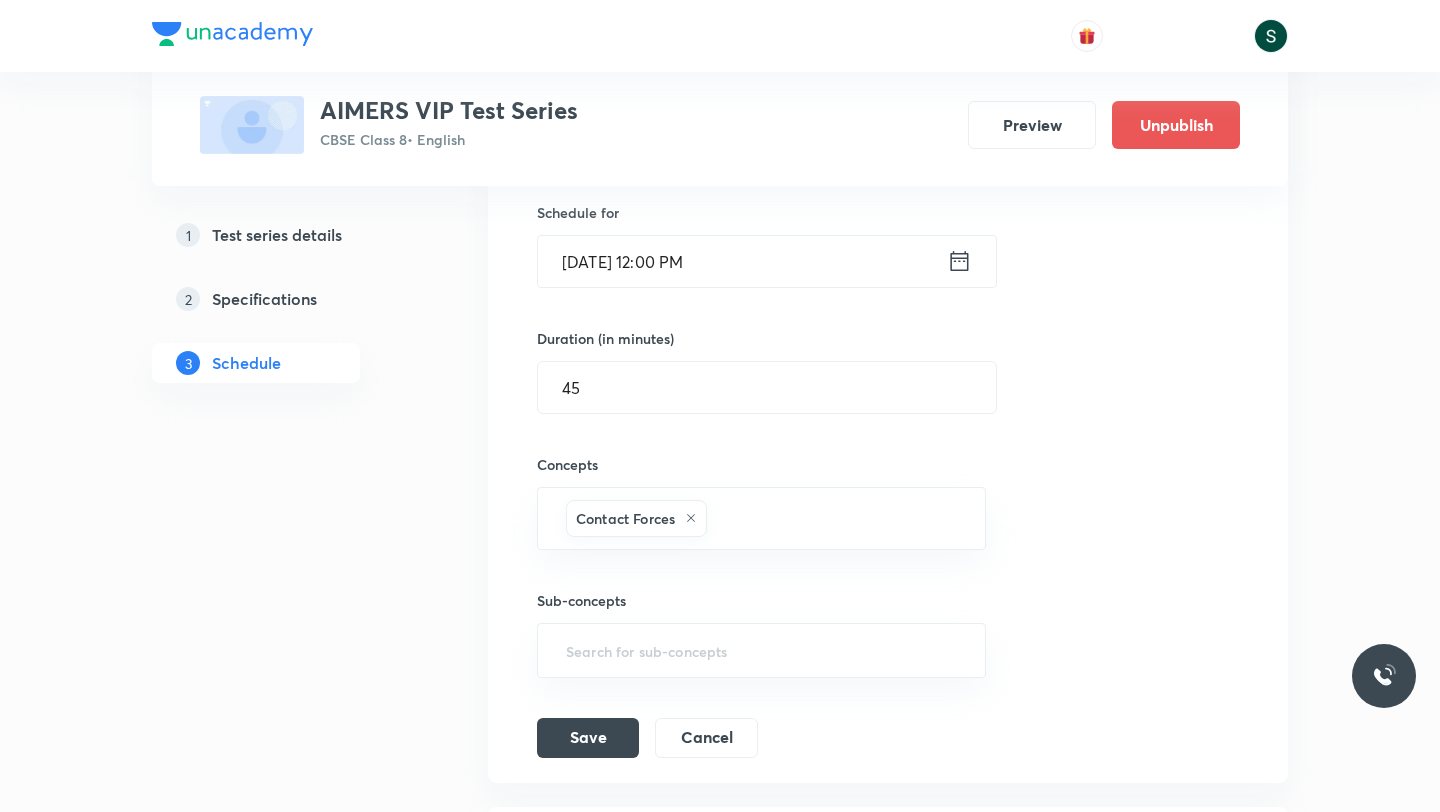 scroll, scrollTop: 2080, scrollLeft: 0, axis: vertical 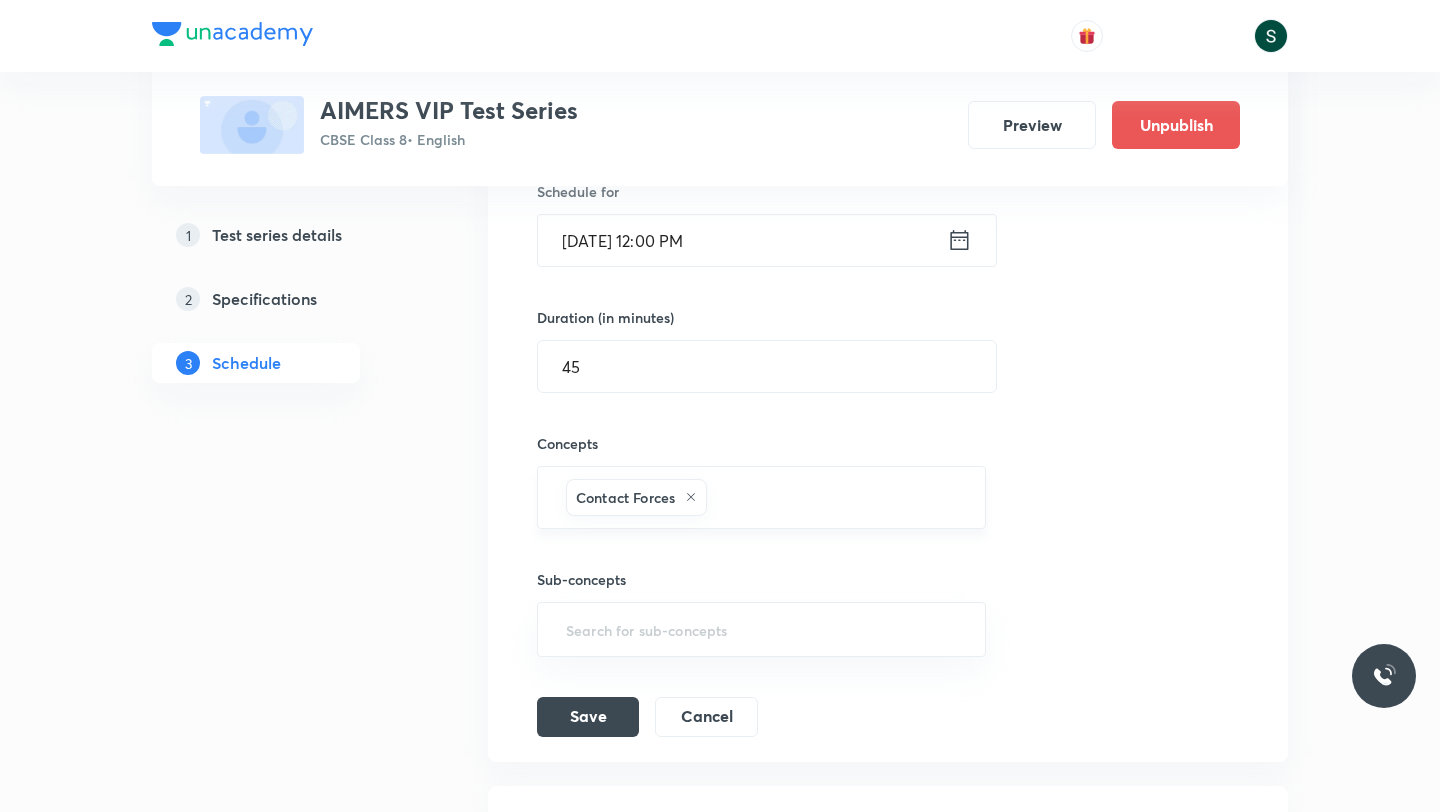 click at bounding box center (835, 497) 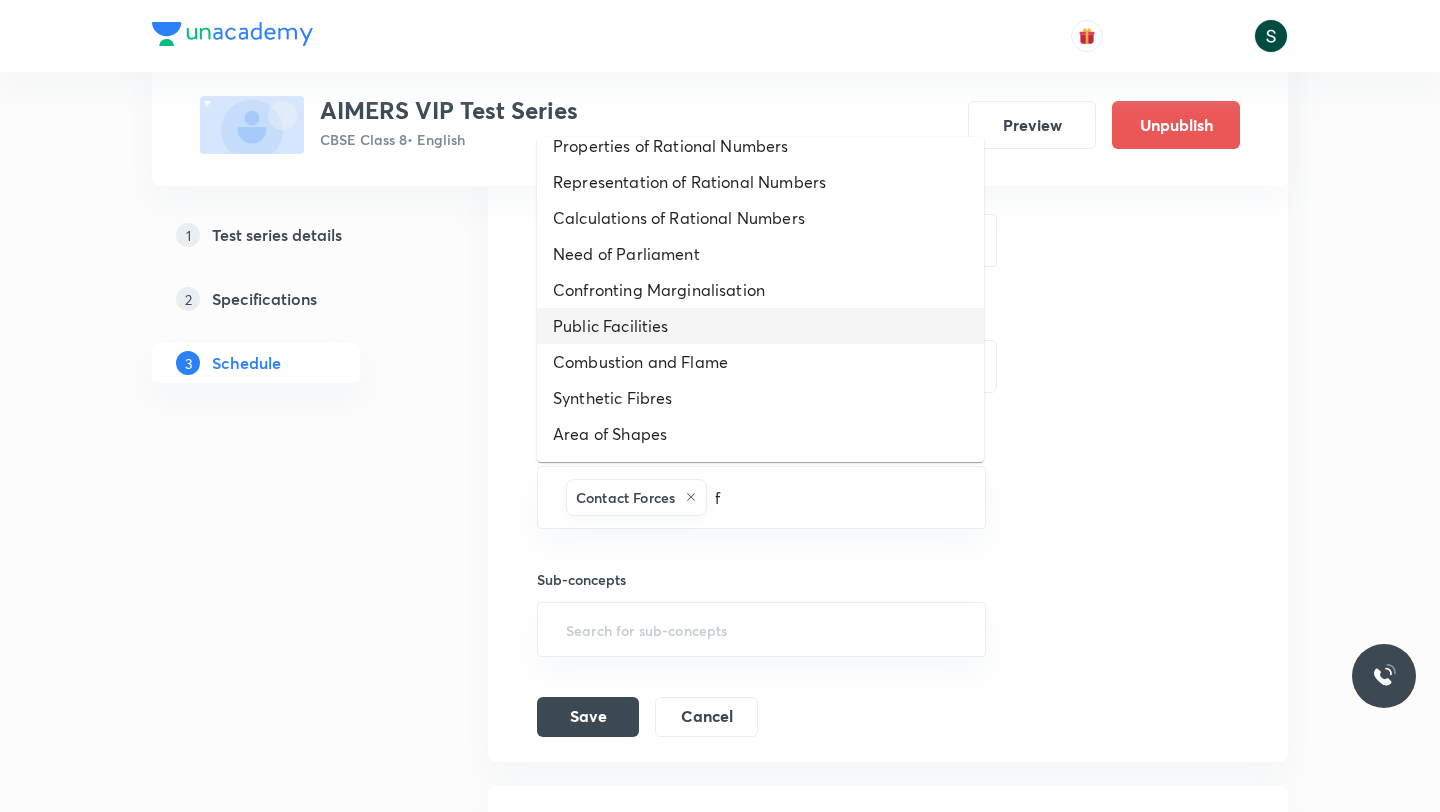 scroll, scrollTop: 91, scrollLeft: 0, axis: vertical 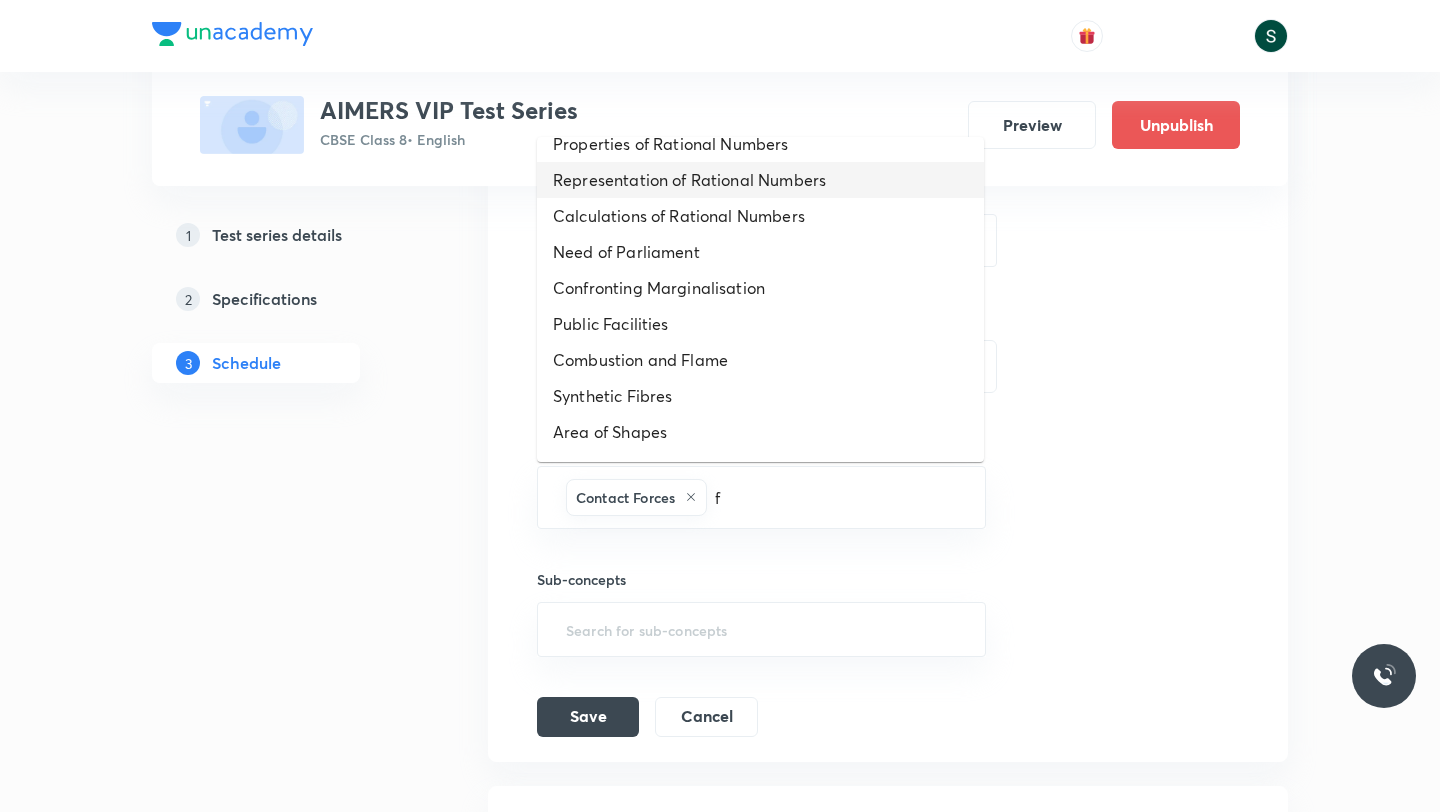type on "f" 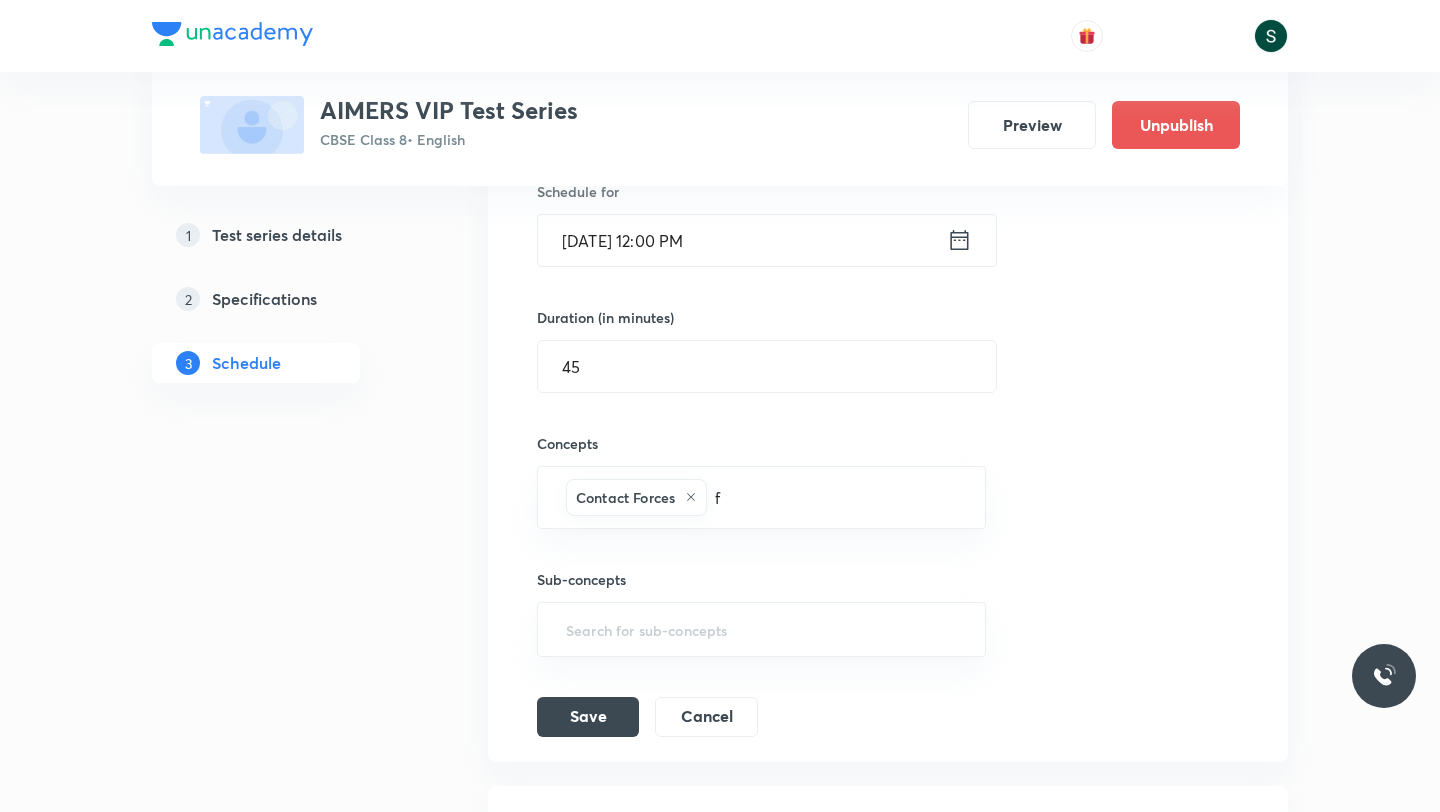 type 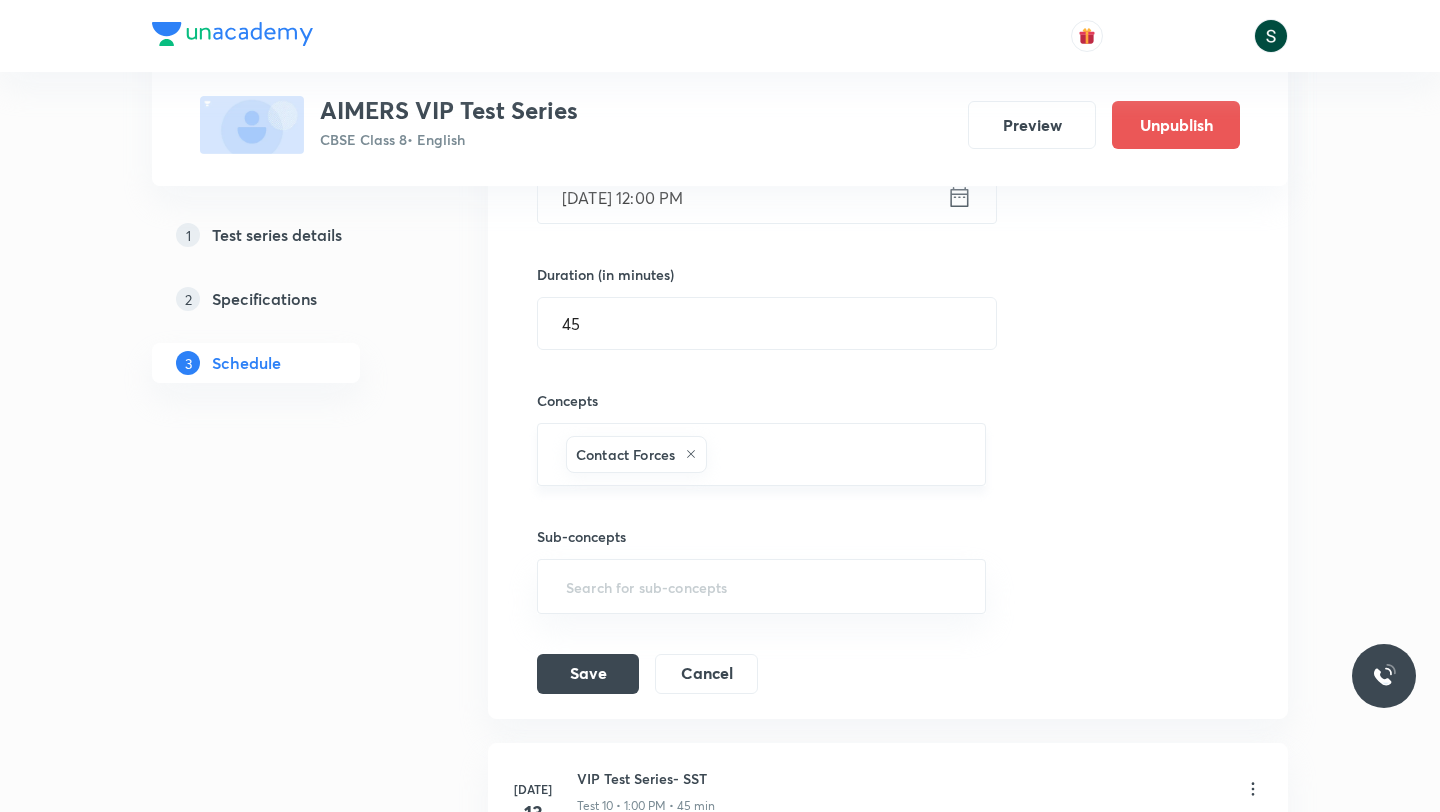 scroll, scrollTop: 2125, scrollLeft: 0, axis: vertical 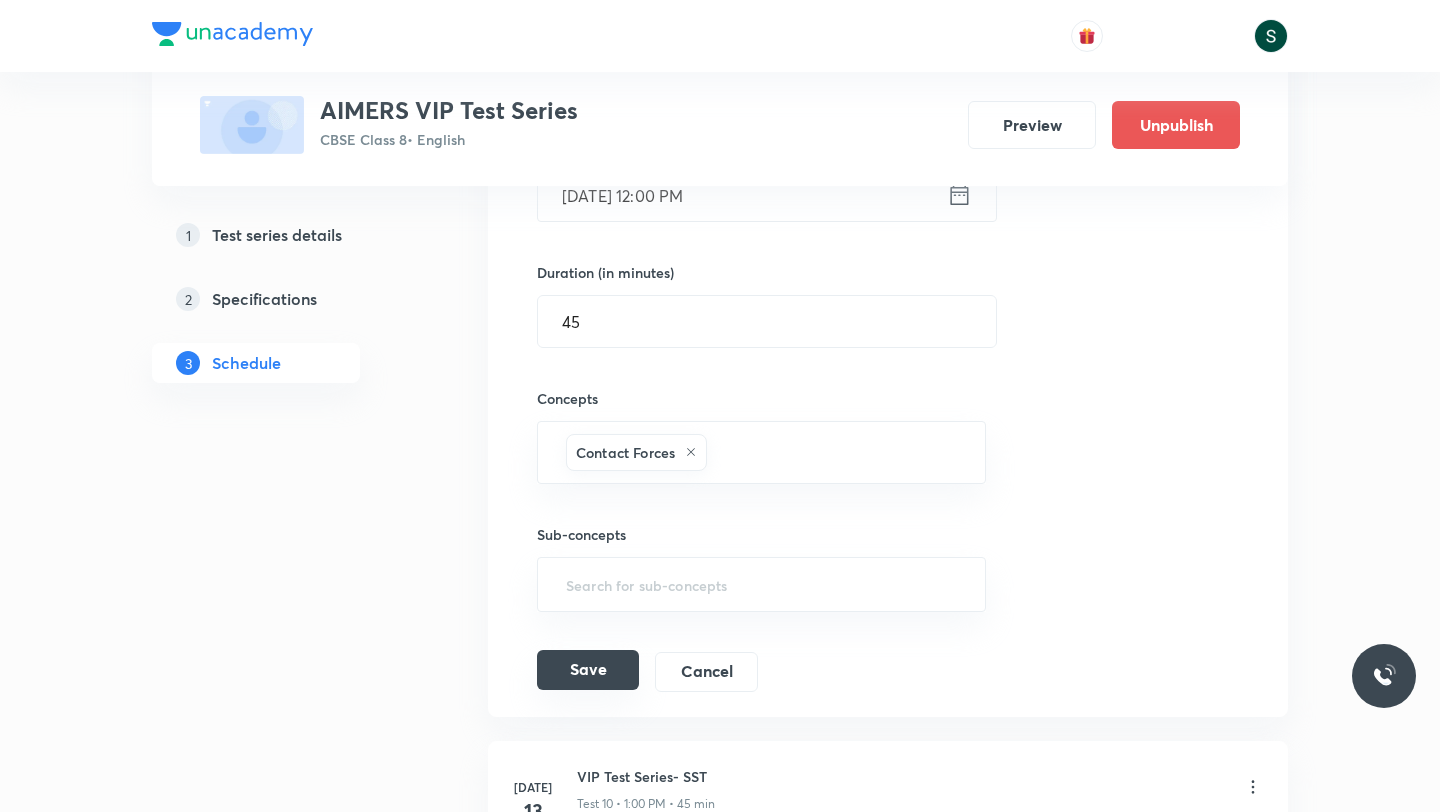 click on "Save" at bounding box center [588, 670] 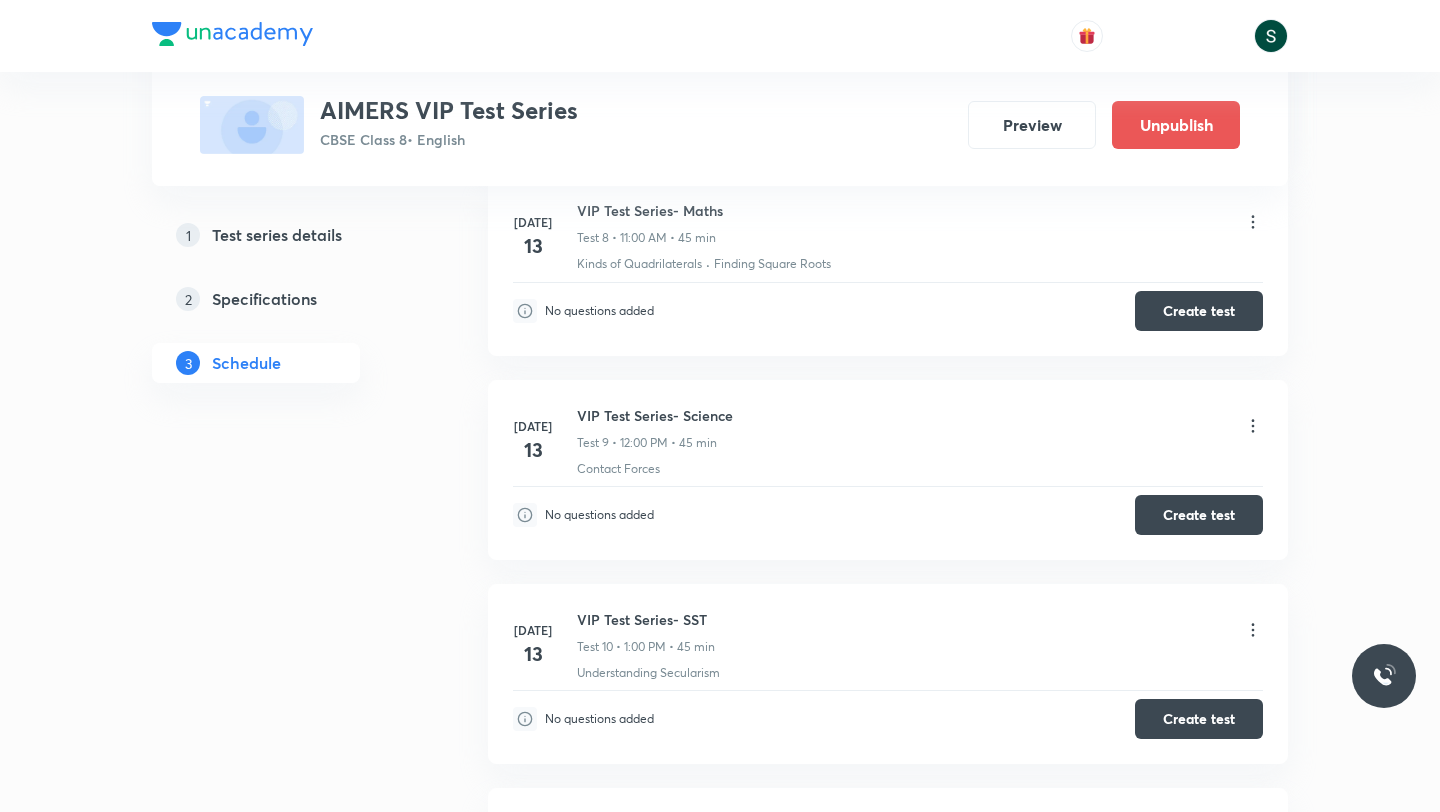 scroll, scrollTop: 1712, scrollLeft: 0, axis: vertical 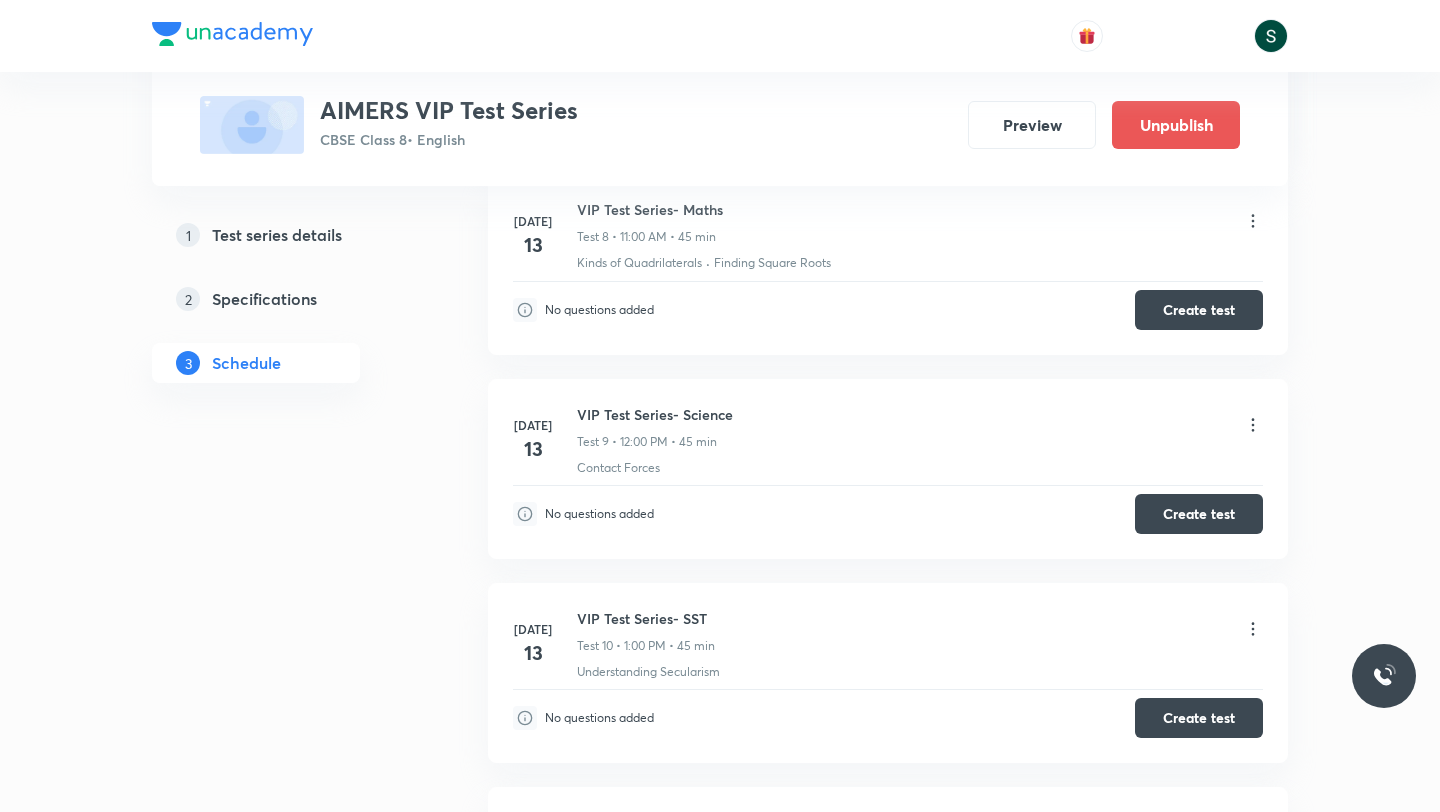 click 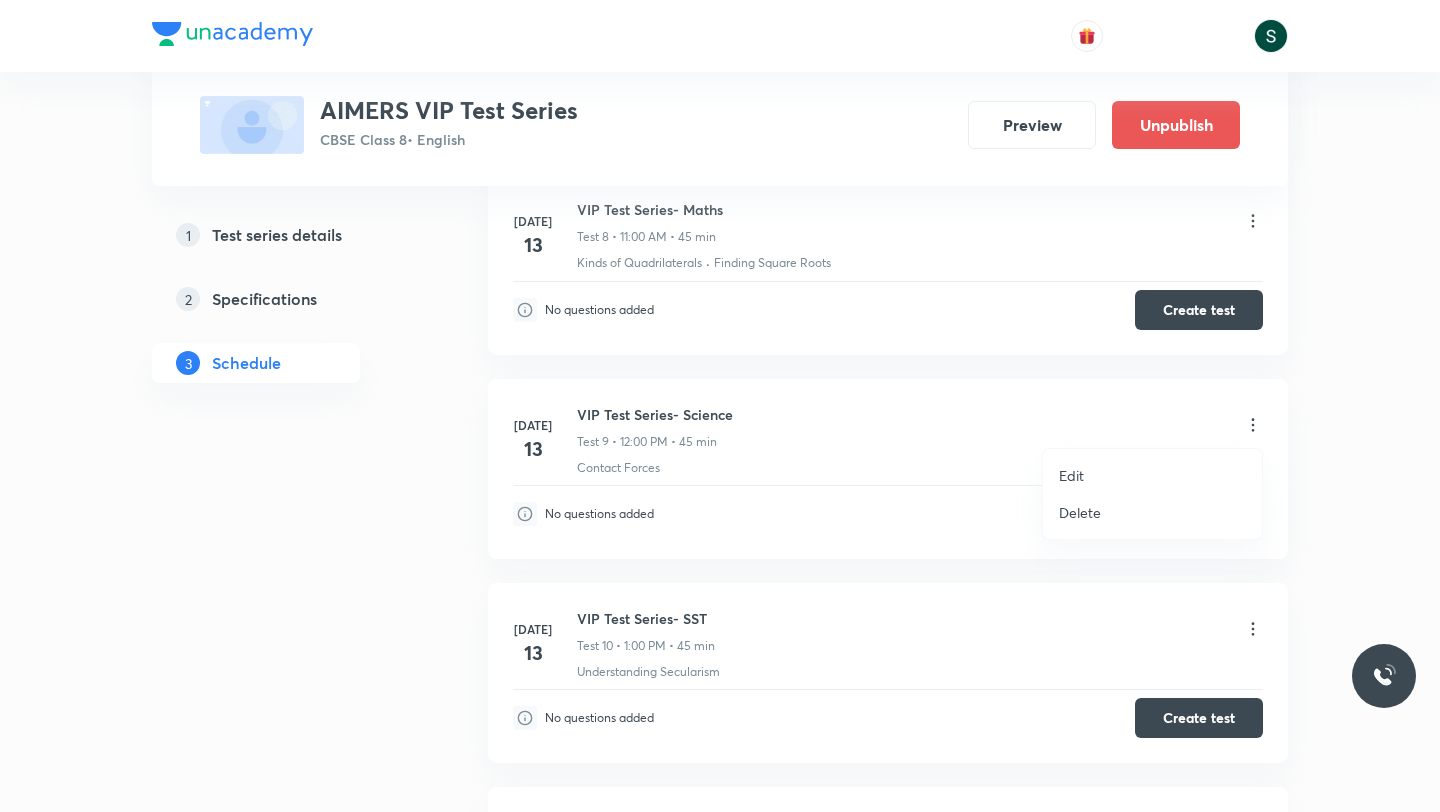 click on "Edit" at bounding box center [1071, 475] 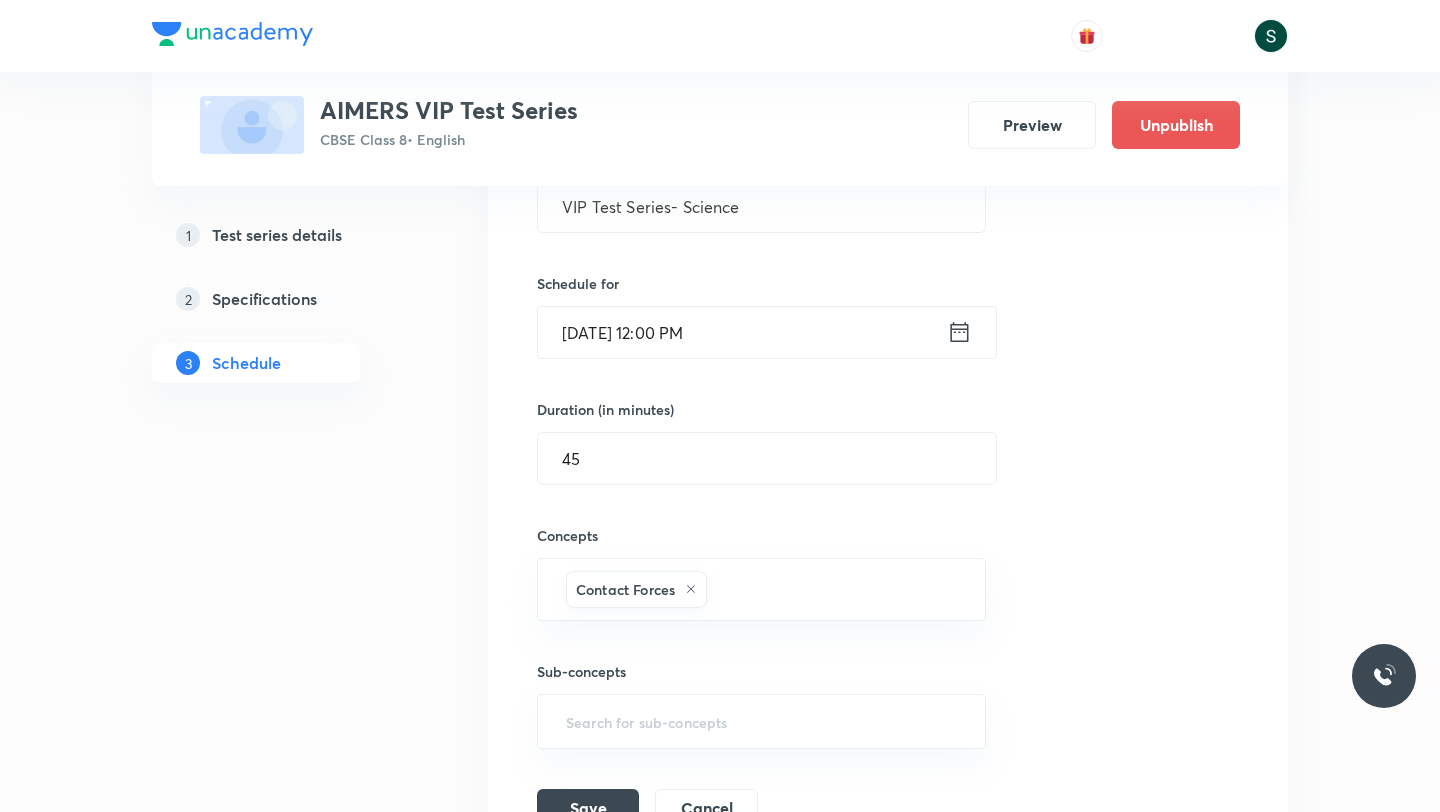 scroll, scrollTop: 1991, scrollLeft: 0, axis: vertical 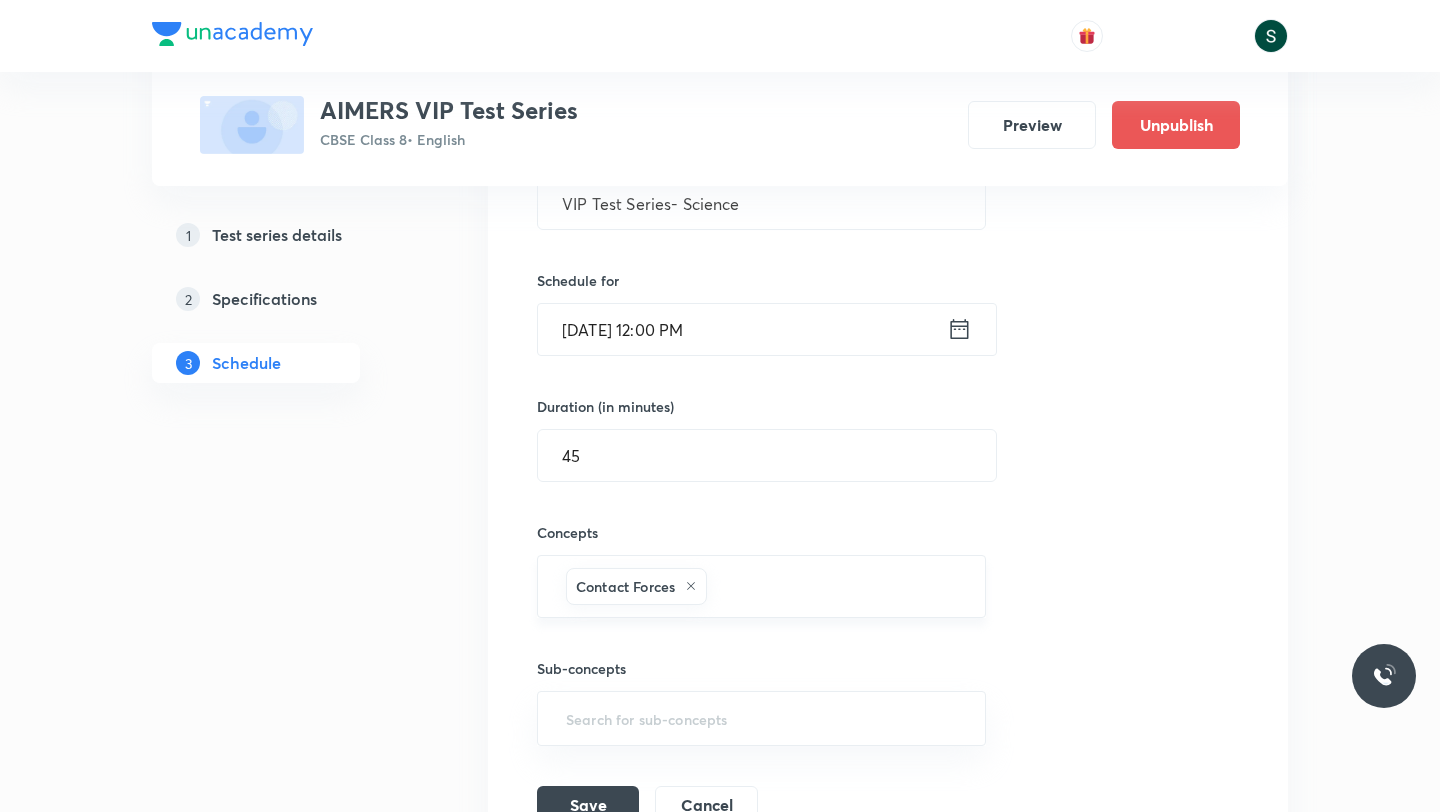 click at bounding box center (835, 586) 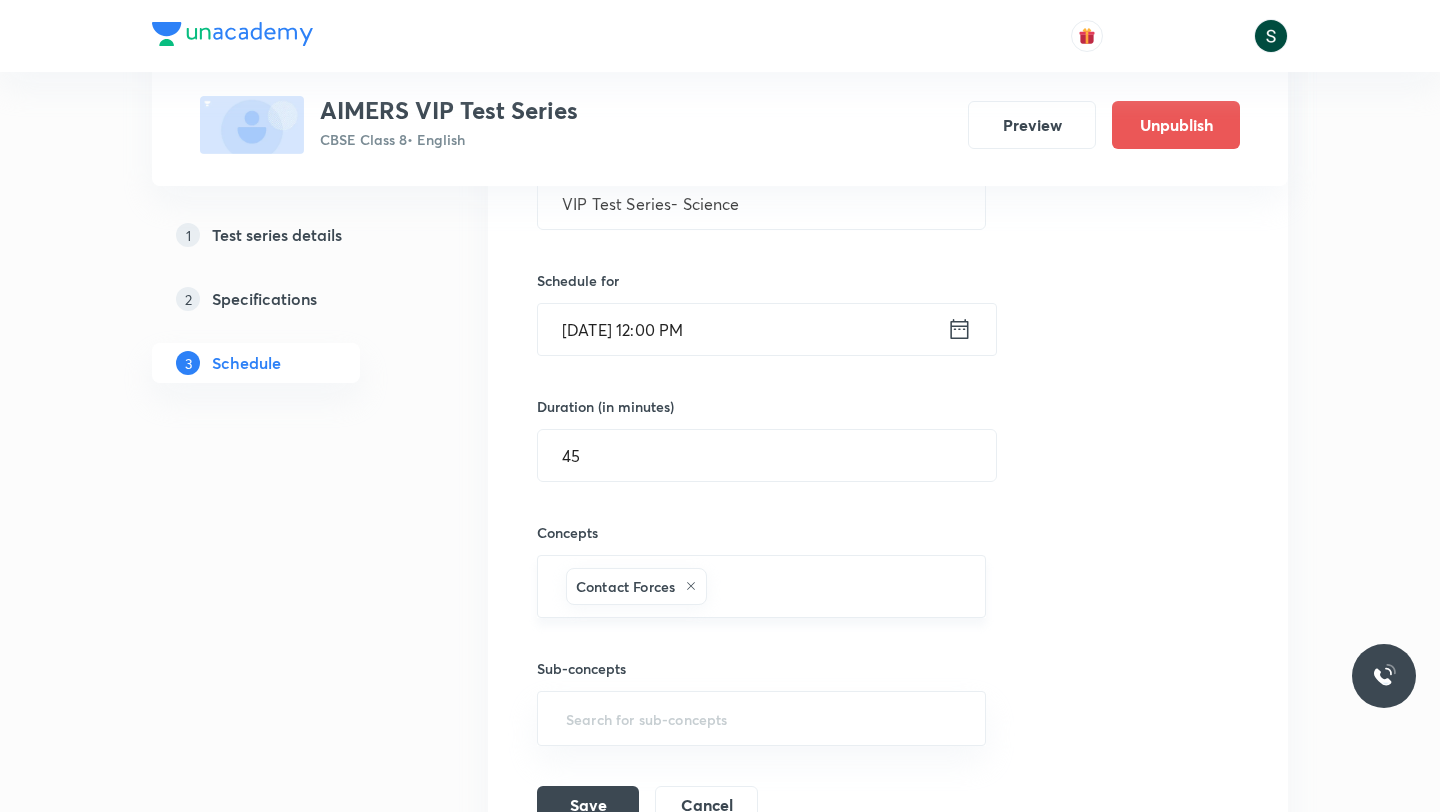 click at bounding box center (835, 586) 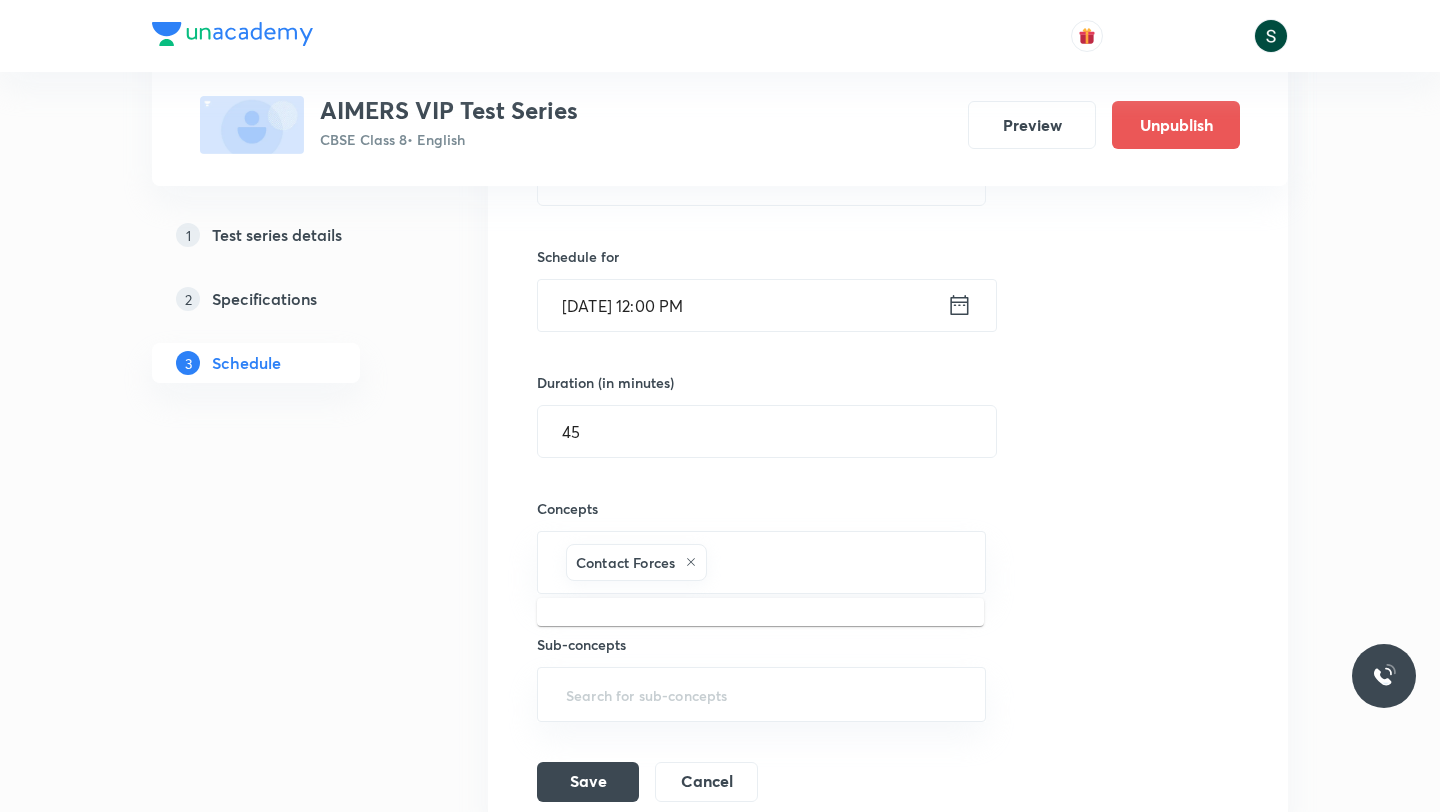 scroll, scrollTop: 1997, scrollLeft: 0, axis: vertical 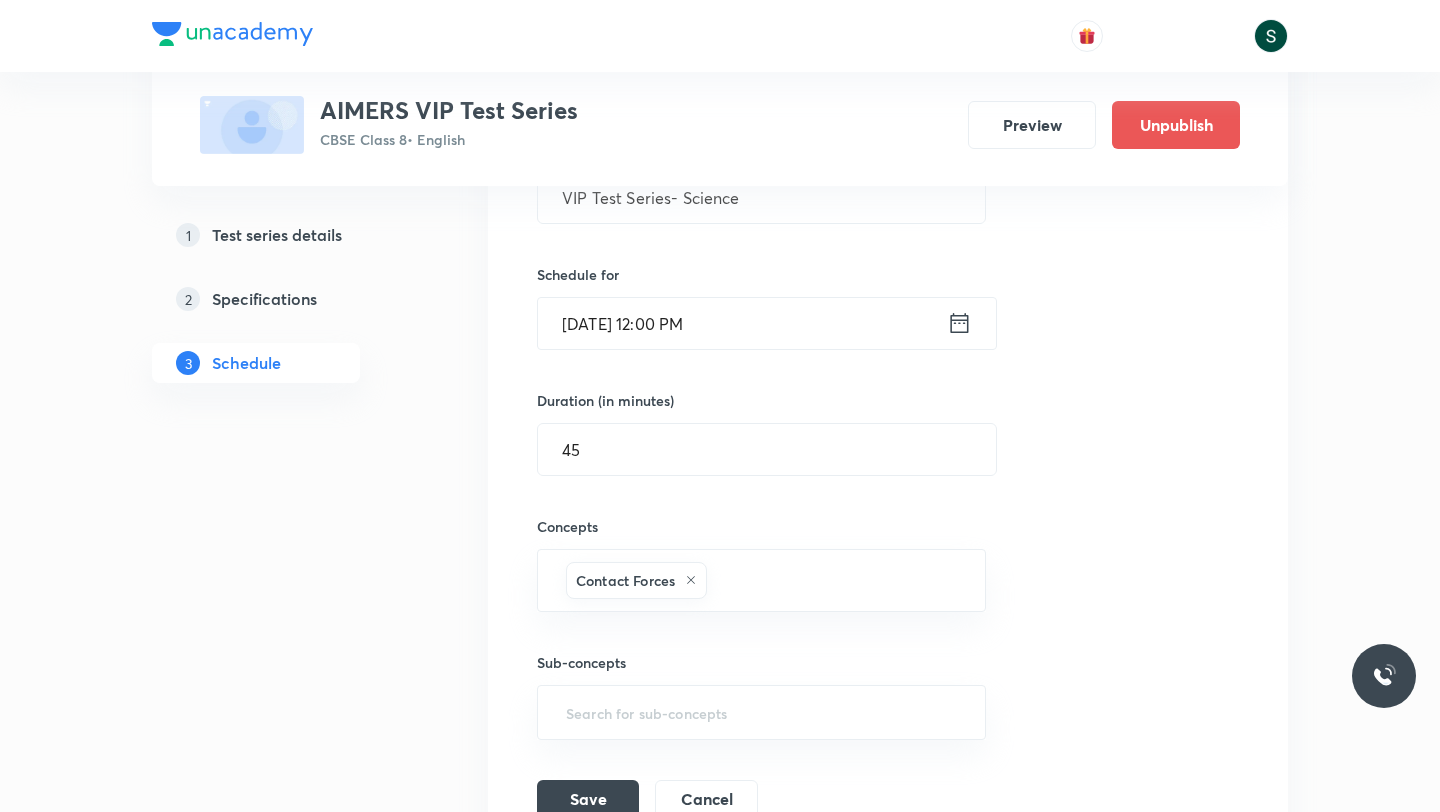 click on "1 Test series details 2 Specifications 3 Schedule" at bounding box center (288, -127) 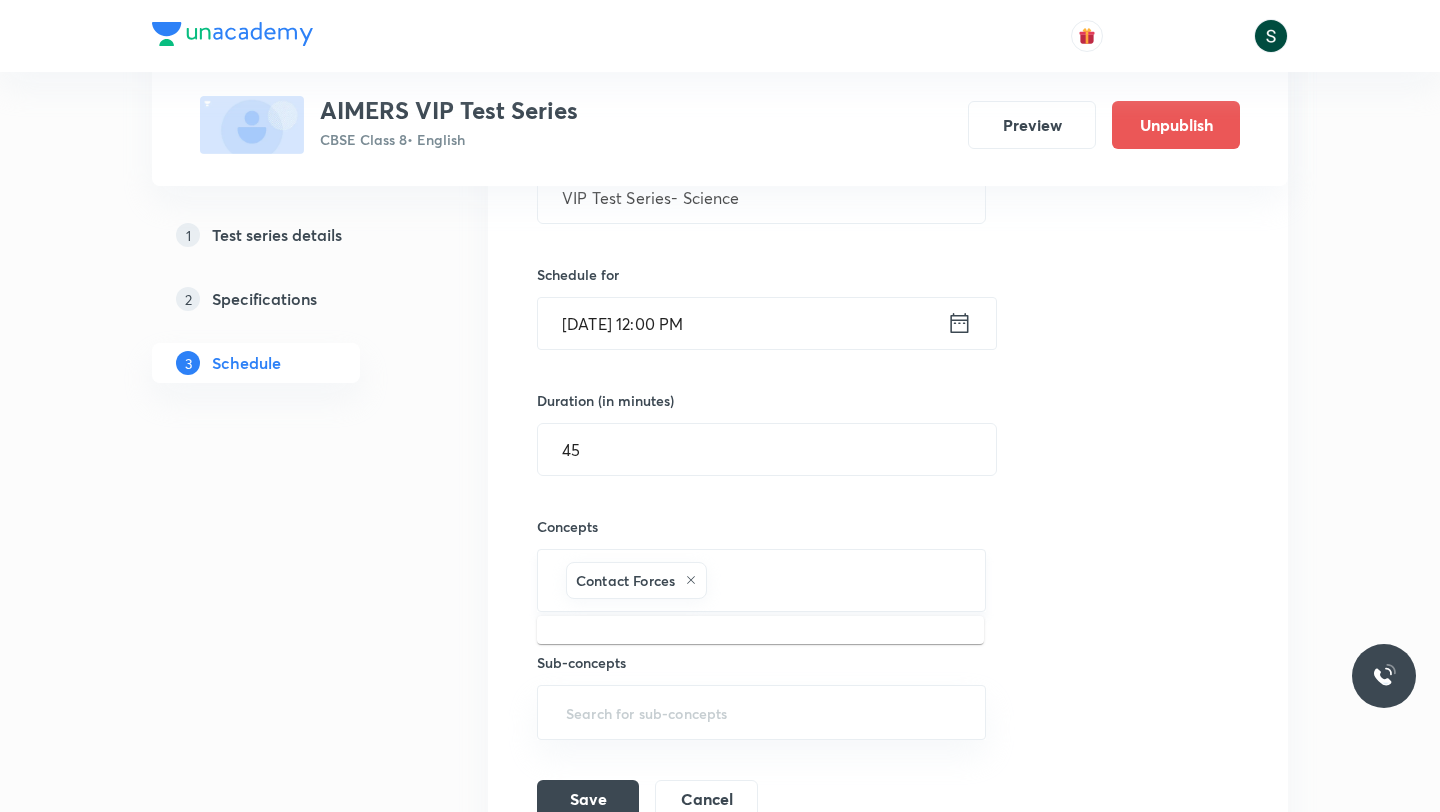 click at bounding box center [835, 580] 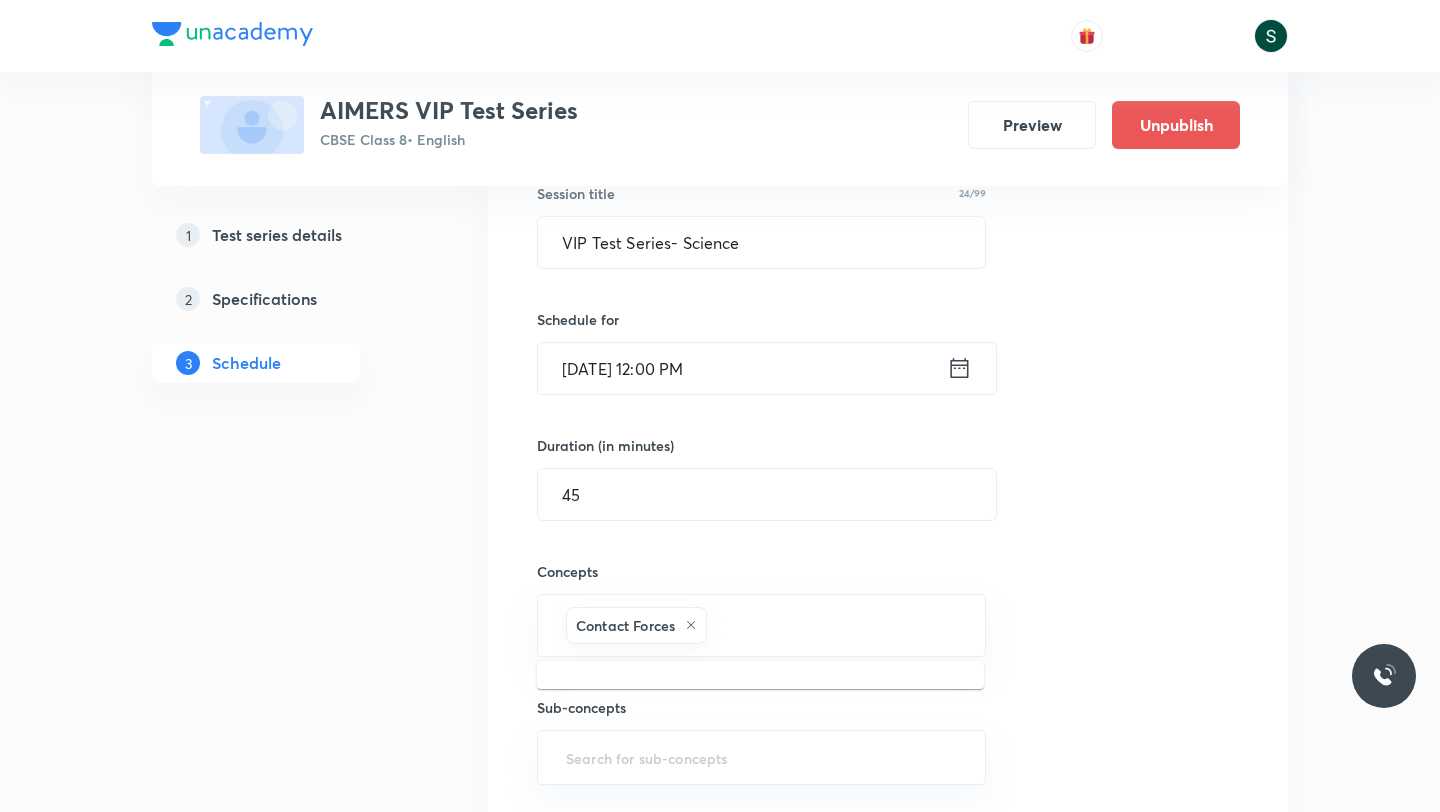 scroll, scrollTop: 1948, scrollLeft: 0, axis: vertical 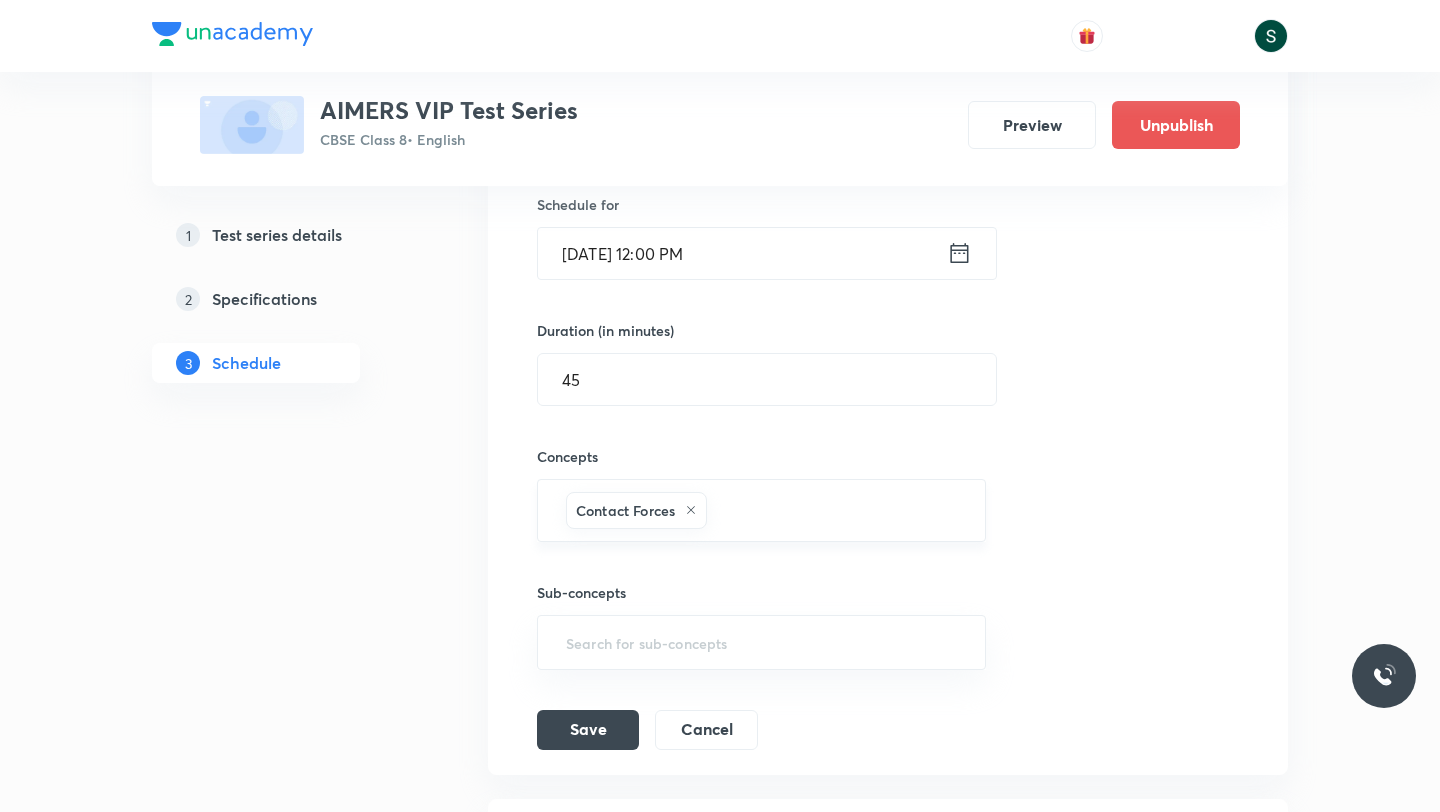 click at bounding box center (835, 510) 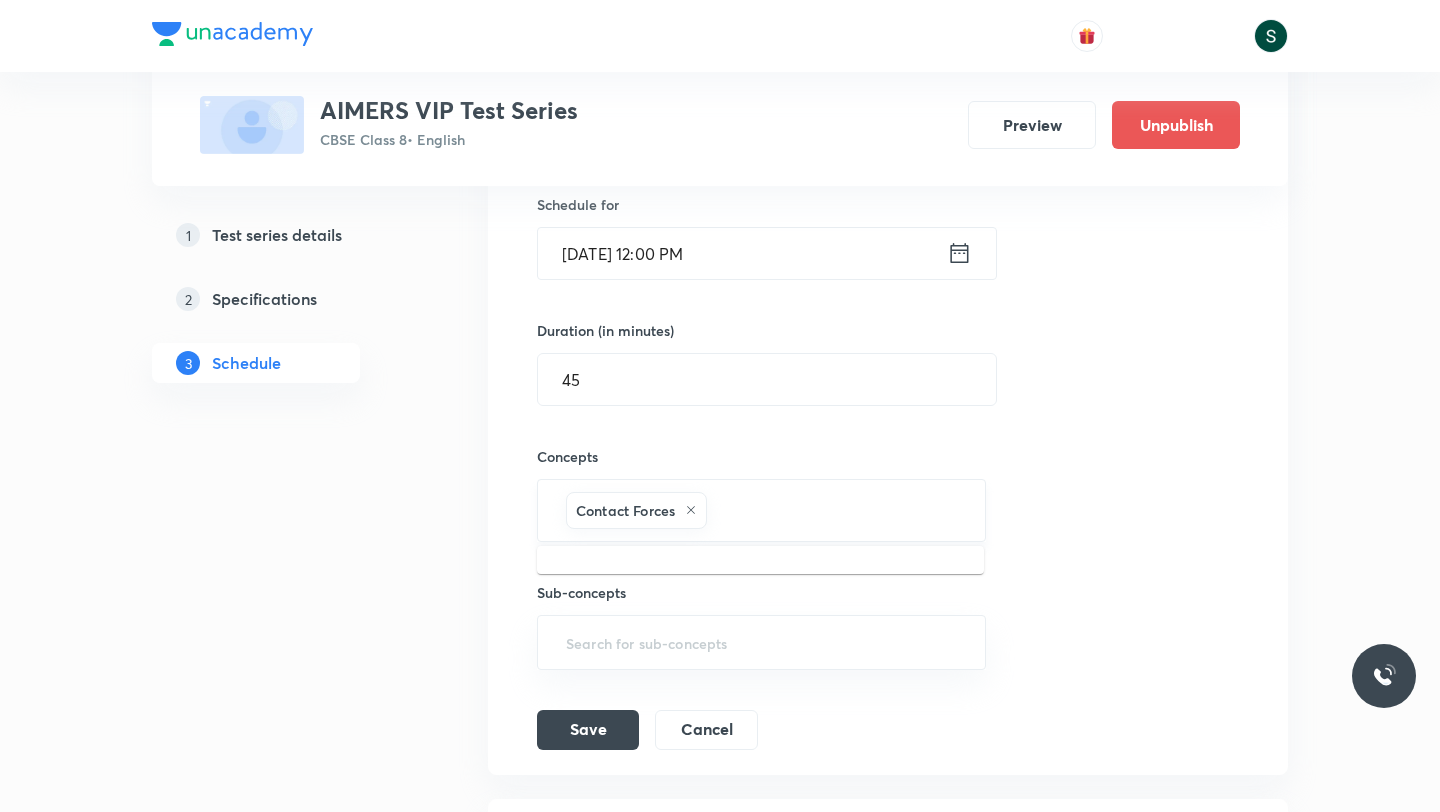 click at bounding box center [835, 510] 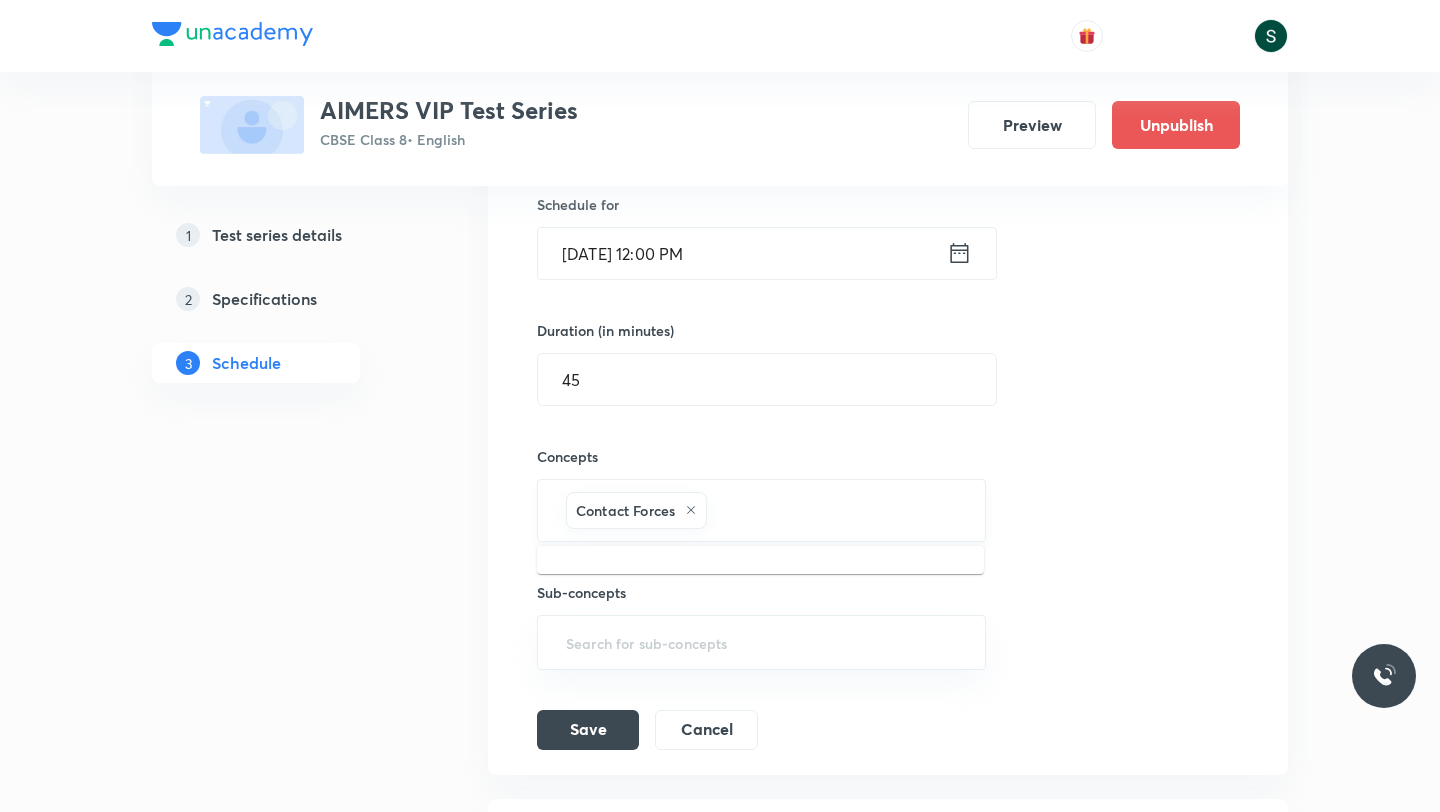 click at bounding box center (835, 510) 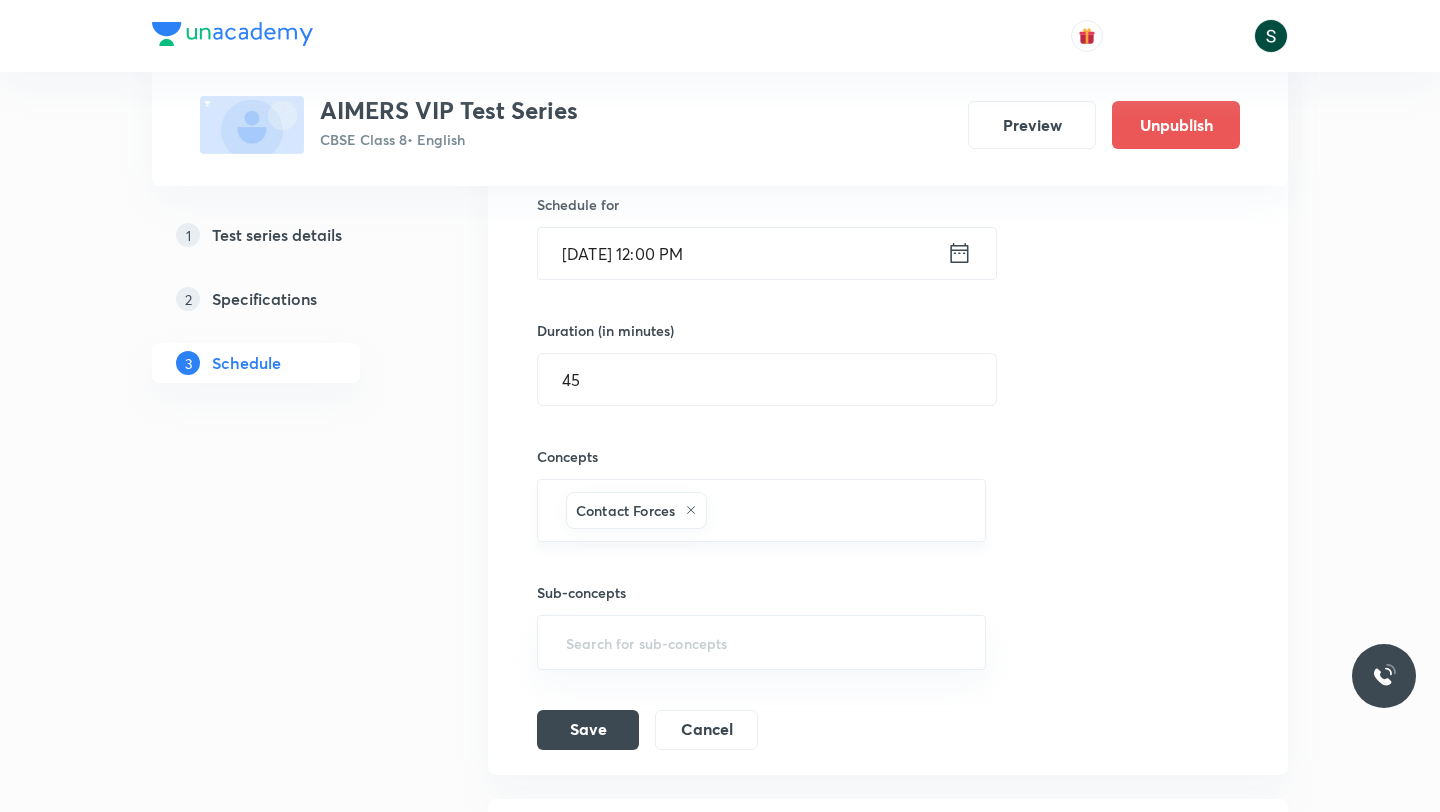 click at bounding box center [835, 510] 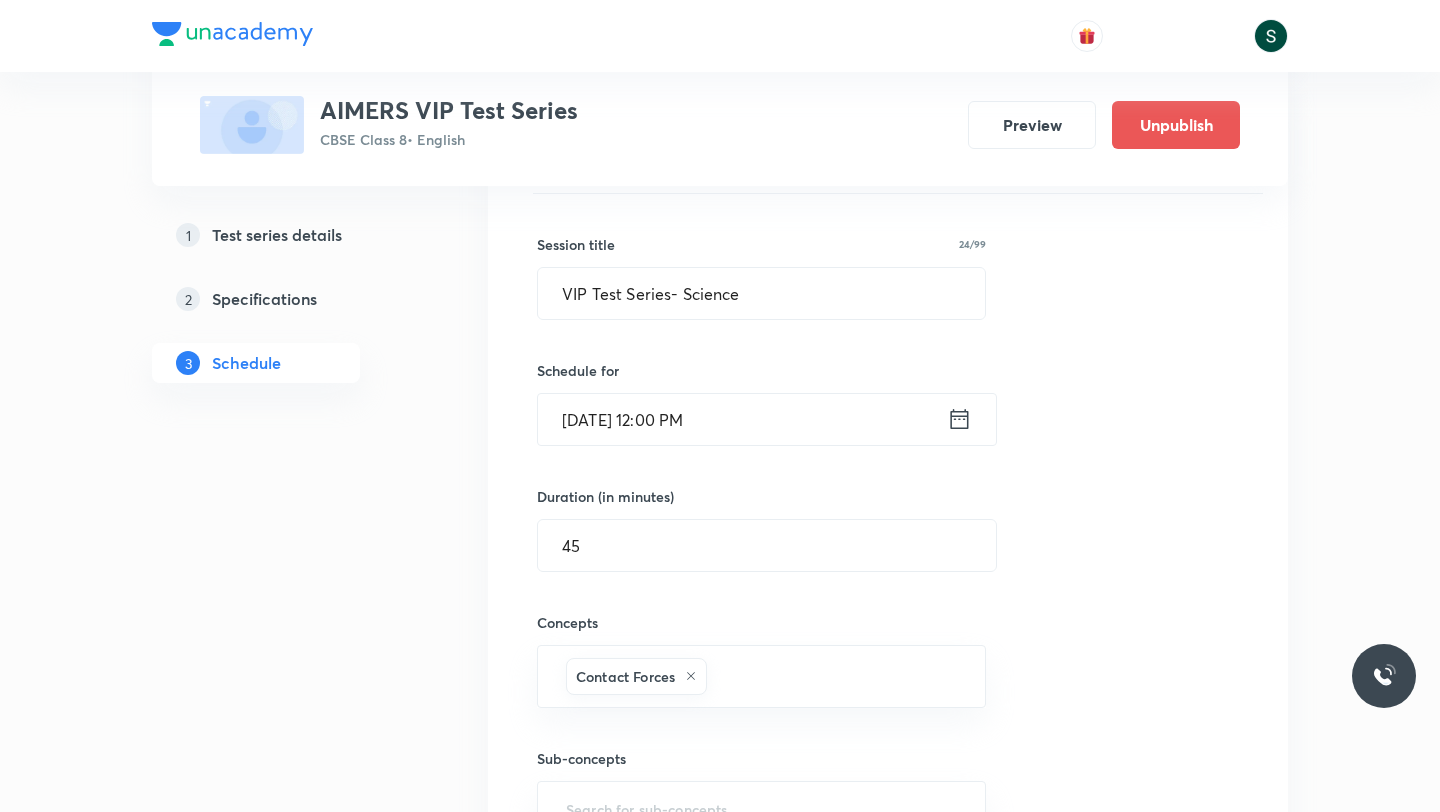 scroll, scrollTop: 1900, scrollLeft: 0, axis: vertical 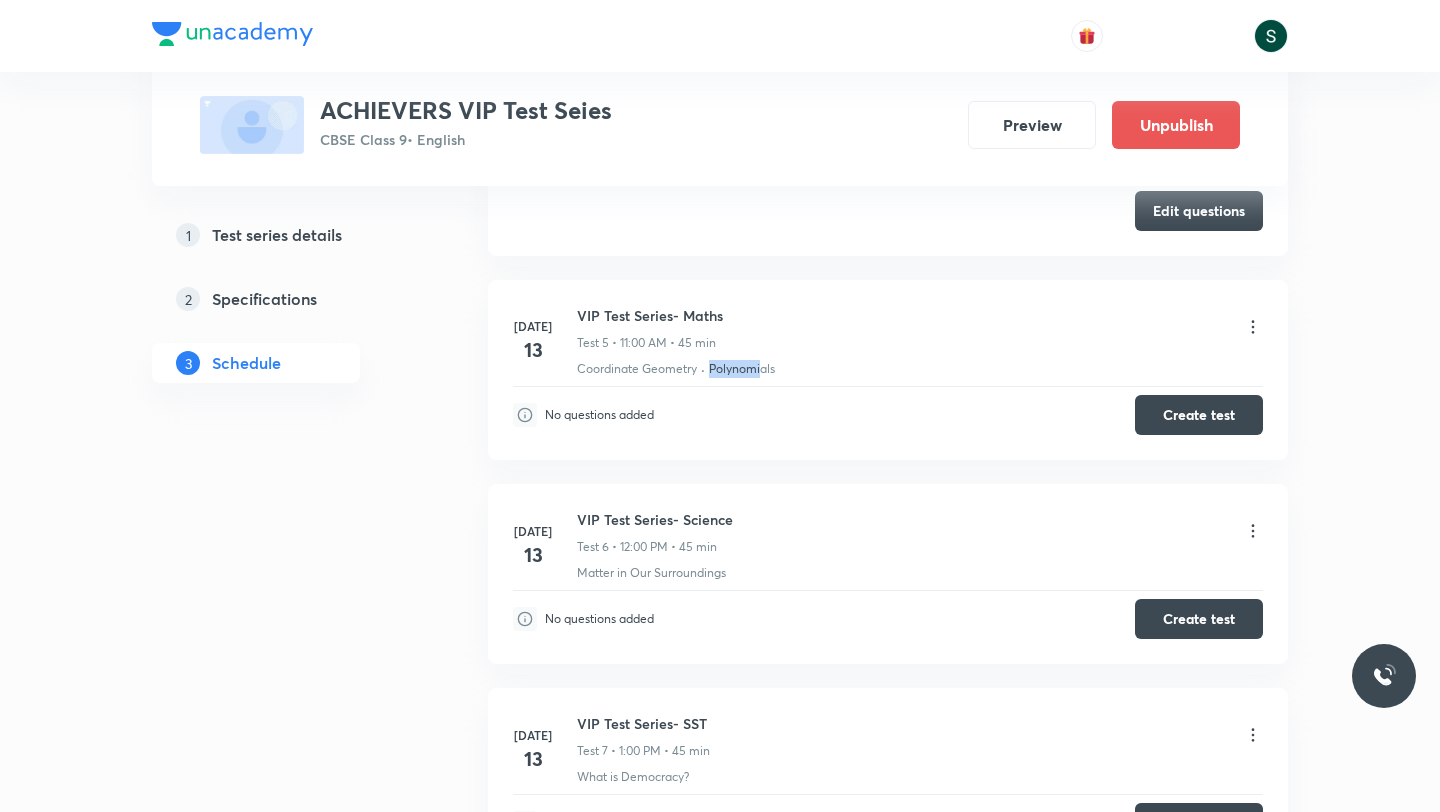 drag, startPoint x: 711, startPoint y: 370, endPoint x: 761, endPoint y: 371, distance: 50.01 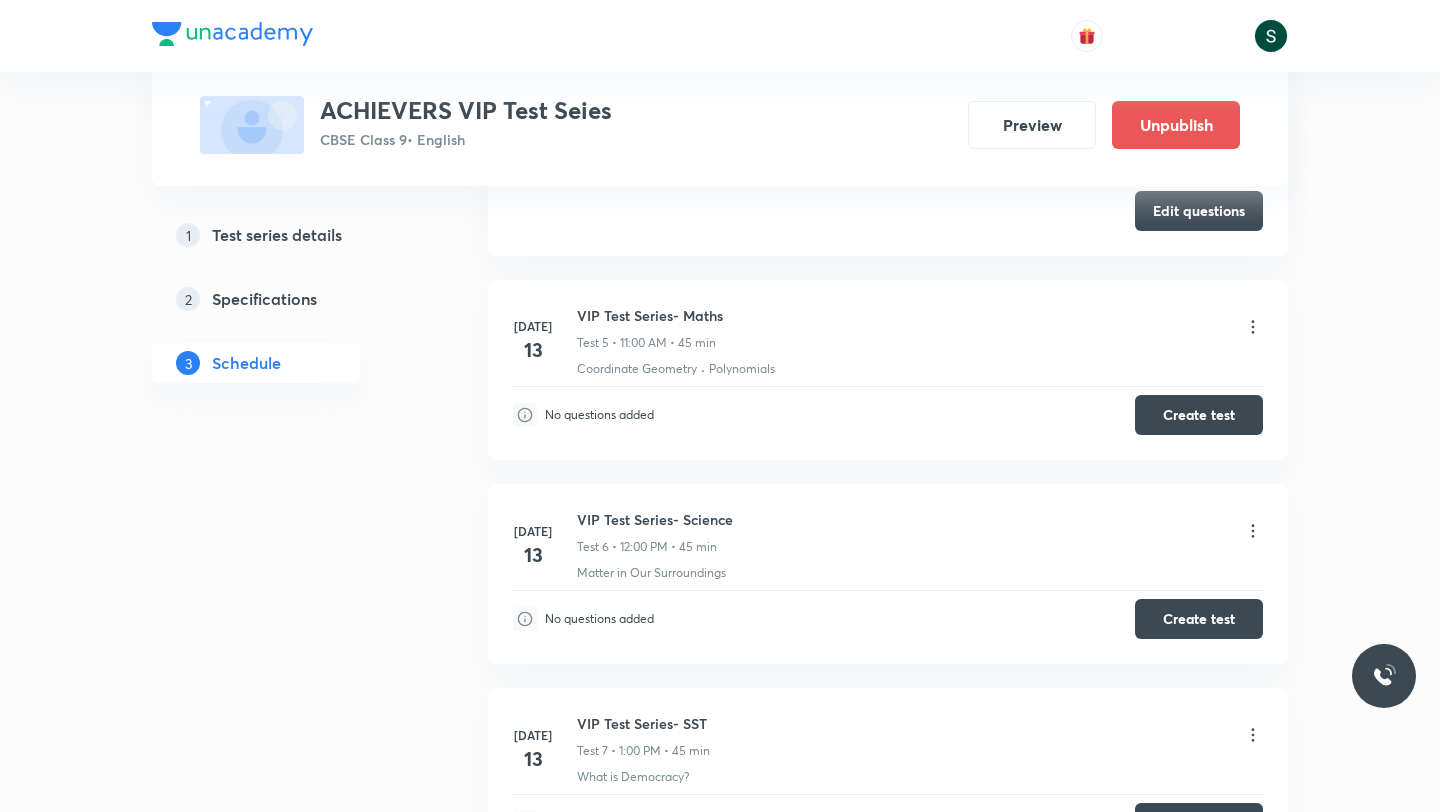 click on "Coordinate Geometry · Polynomials" at bounding box center [920, 369] 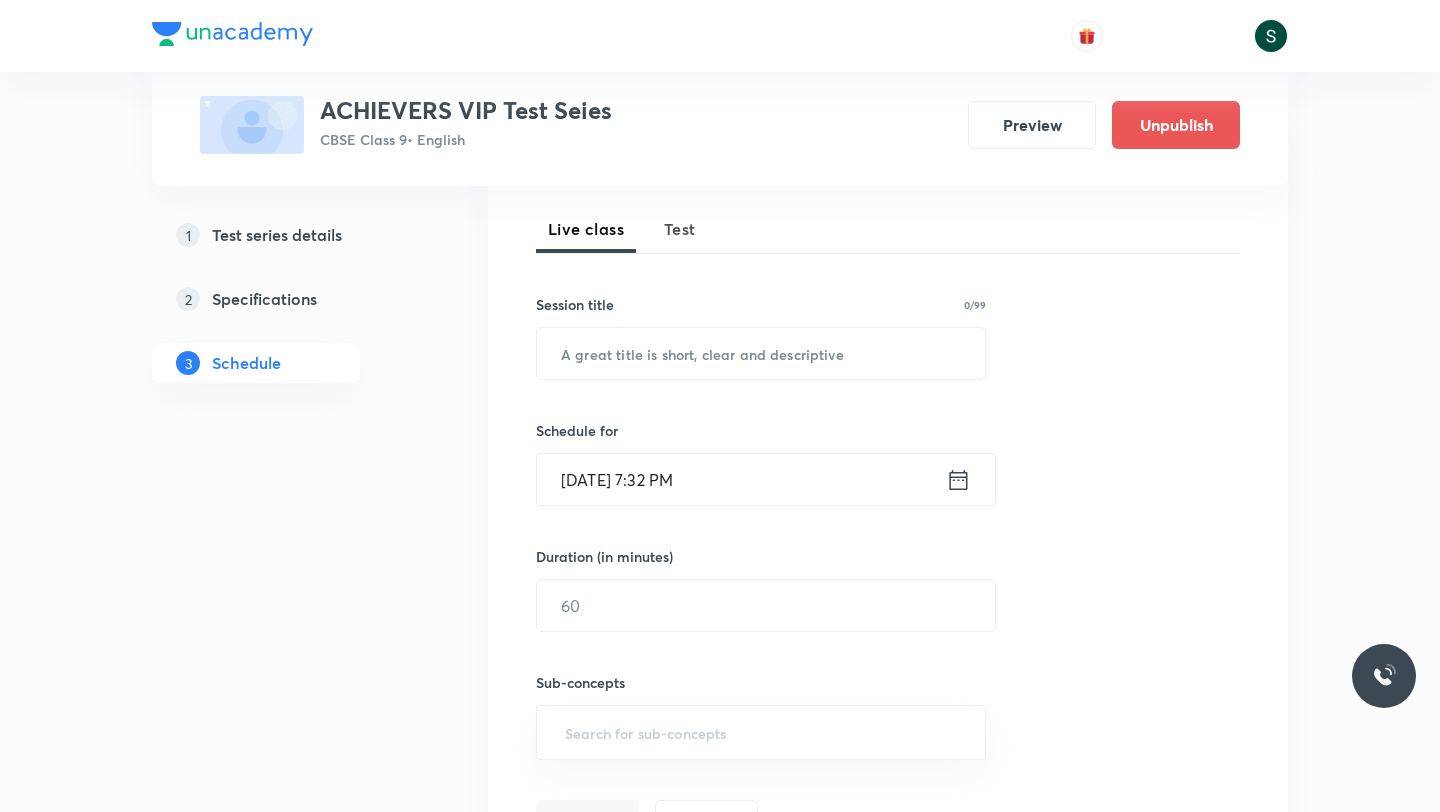 scroll, scrollTop: 194, scrollLeft: 0, axis: vertical 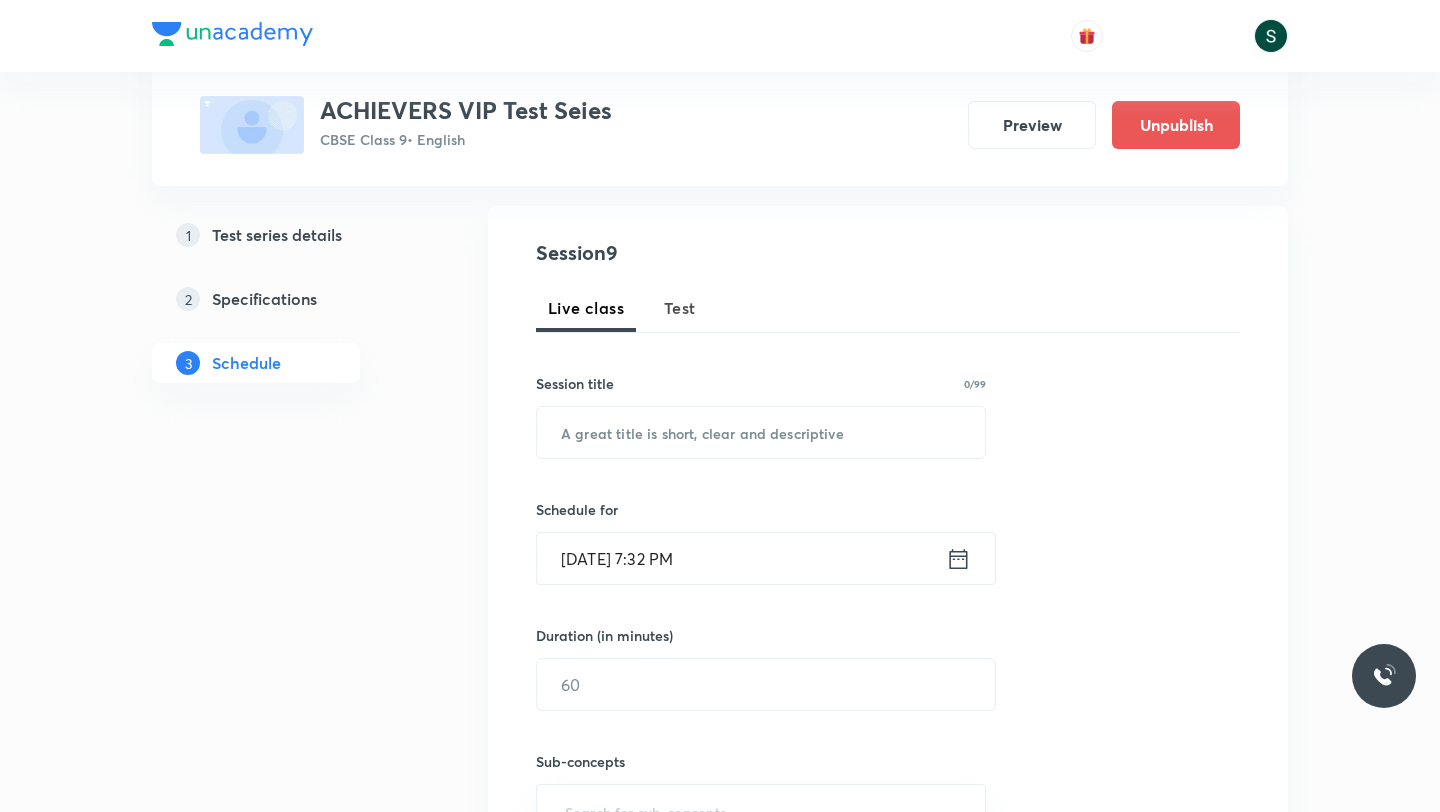 click on "Specifications" at bounding box center [264, 299] 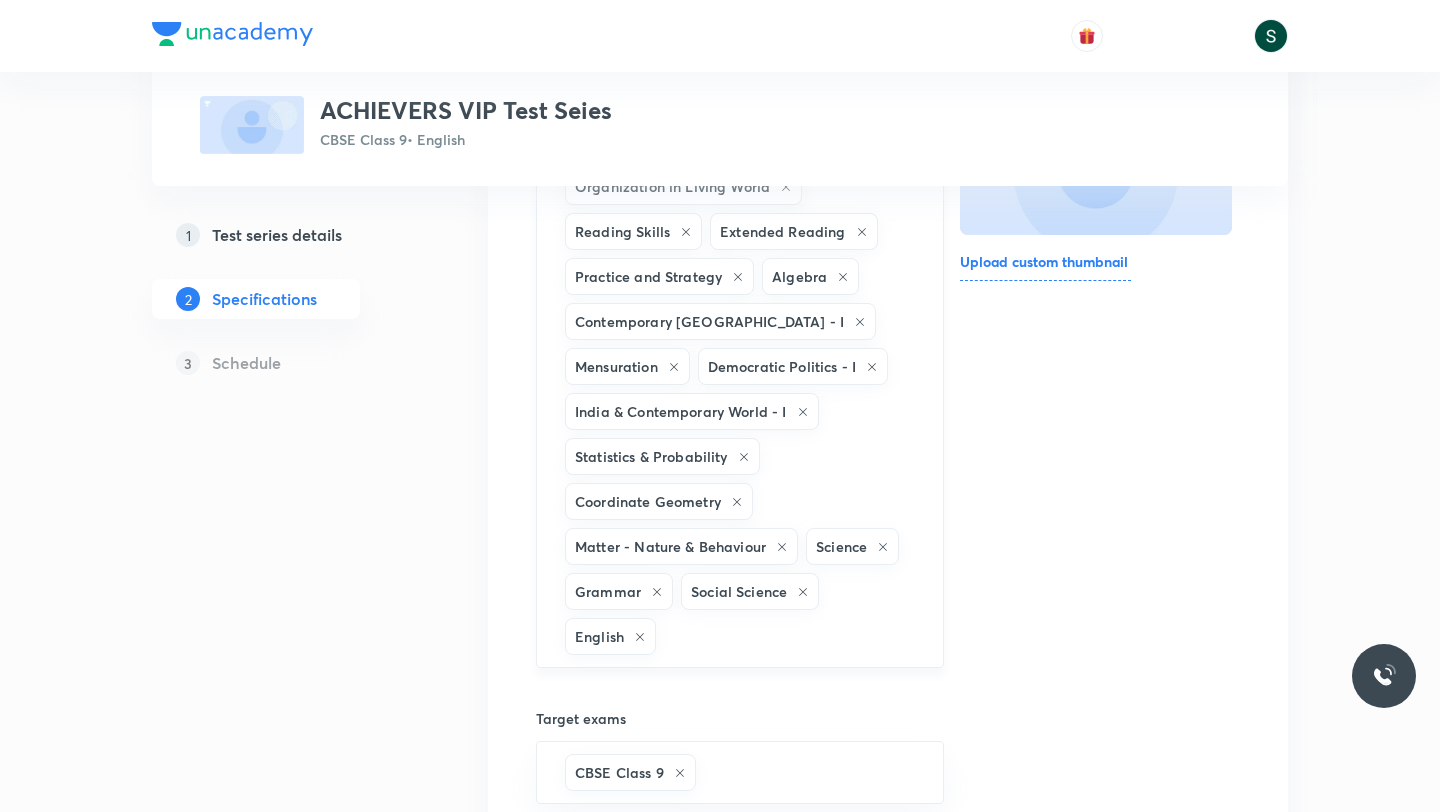 scroll, scrollTop: 383, scrollLeft: 0, axis: vertical 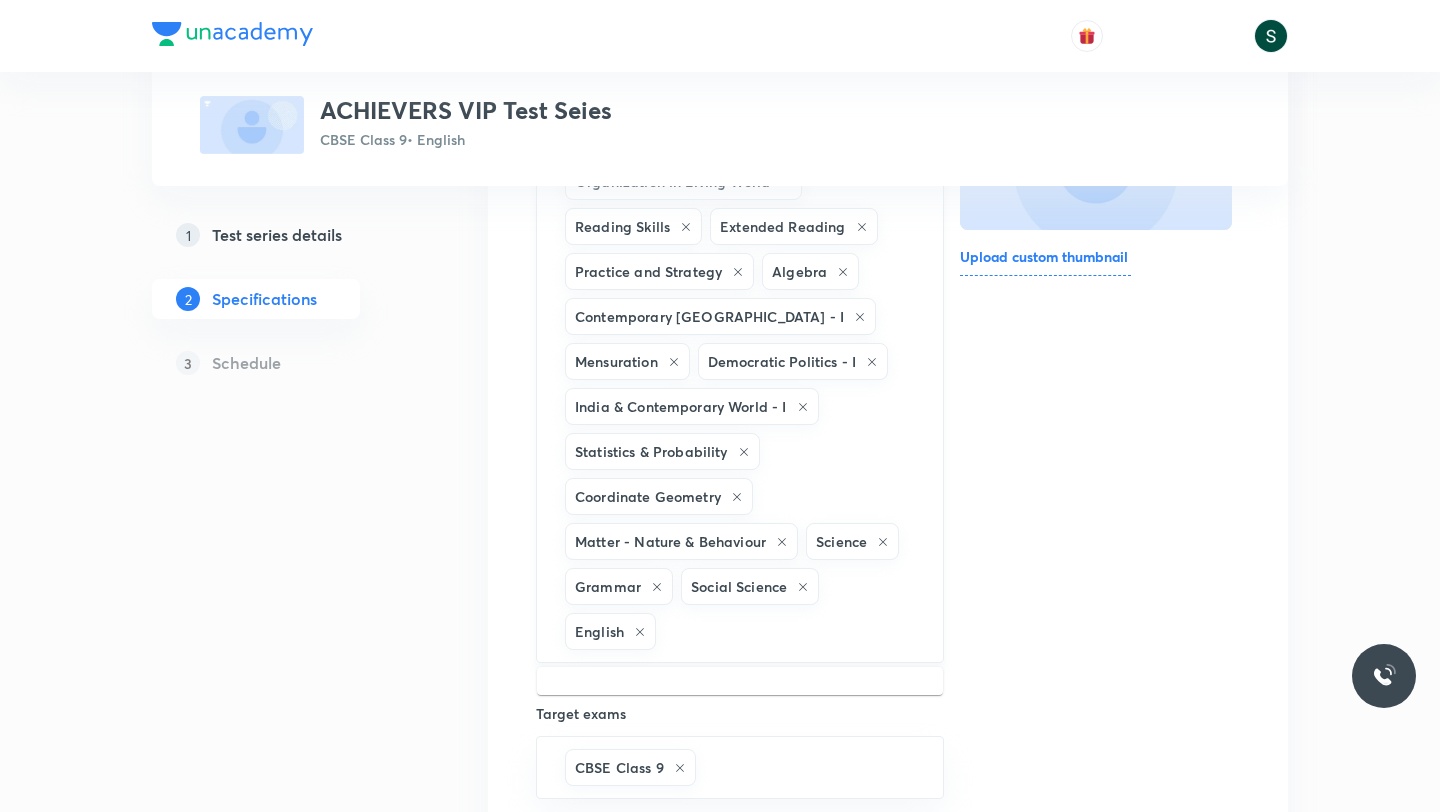 click at bounding box center [789, 631] 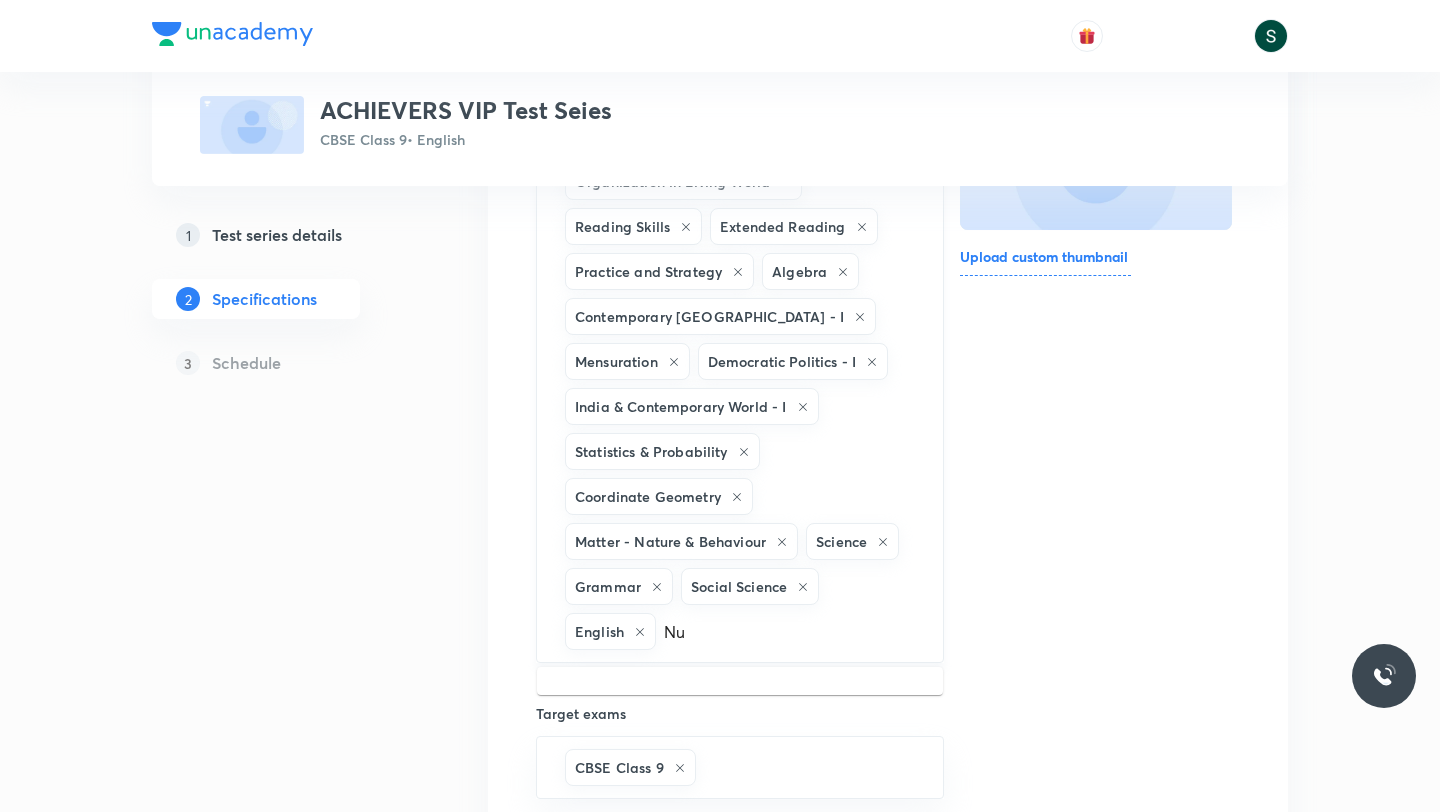 type on "N" 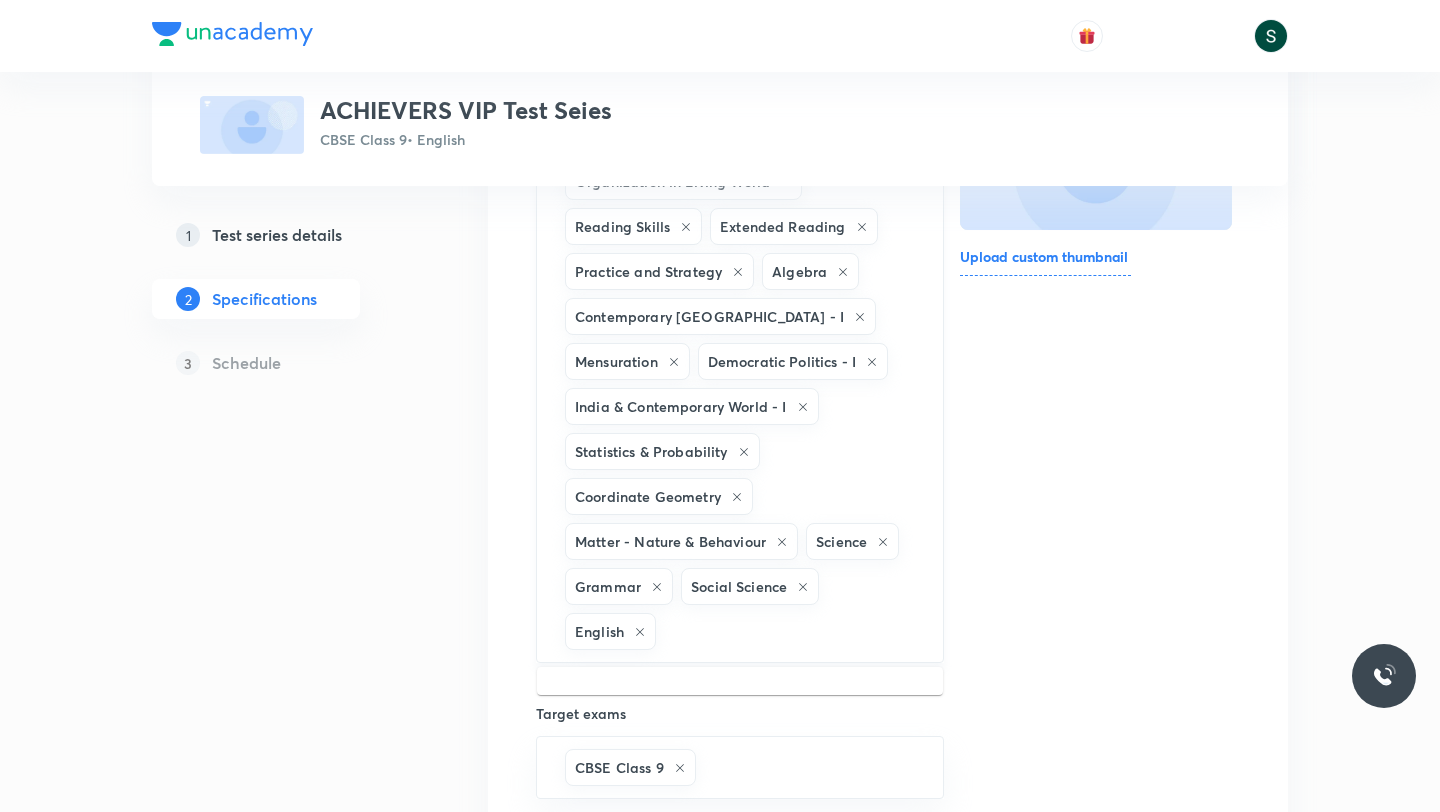 type on "A" 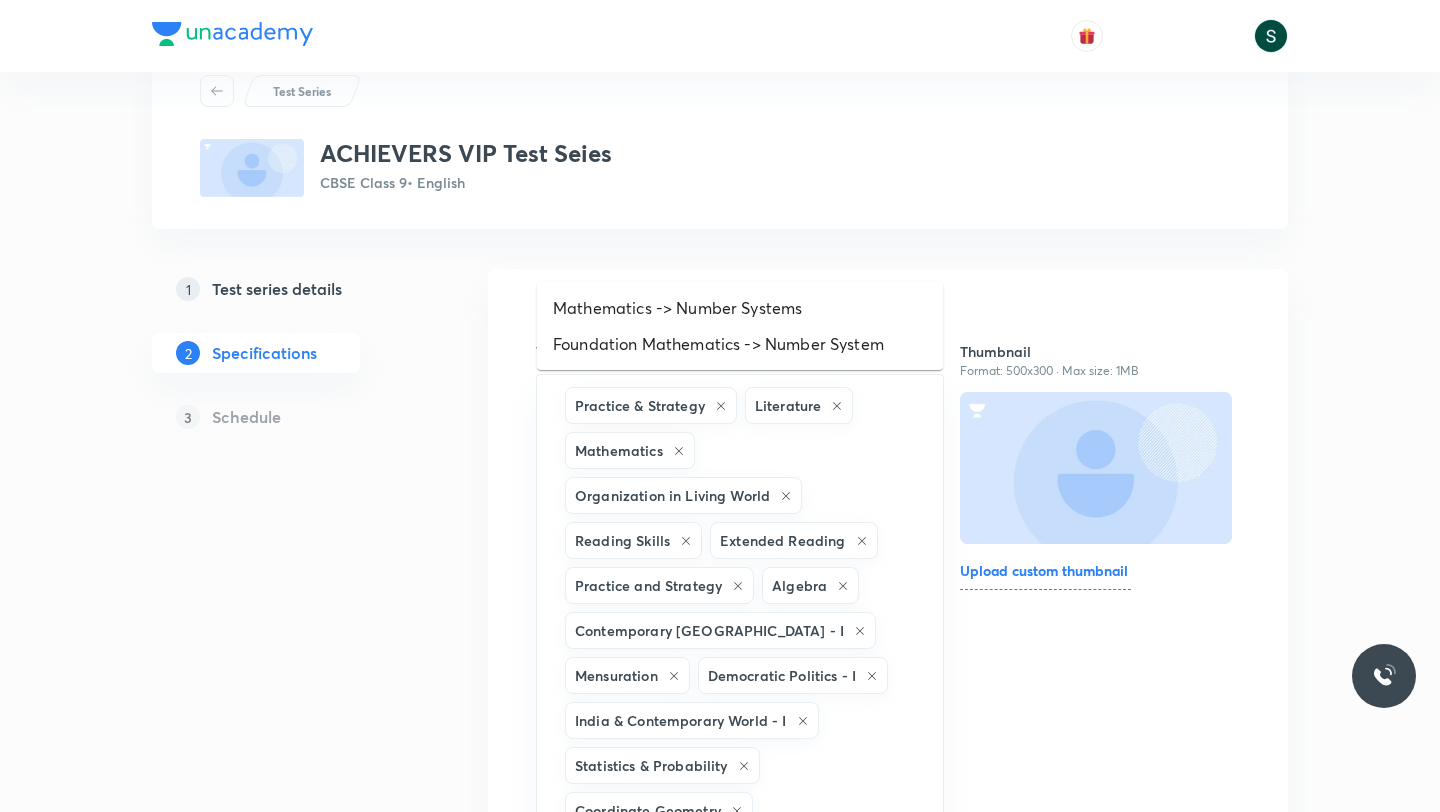 scroll, scrollTop: 63, scrollLeft: 0, axis: vertical 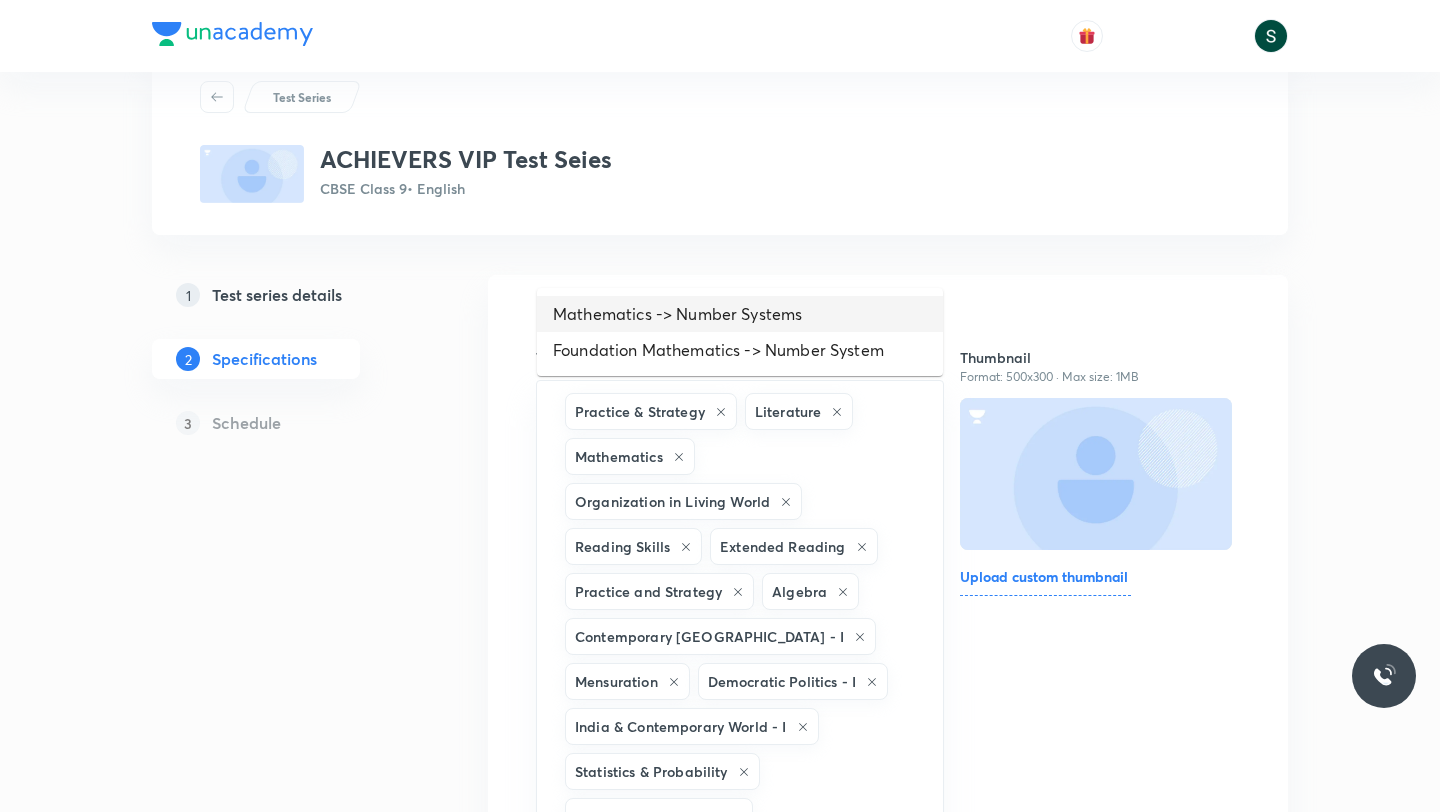 click on "Mathematics ->  Number Systems" at bounding box center (740, 314) 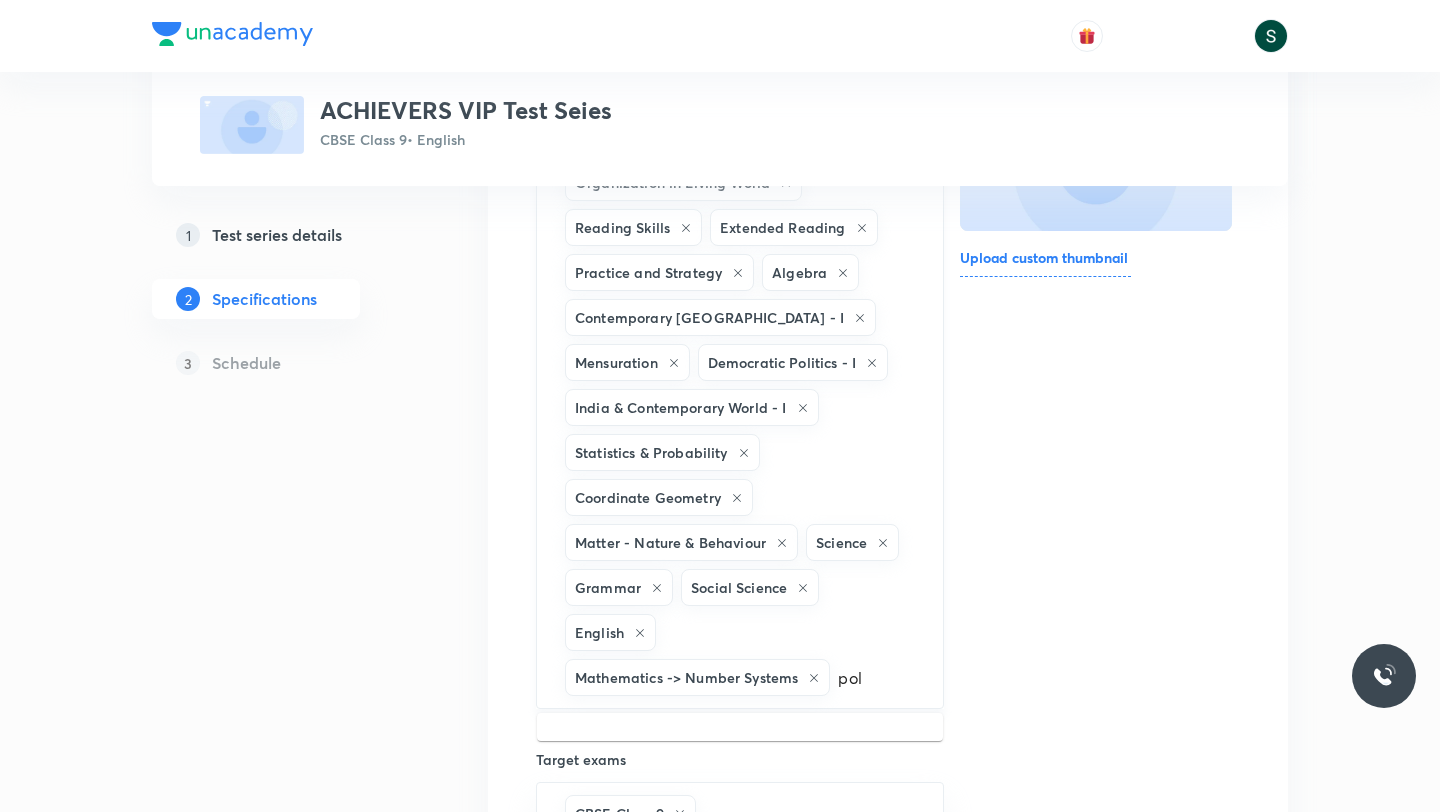 scroll, scrollTop: 385, scrollLeft: 0, axis: vertical 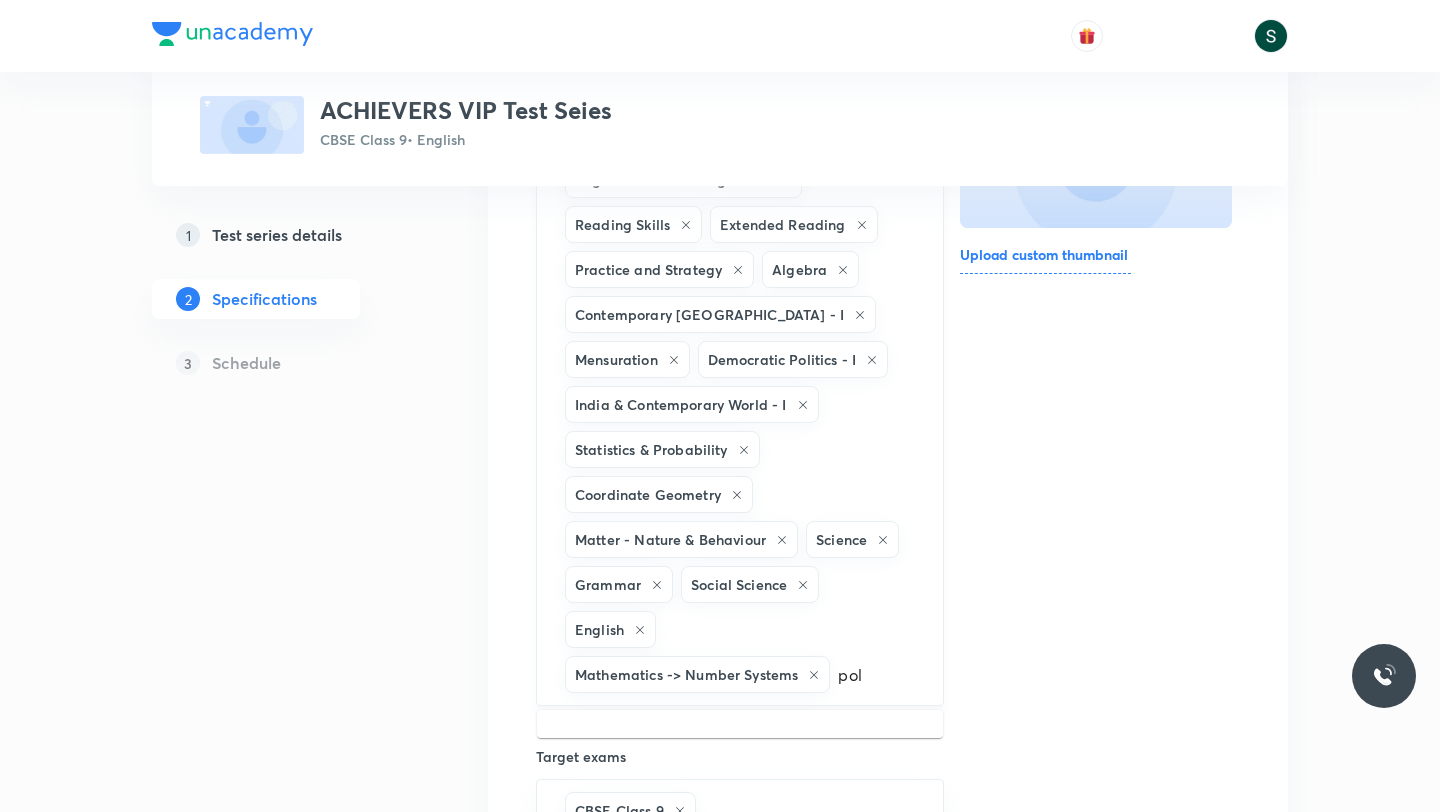 click on "pol" at bounding box center [876, 674] 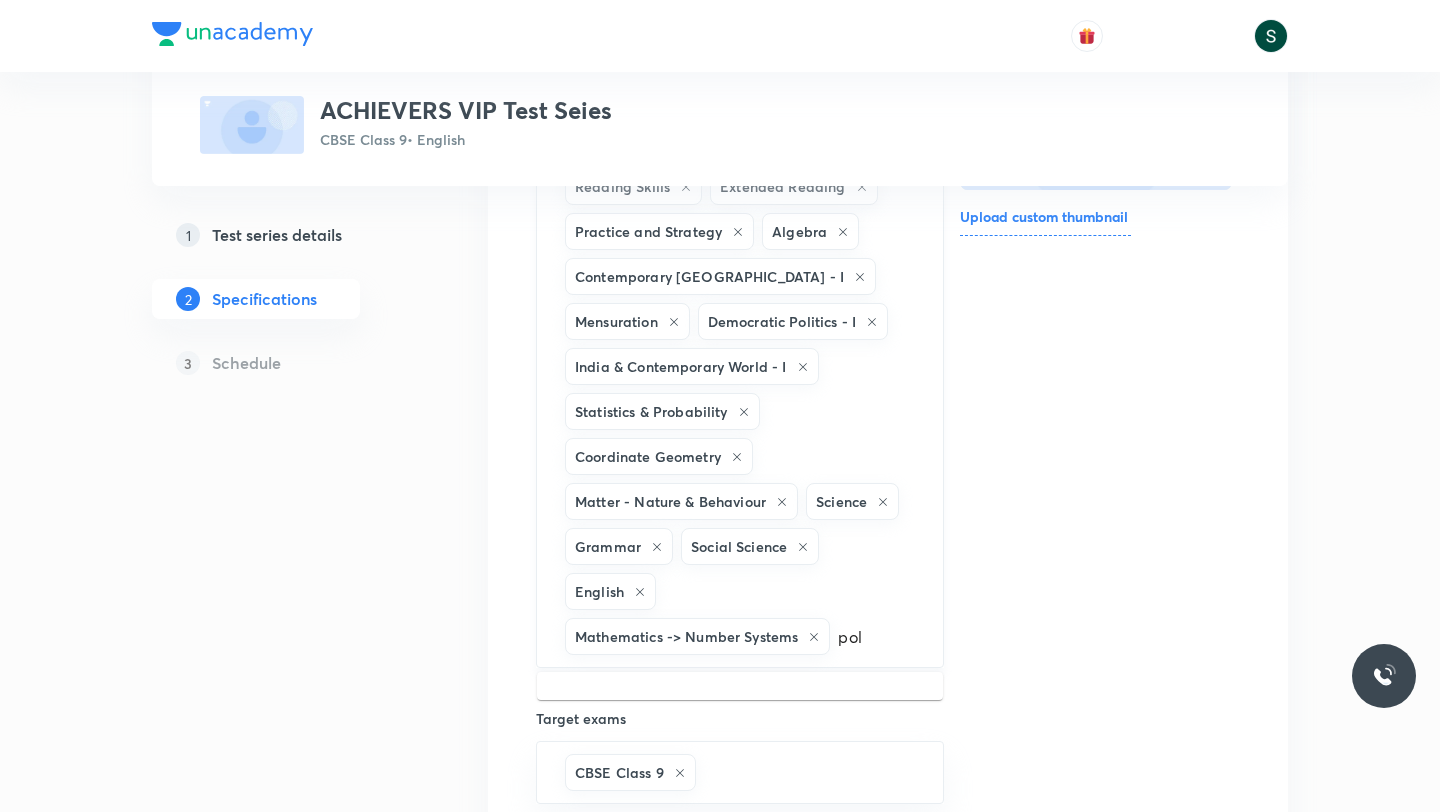 scroll, scrollTop: 436, scrollLeft: 0, axis: vertical 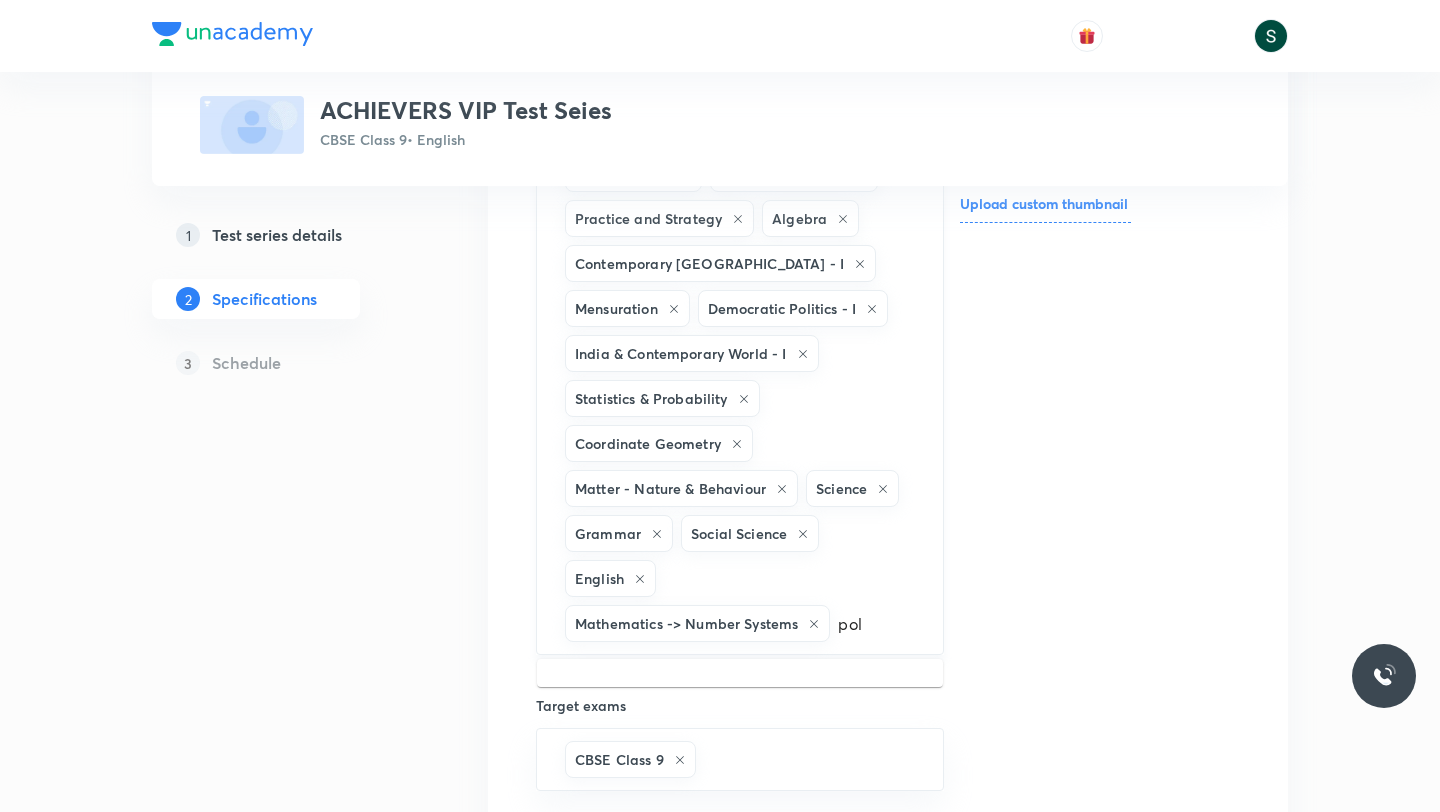 click on "pol" at bounding box center [876, 623] 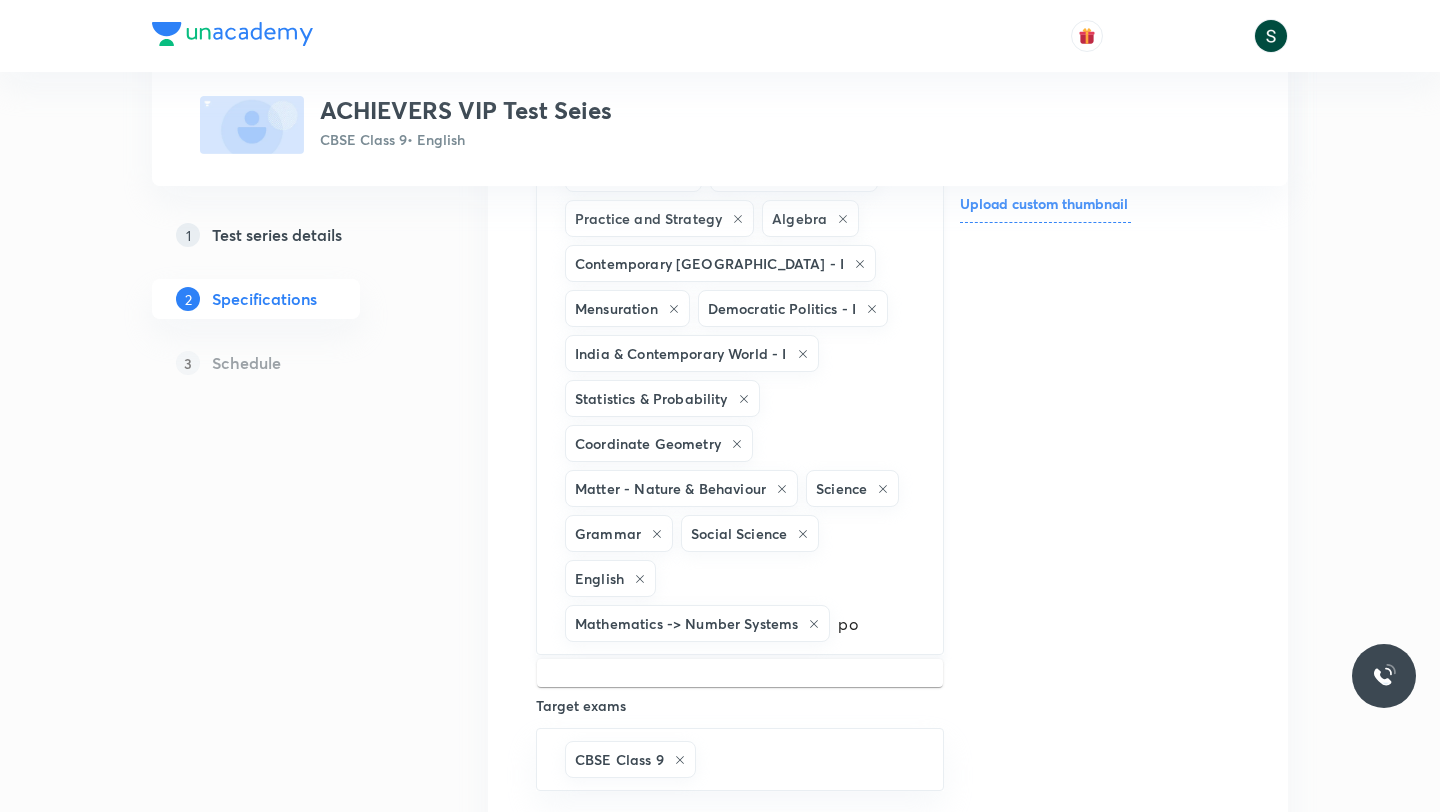 type on "p" 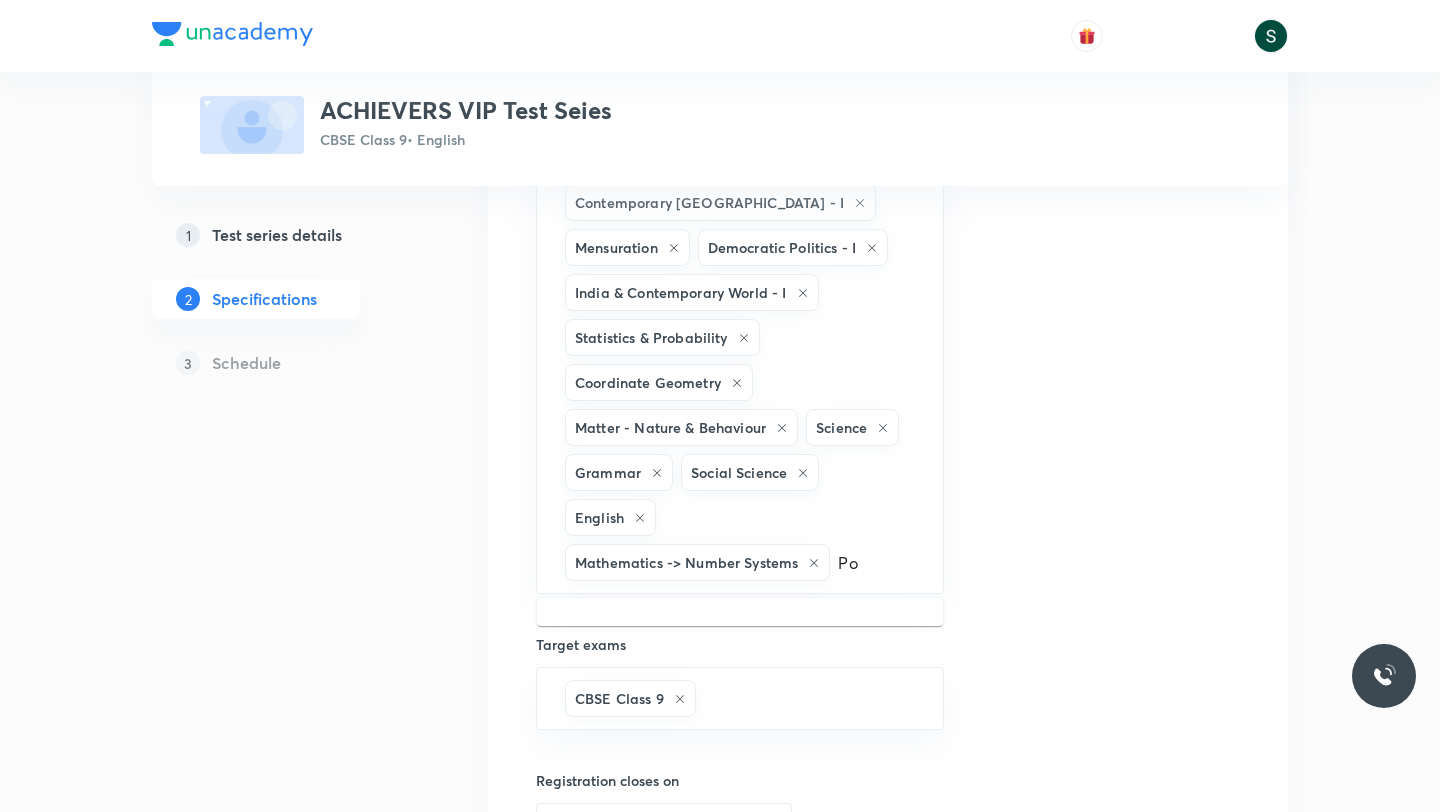 scroll, scrollTop: 494, scrollLeft: 0, axis: vertical 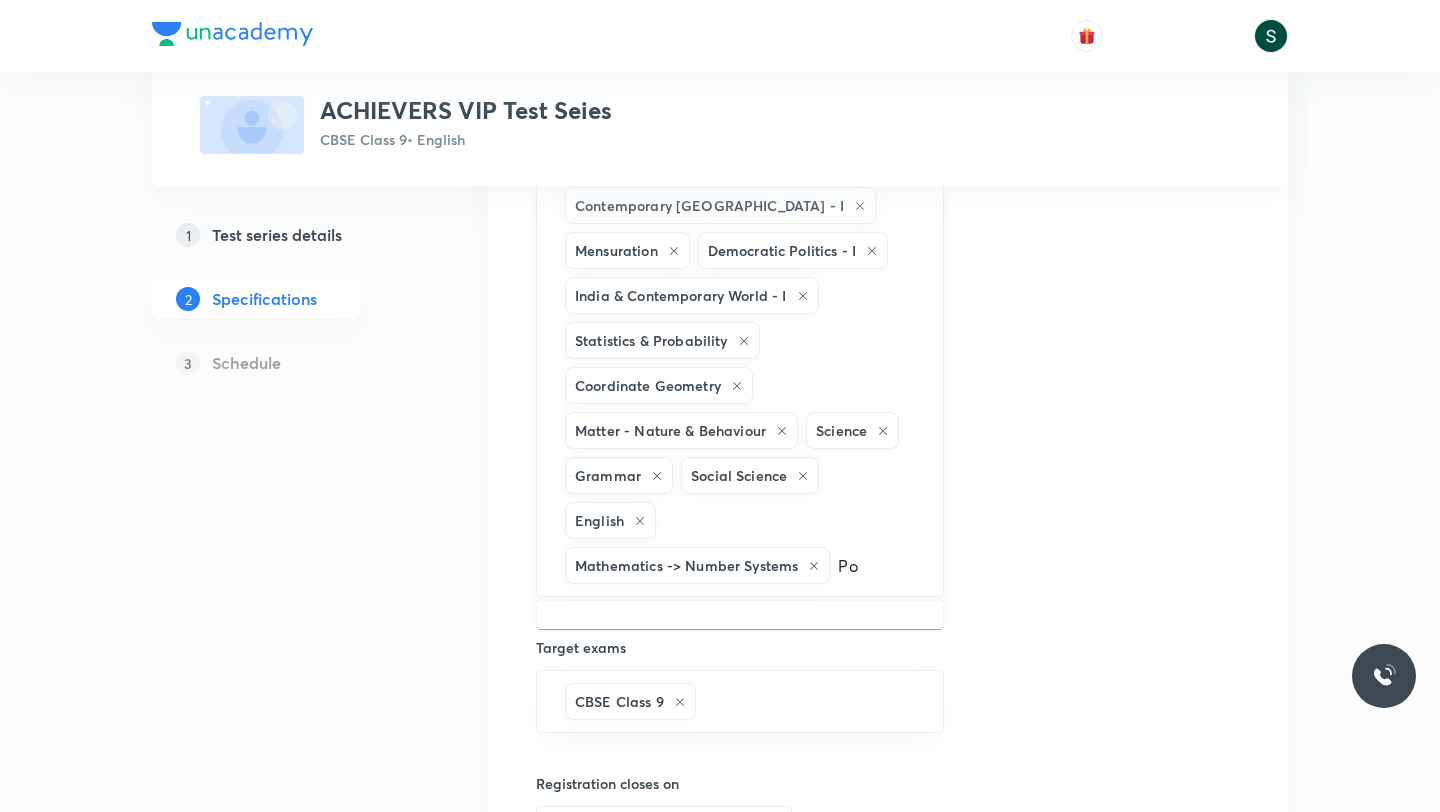 click on "Po" at bounding box center [876, 565] 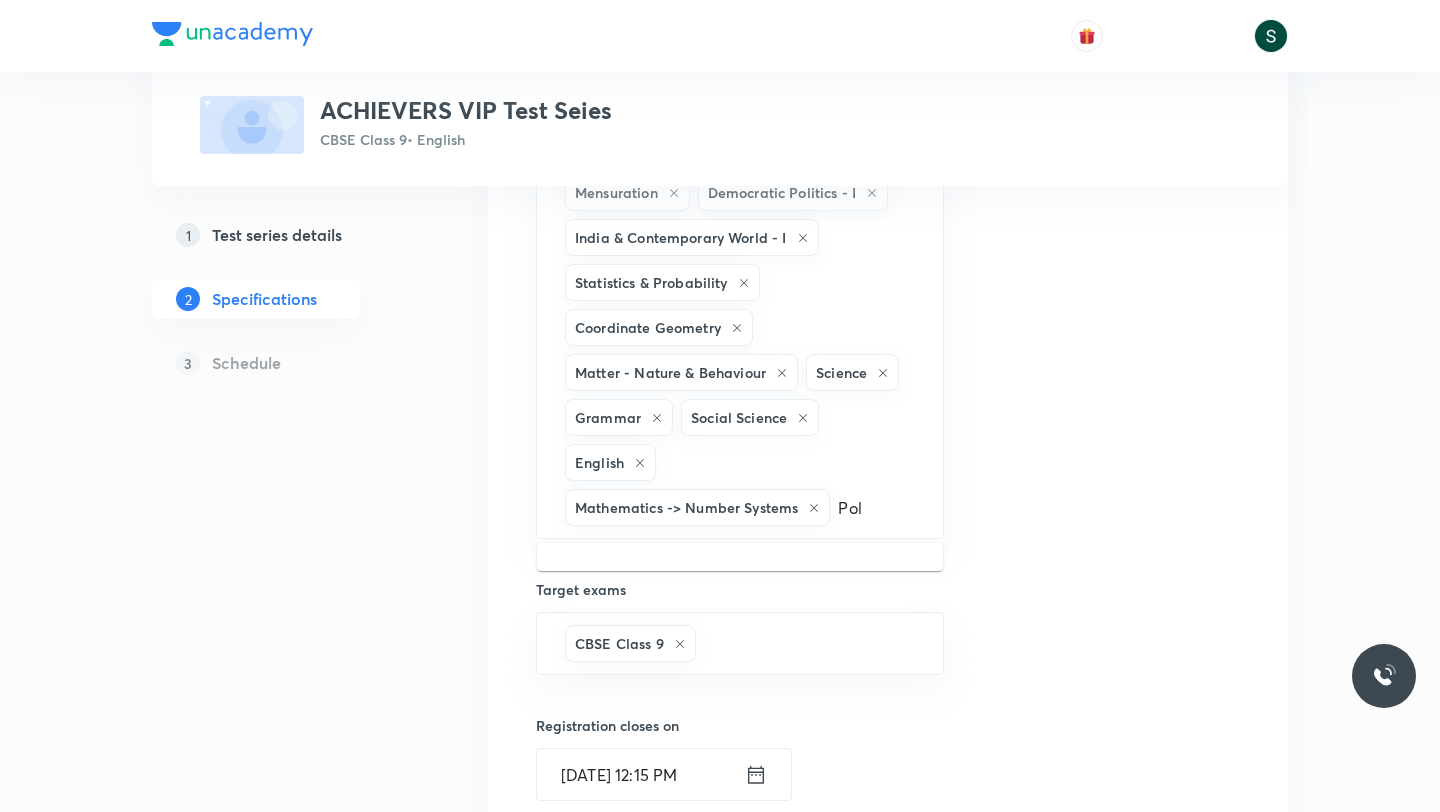 scroll, scrollTop: 553, scrollLeft: 0, axis: vertical 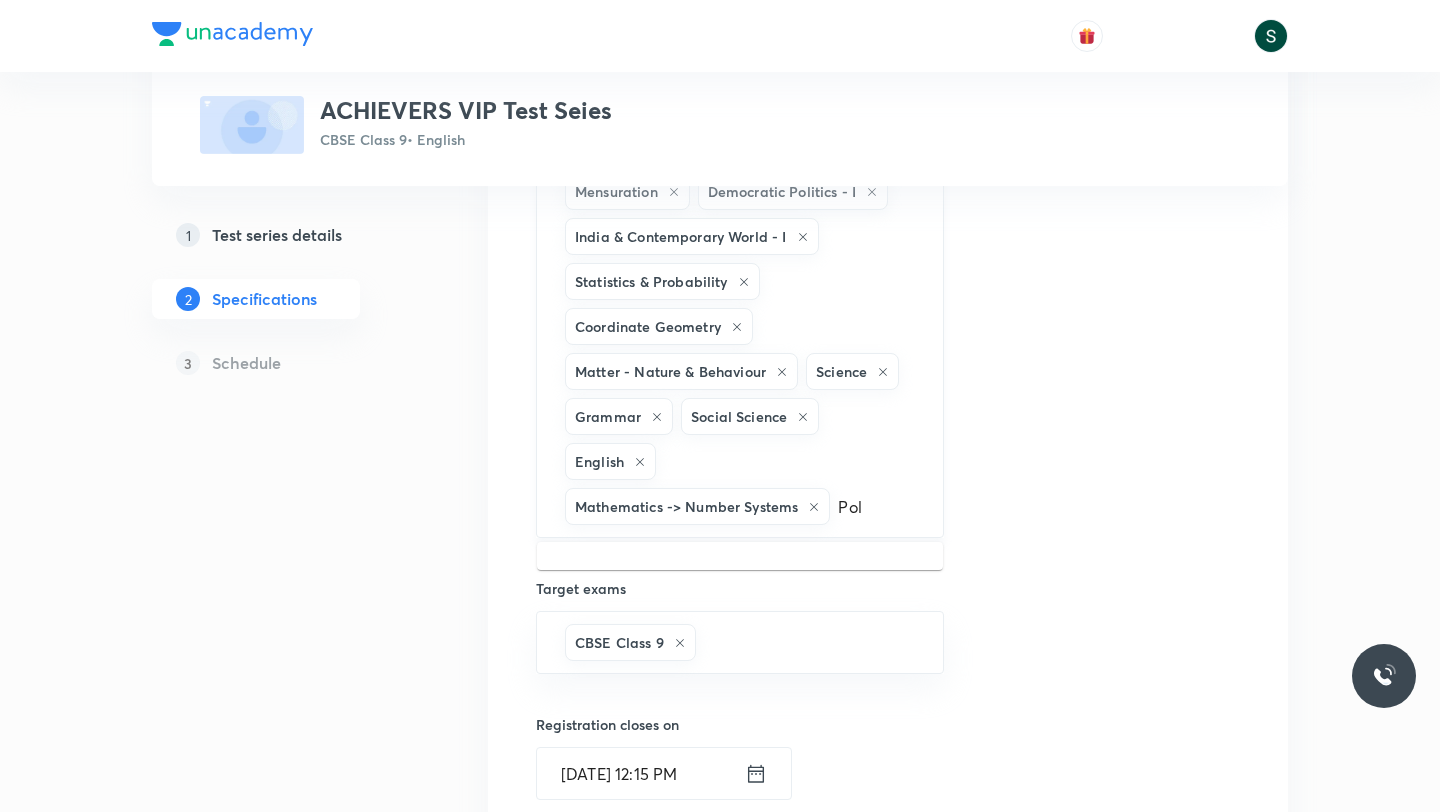 click on "Pol" at bounding box center [876, 506] 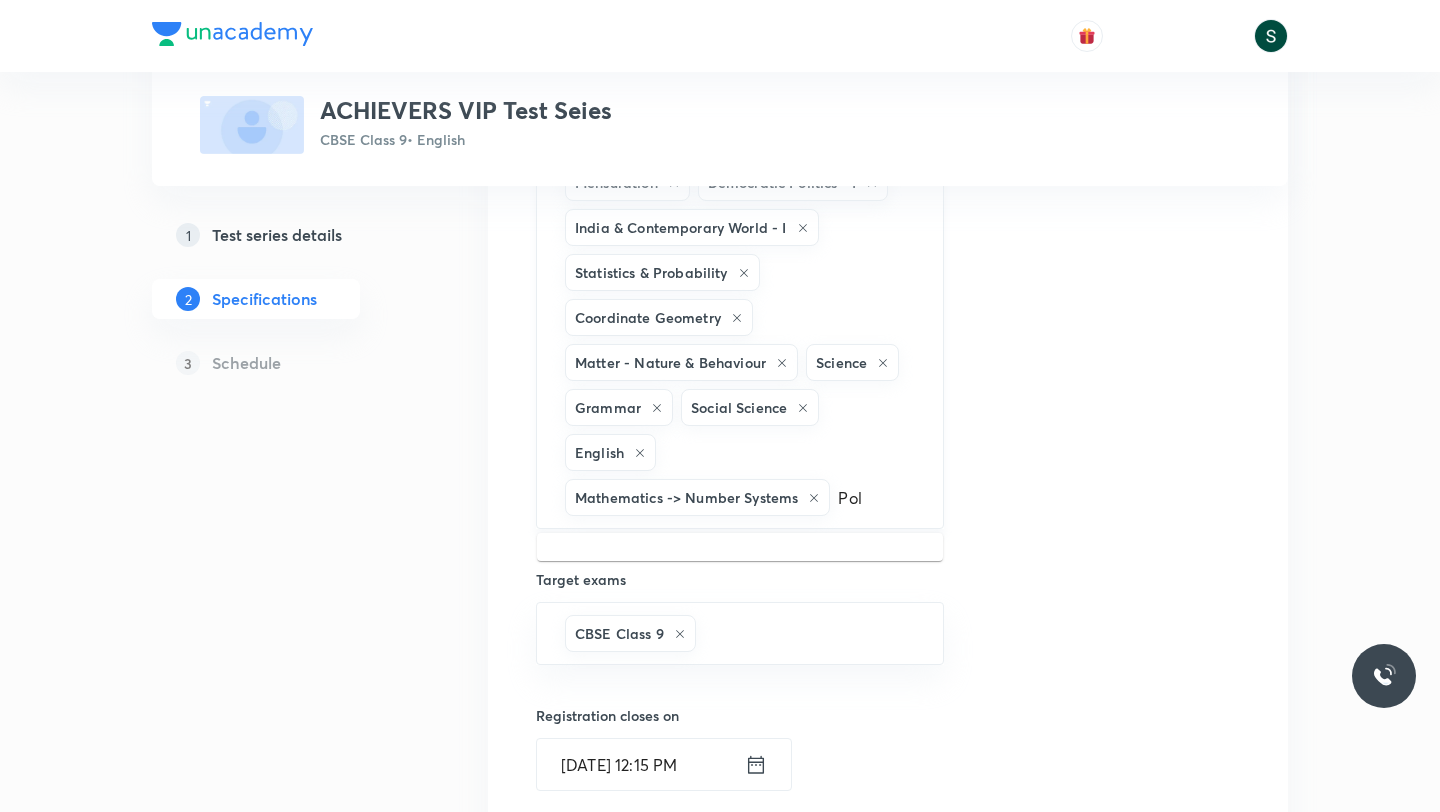 scroll, scrollTop: 566, scrollLeft: 0, axis: vertical 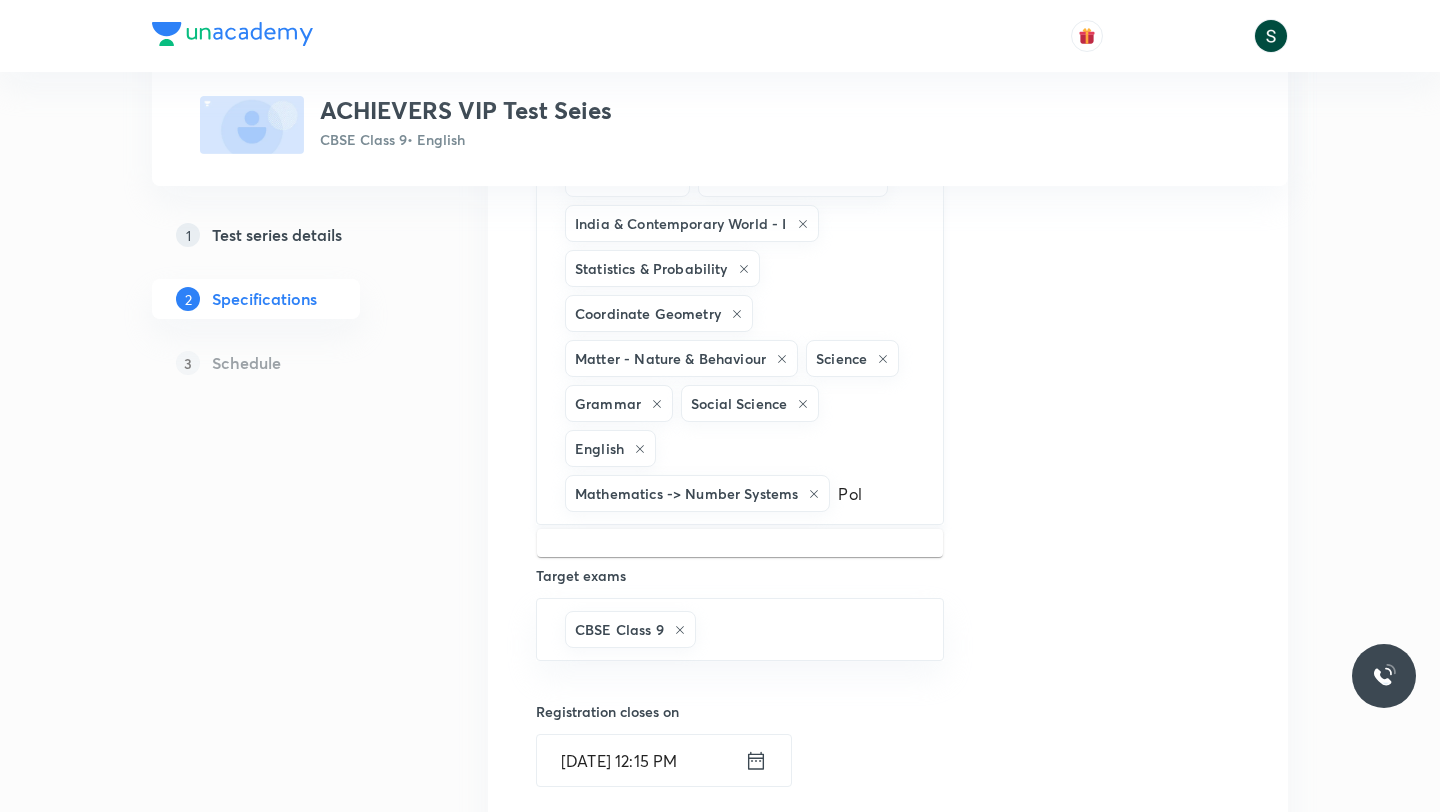 click on "Pol" at bounding box center [876, 493] 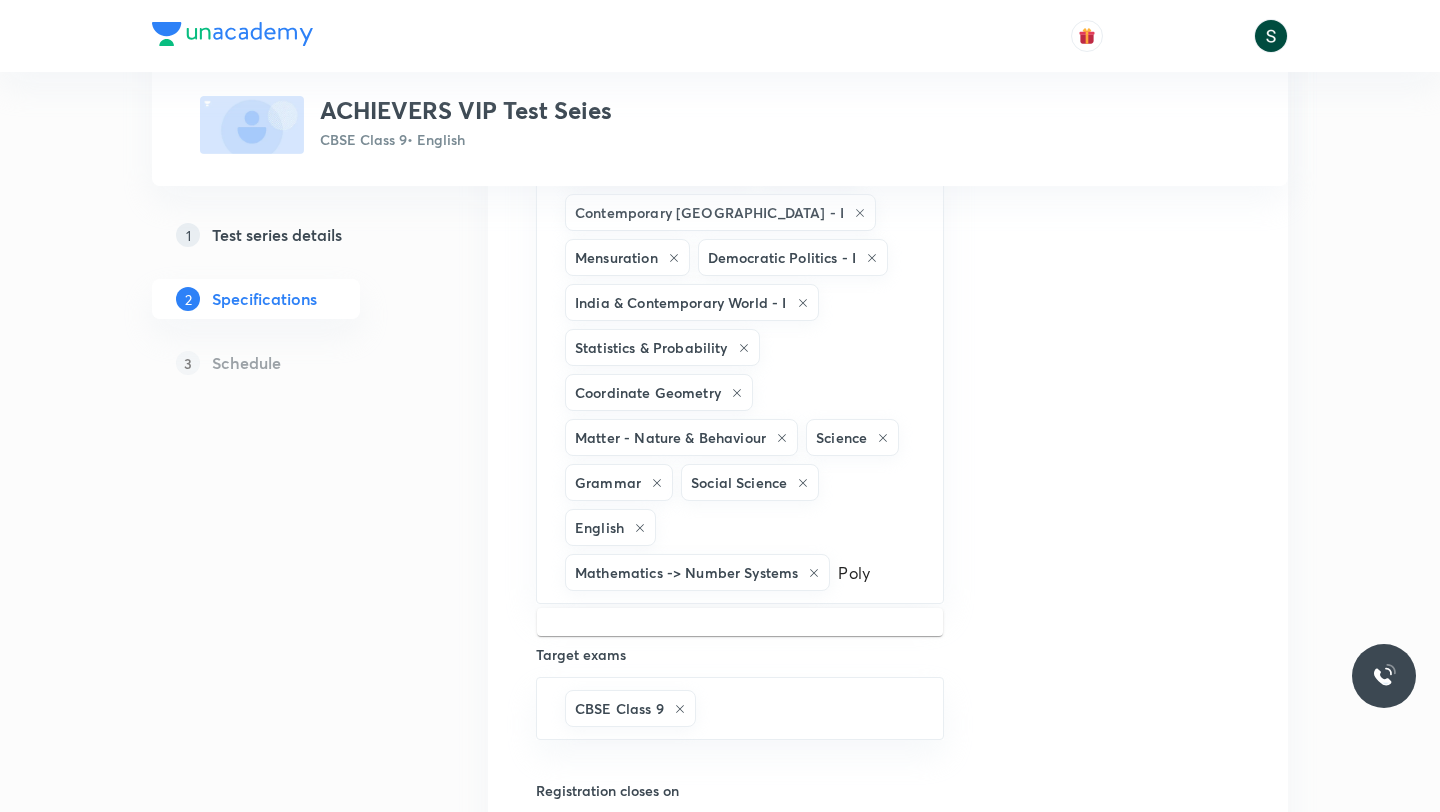 scroll, scrollTop: 492, scrollLeft: 0, axis: vertical 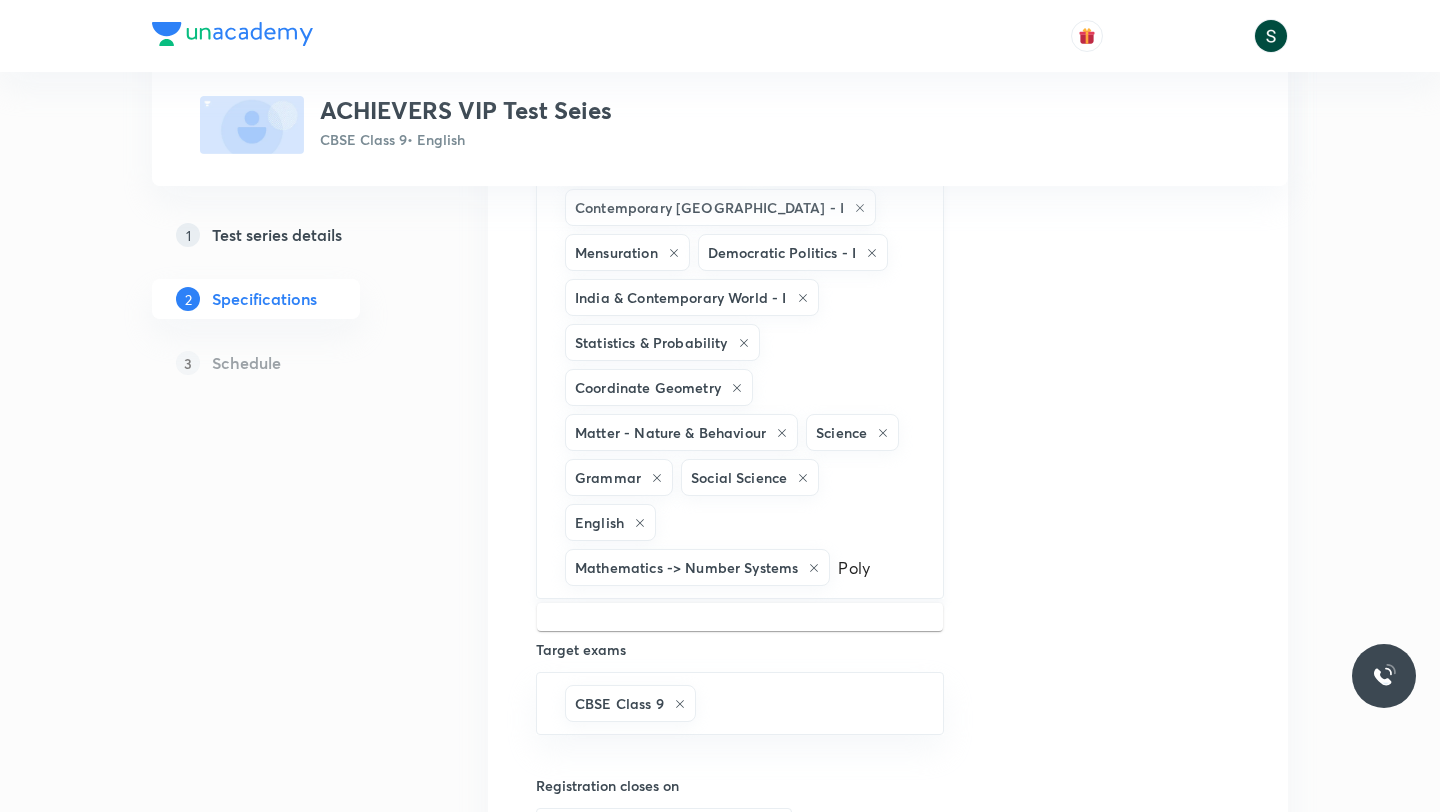 click on "Poly" at bounding box center (876, 567) 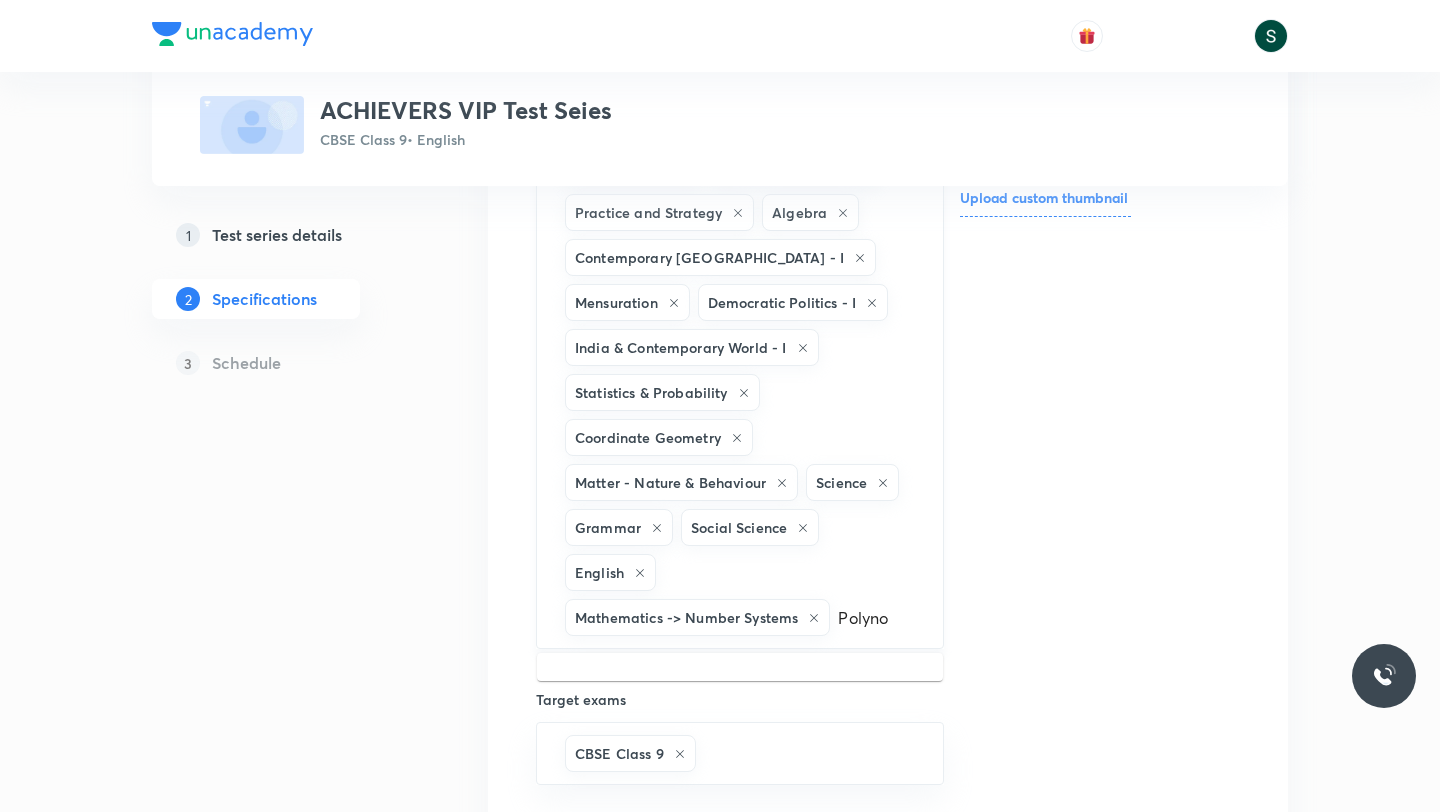 scroll, scrollTop: 444, scrollLeft: 0, axis: vertical 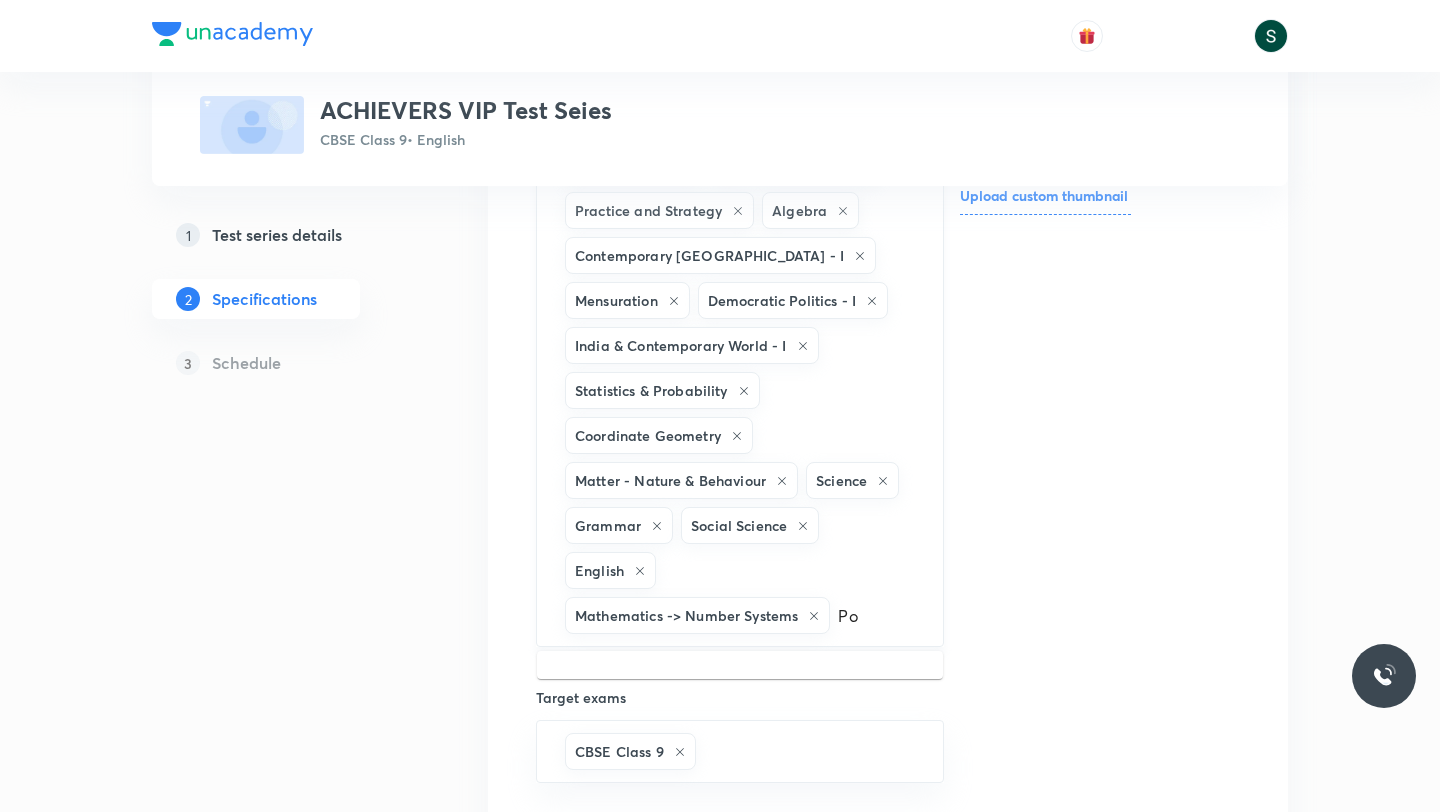 type on "P" 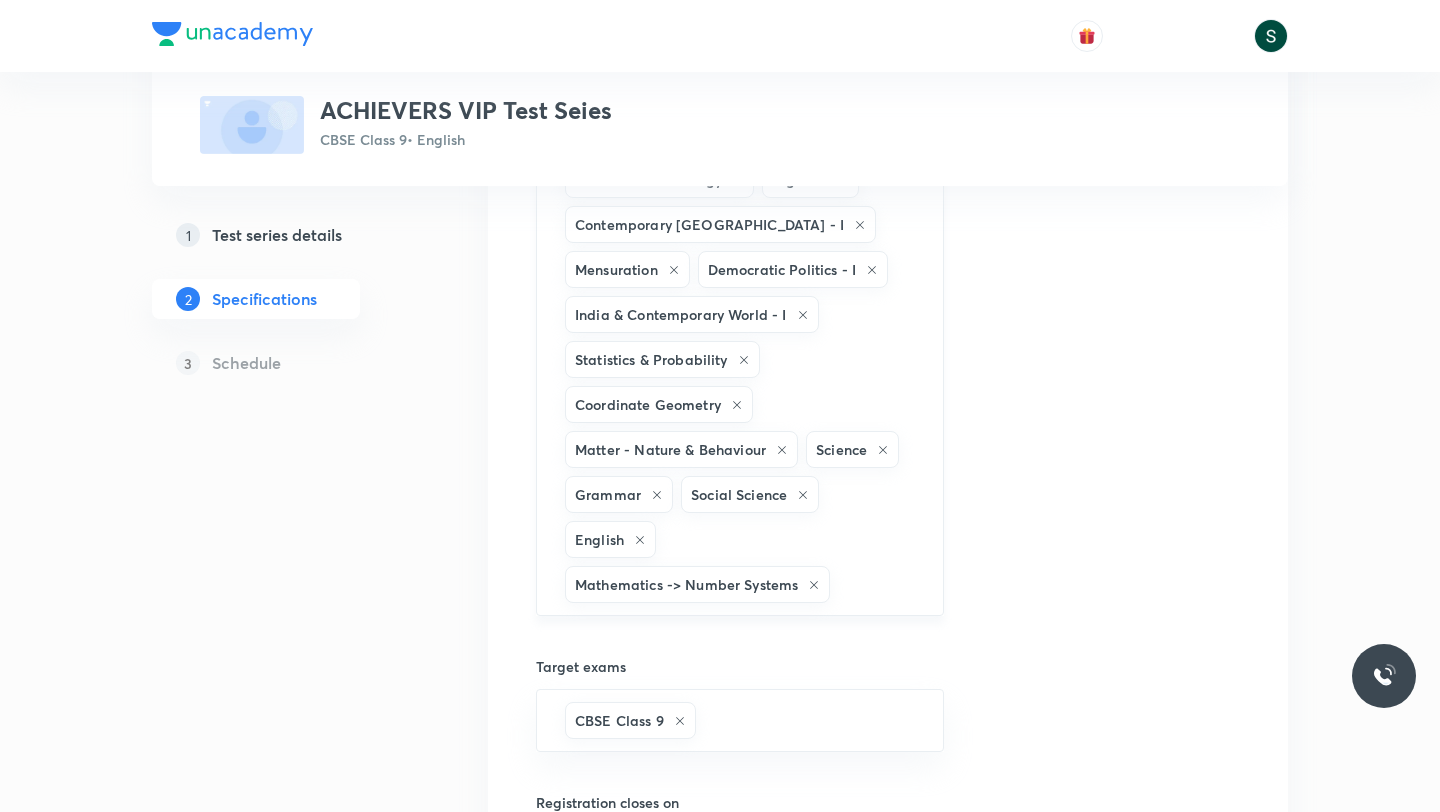 scroll, scrollTop: 445, scrollLeft: 0, axis: vertical 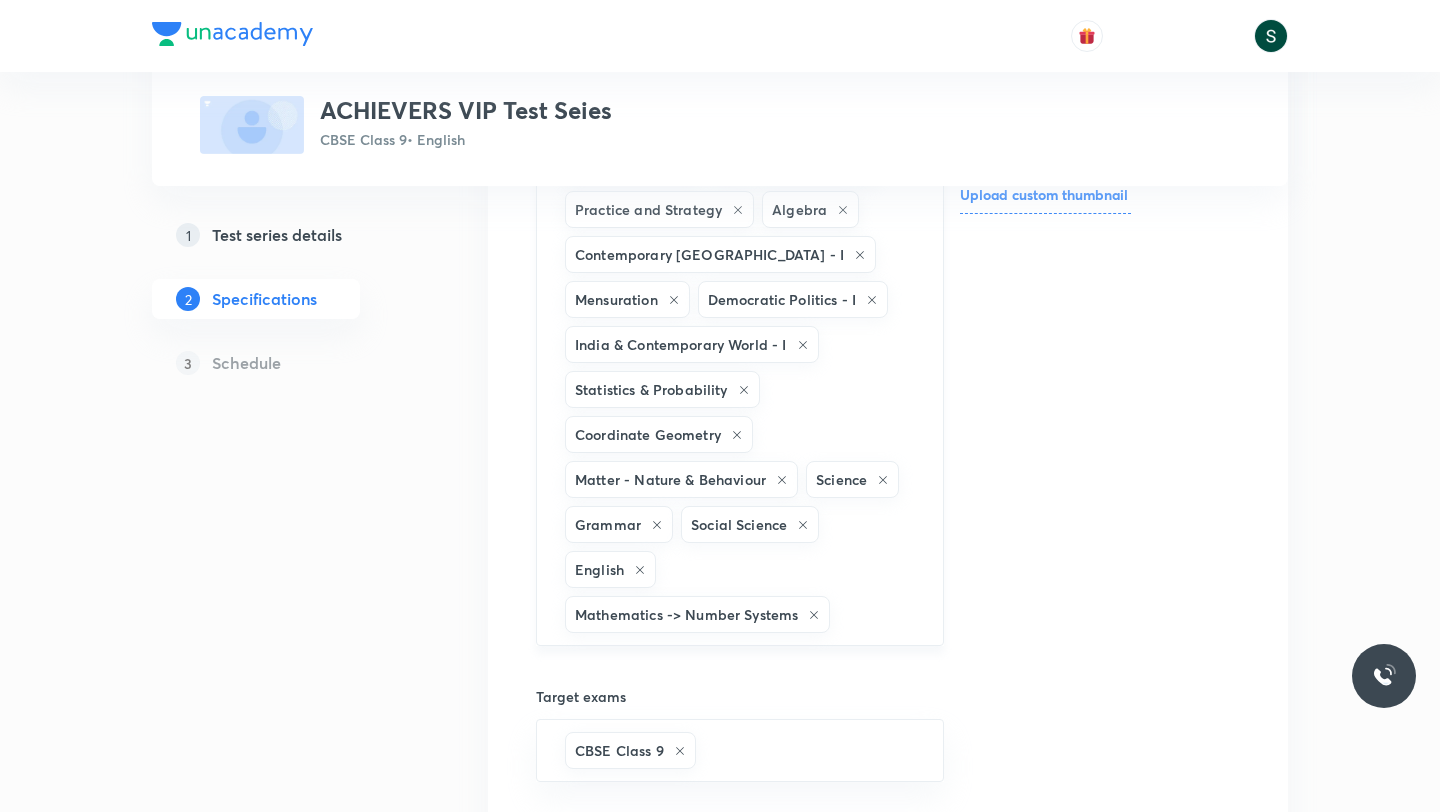 click at bounding box center [876, 614] 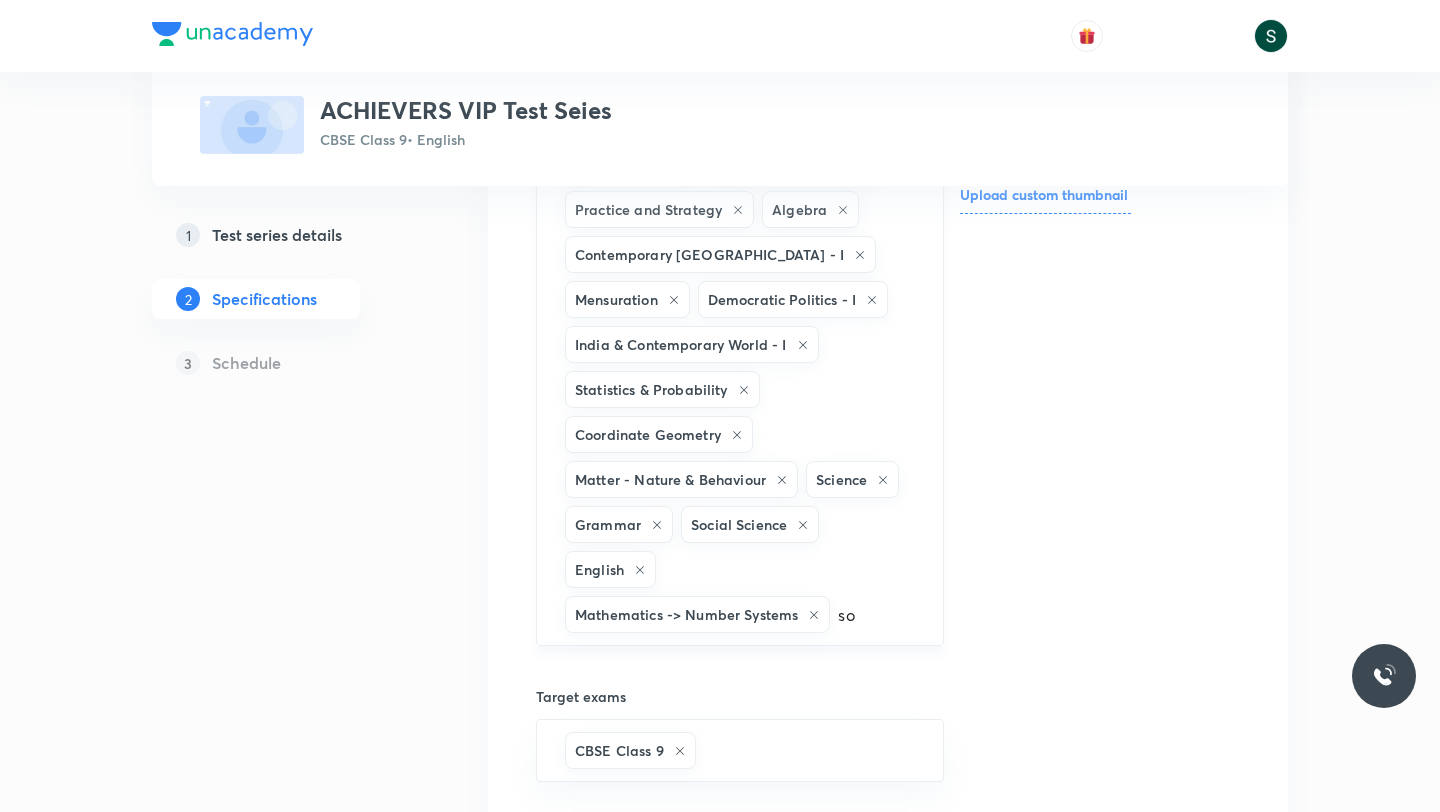 type on "soc" 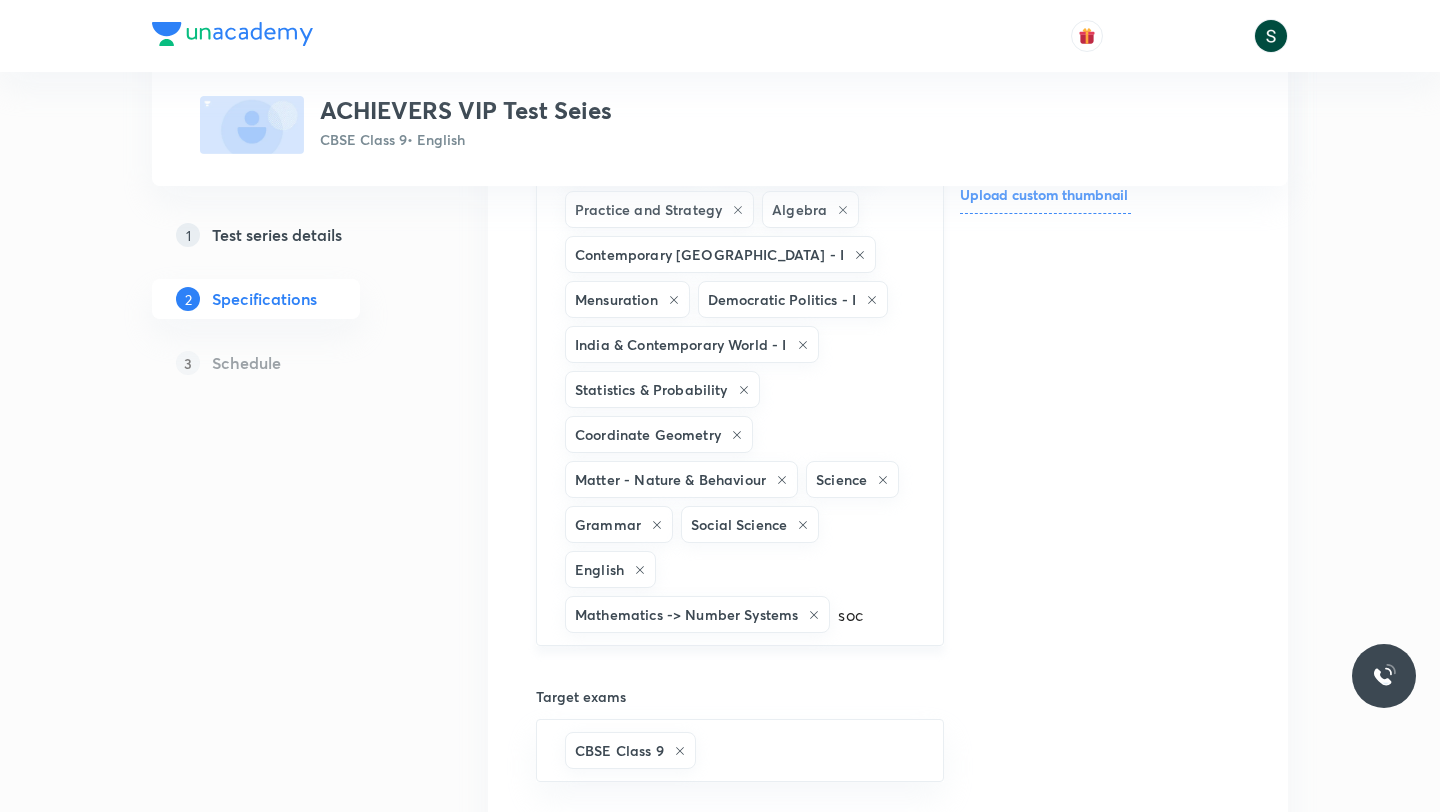 click on "soc" at bounding box center [876, 614] 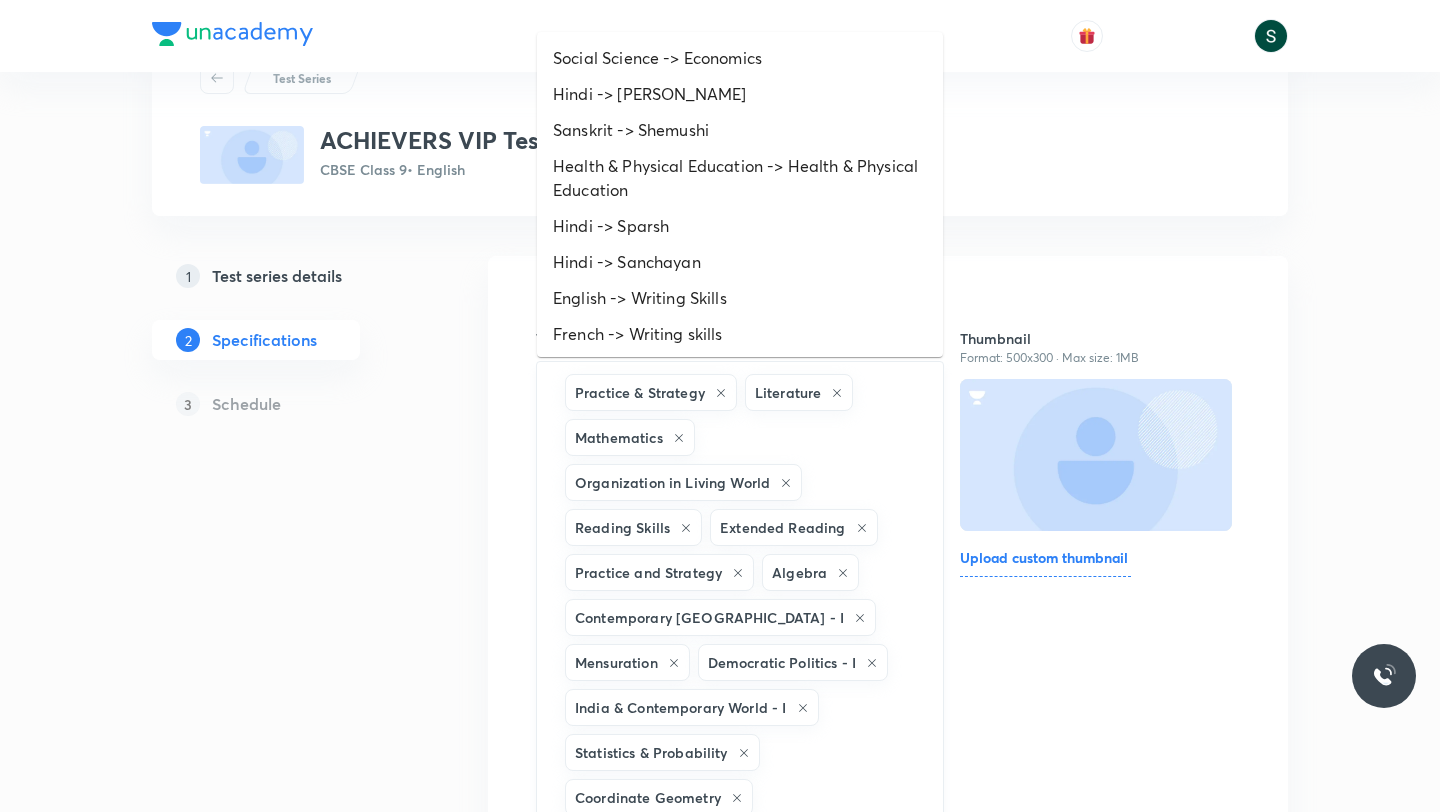 scroll, scrollTop: 80, scrollLeft: 0, axis: vertical 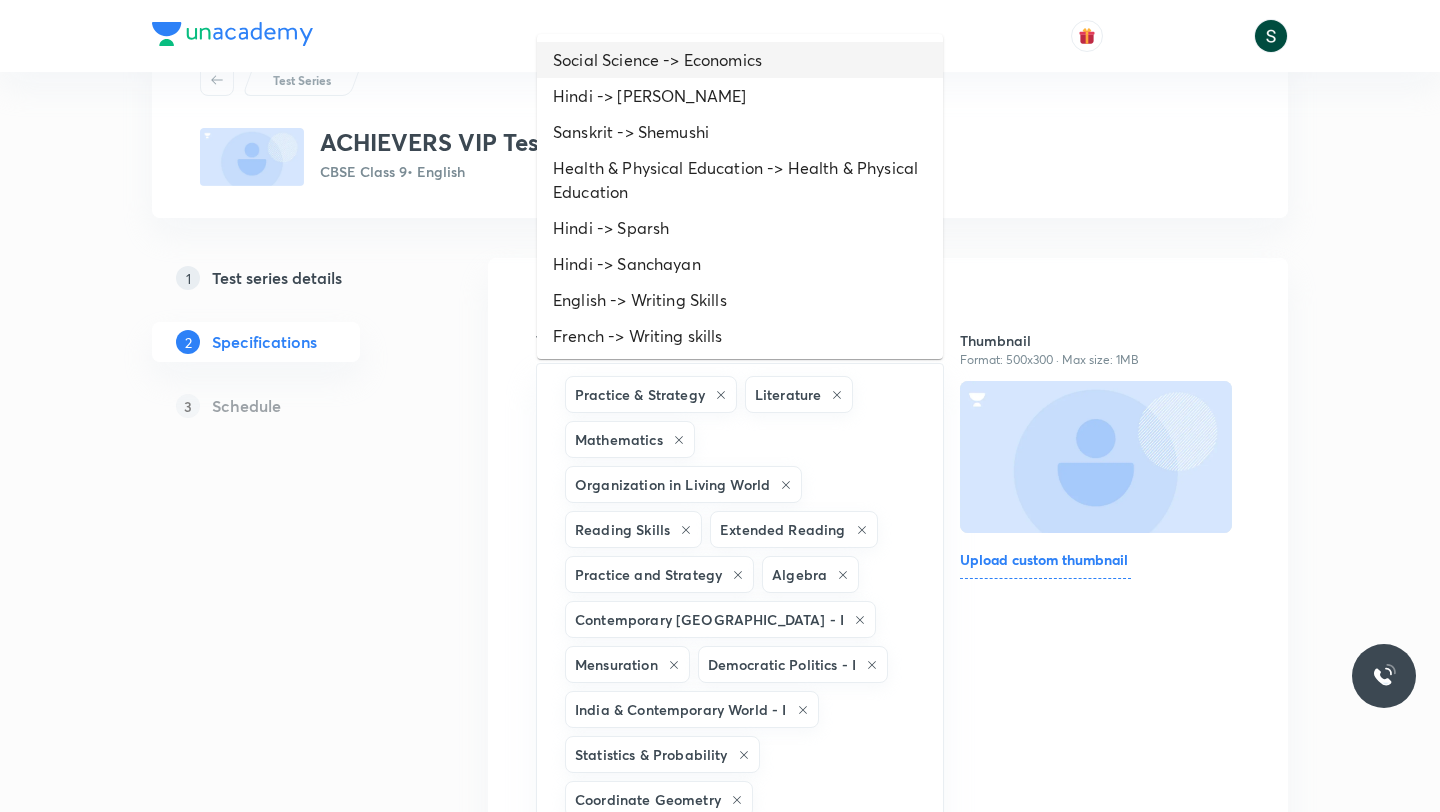 click on "Social Science ->  Economics" at bounding box center (740, 60) 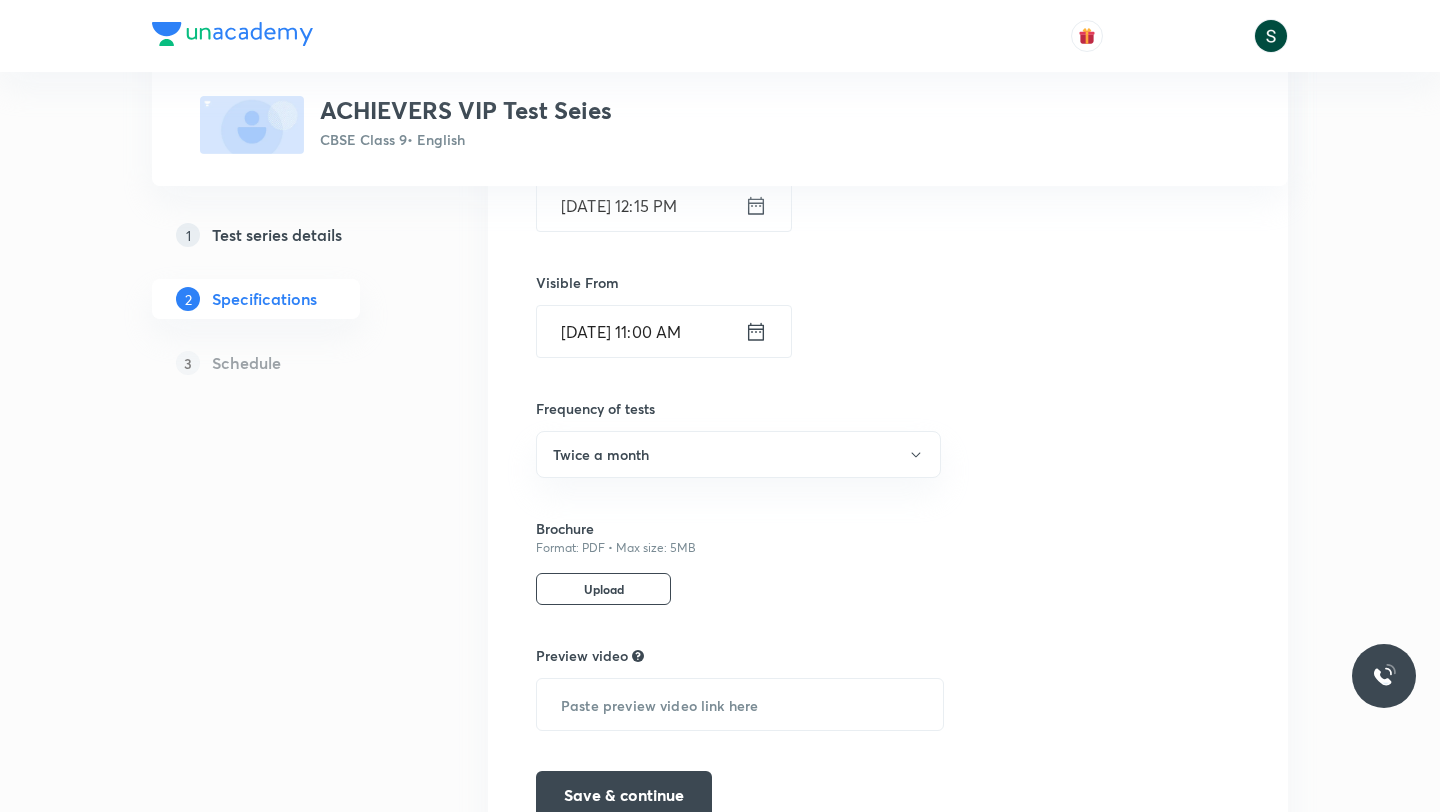 scroll, scrollTop: 1181, scrollLeft: 0, axis: vertical 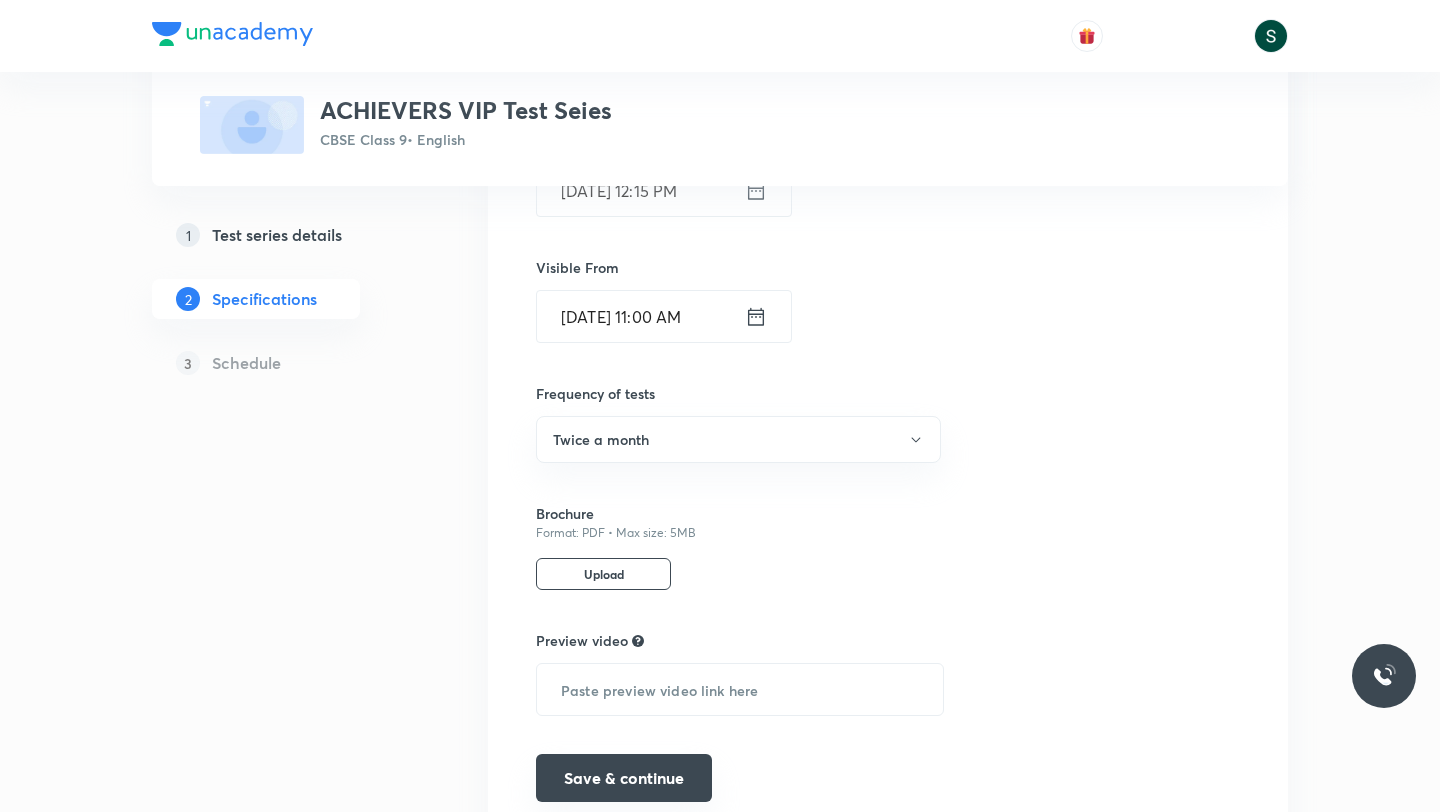 click on "Save & continue" at bounding box center [624, 778] 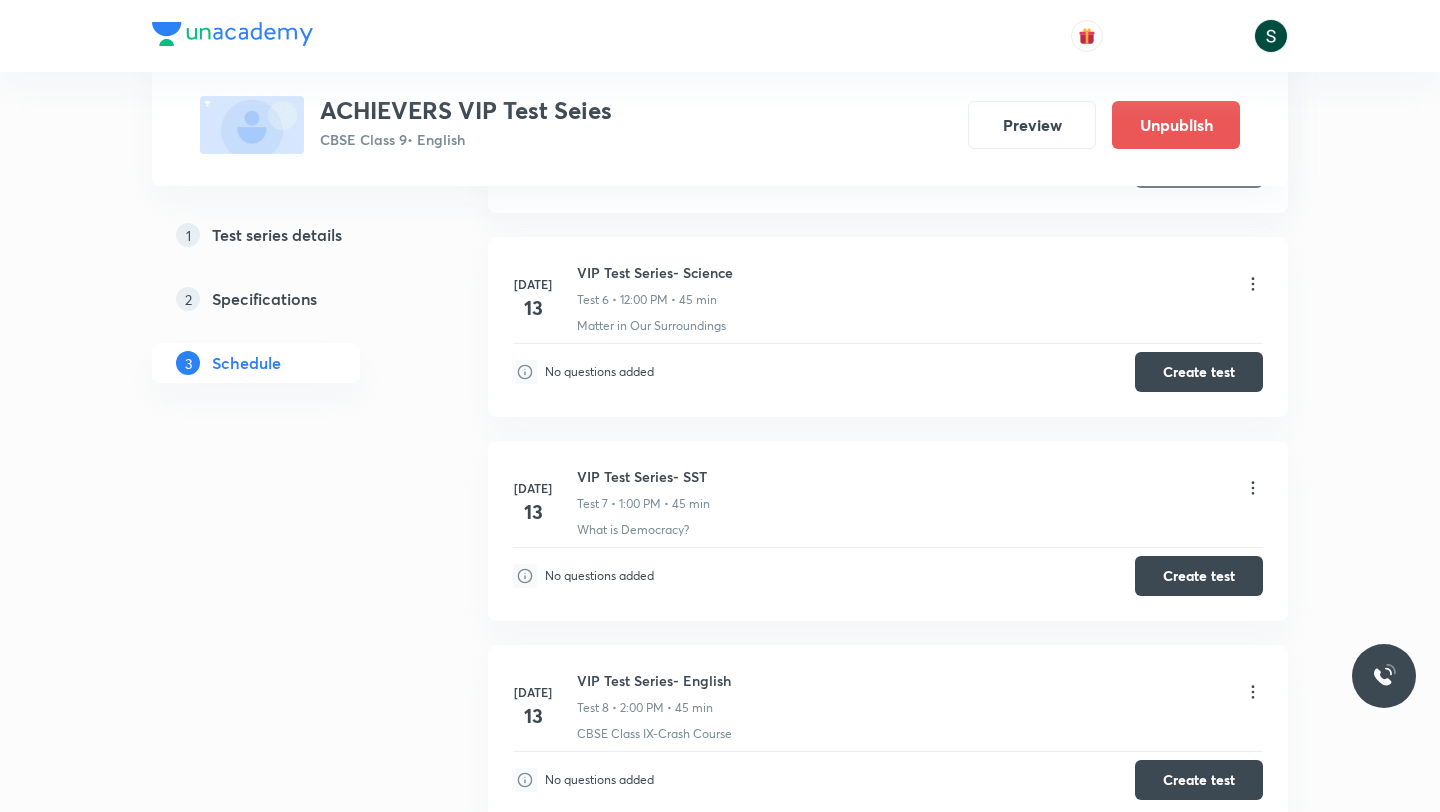 scroll, scrollTop: 1972, scrollLeft: 0, axis: vertical 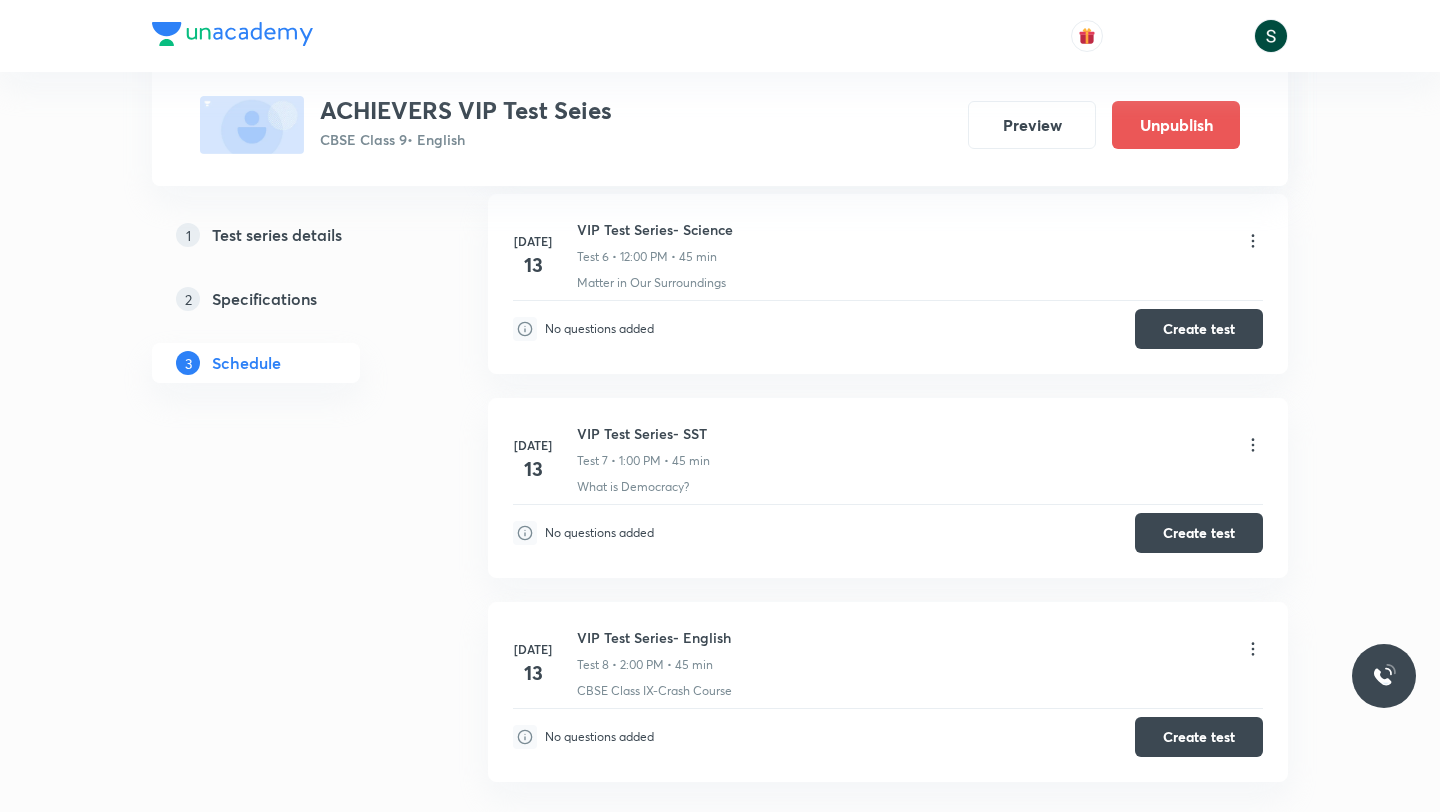 click 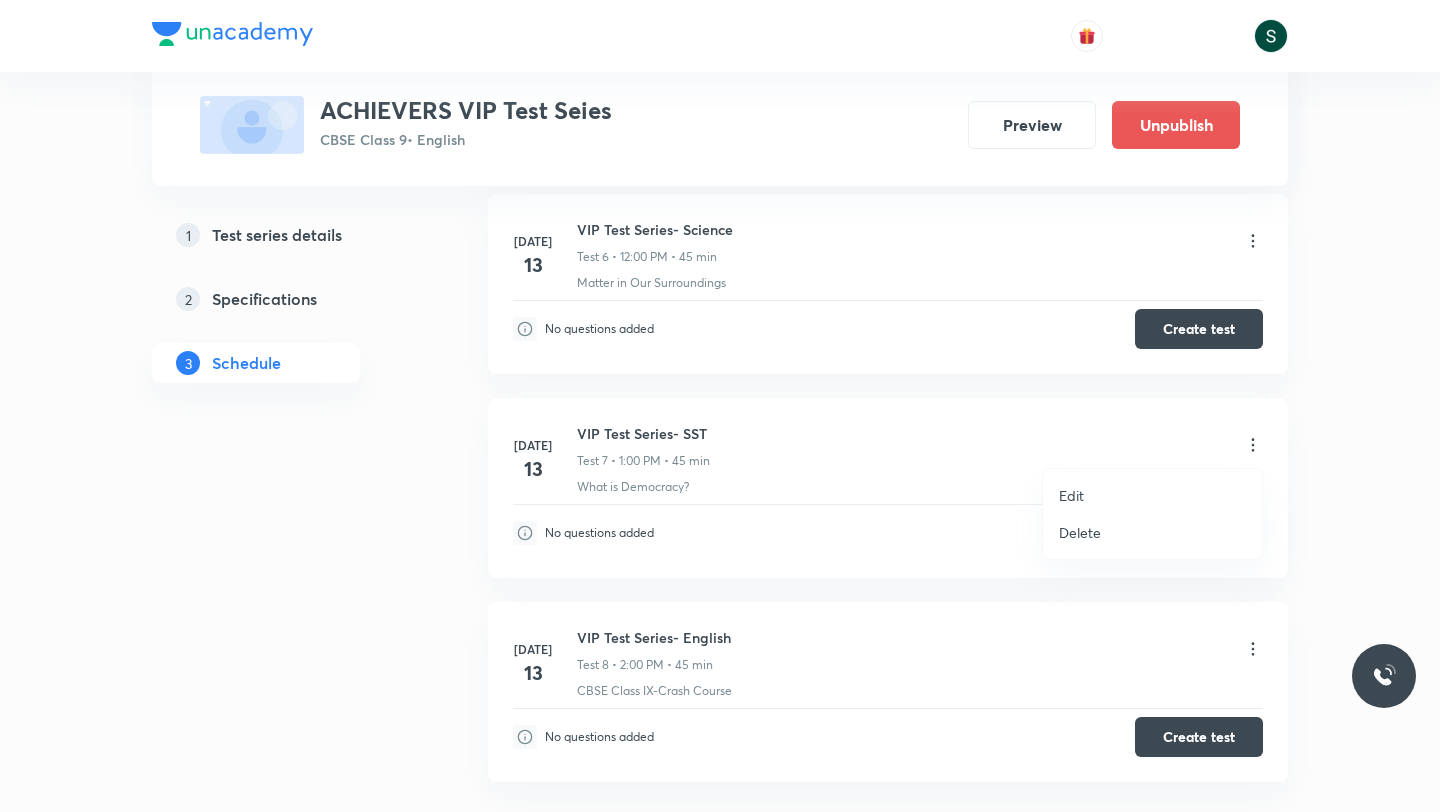 click on "Edit" at bounding box center [1071, 495] 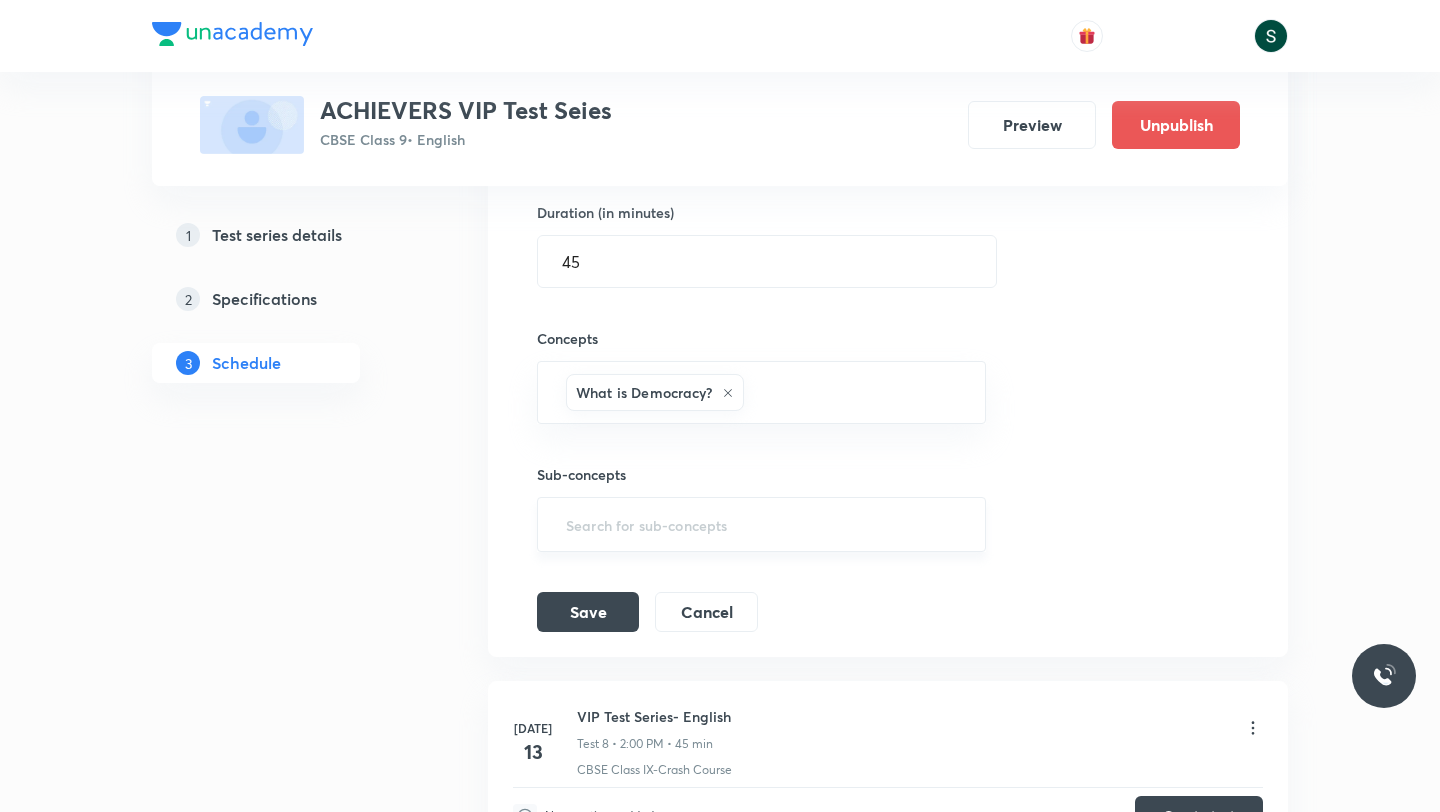 scroll, scrollTop: 1798, scrollLeft: 0, axis: vertical 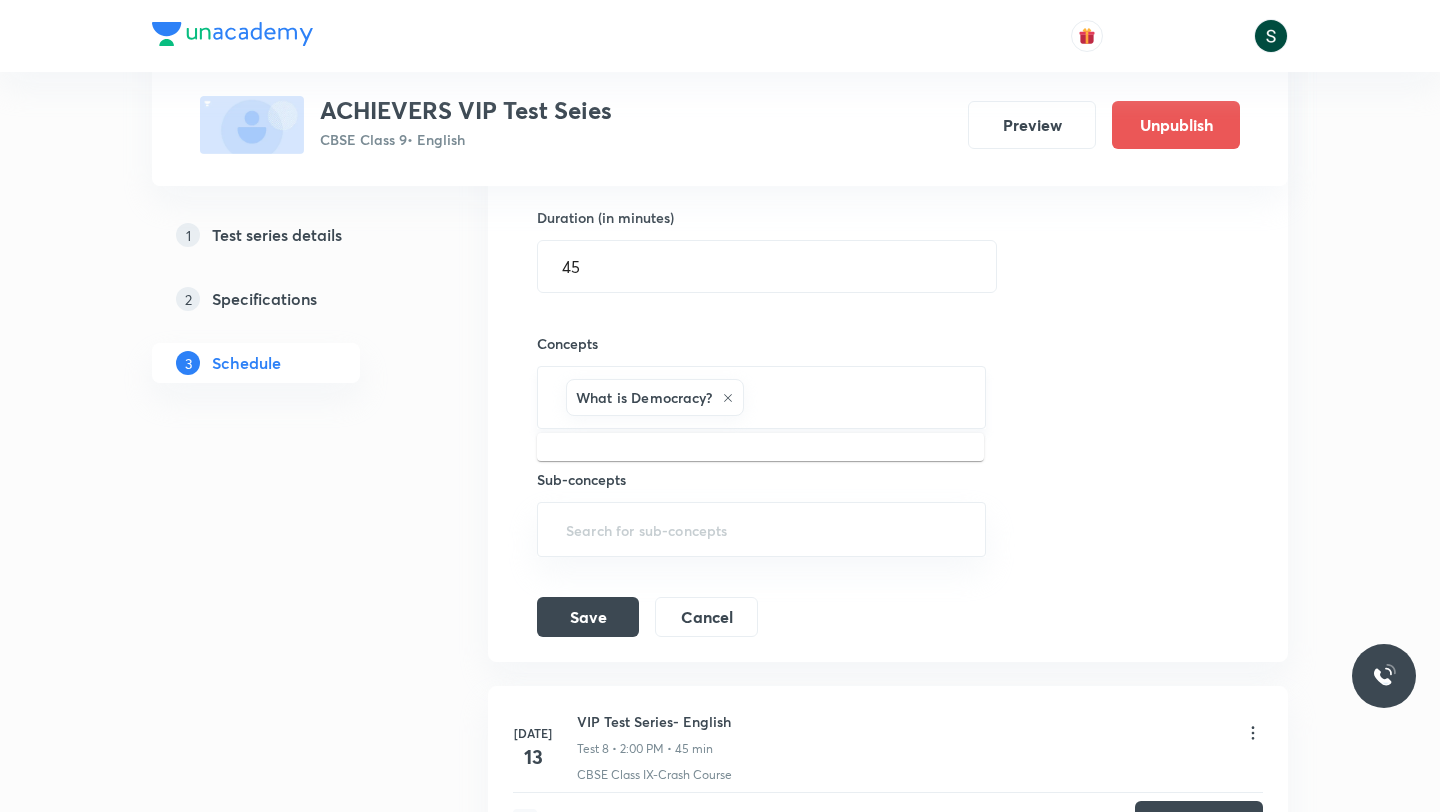 click at bounding box center [854, 397] 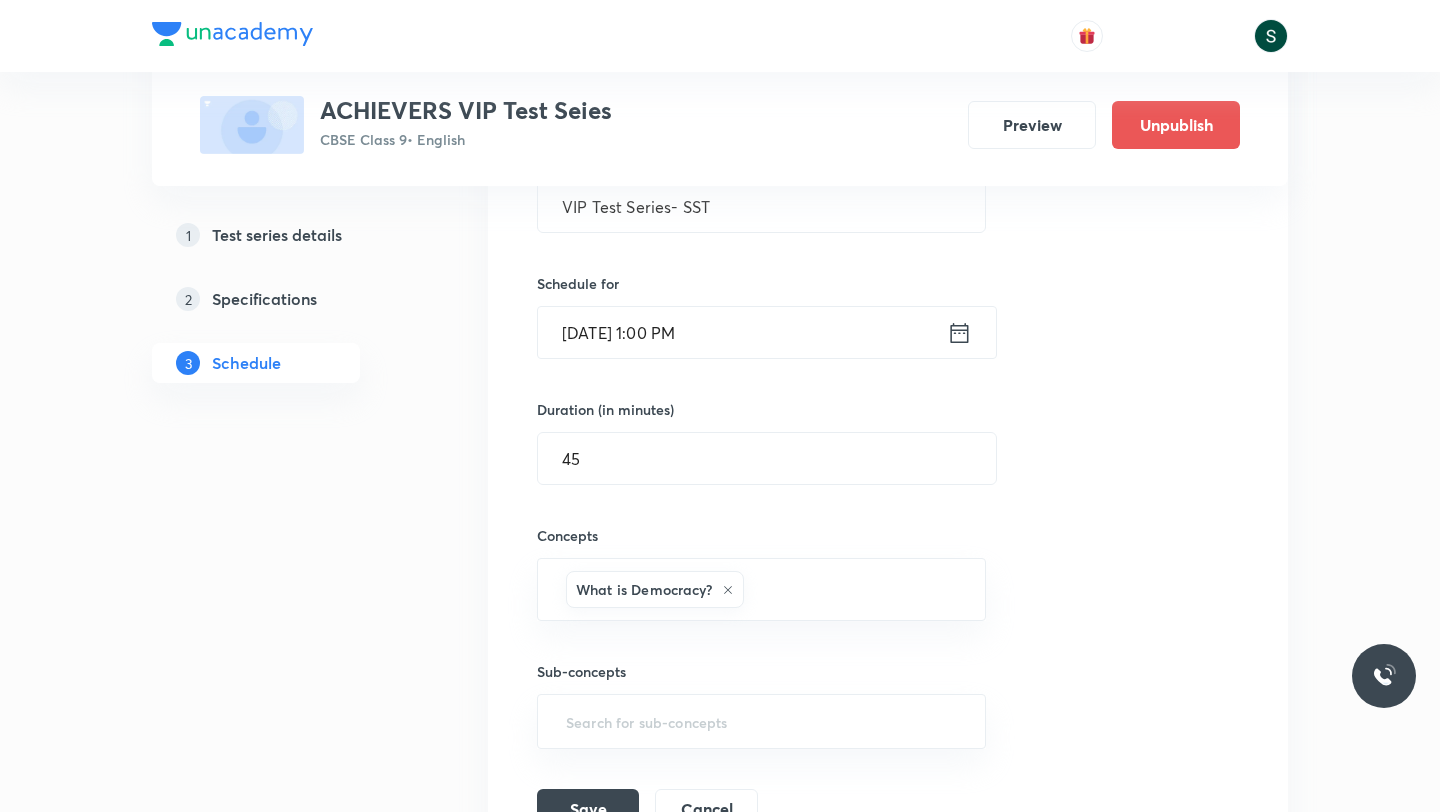 scroll, scrollTop: 1576, scrollLeft: 0, axis: vertical 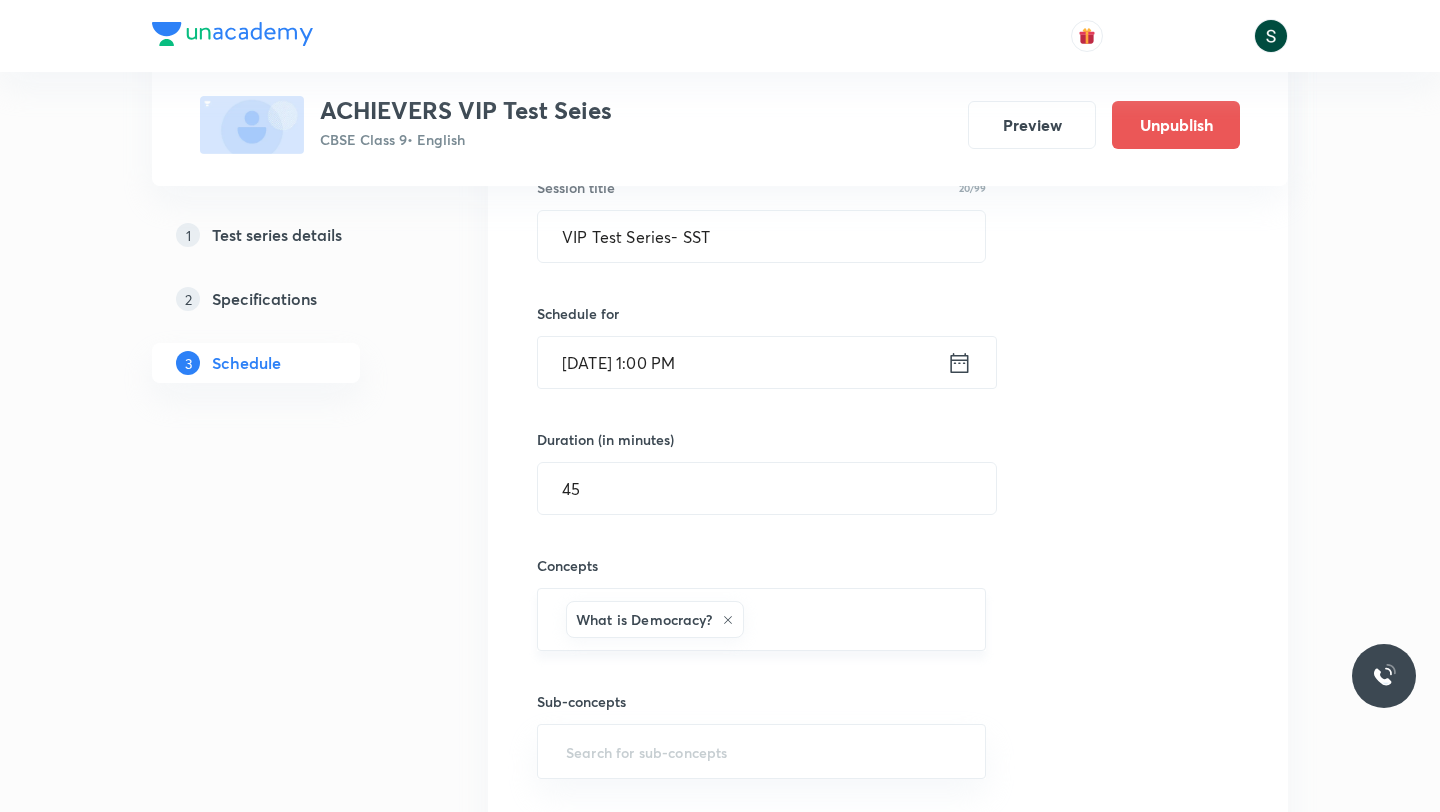 click at bounding box center [854, 619] 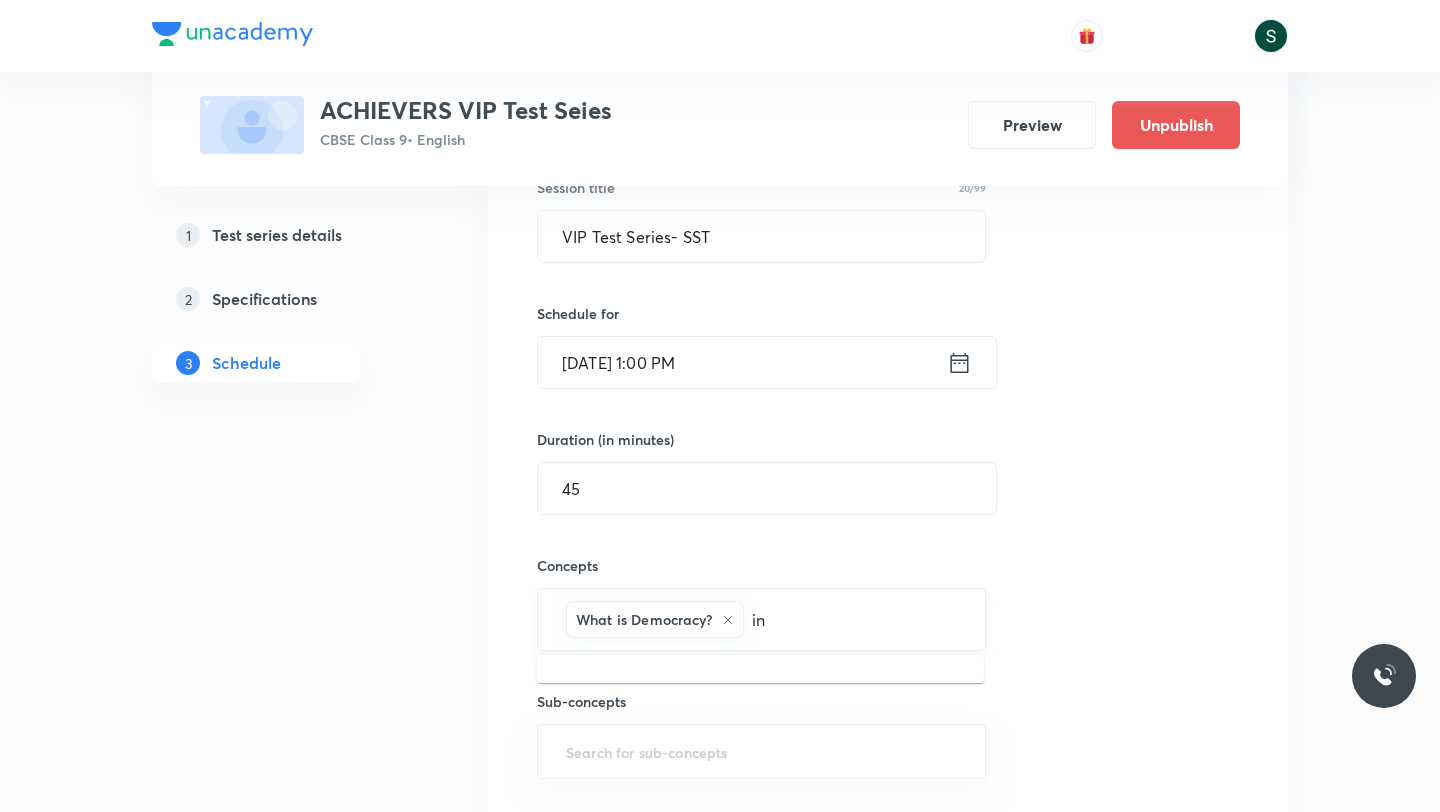 type on "ind" 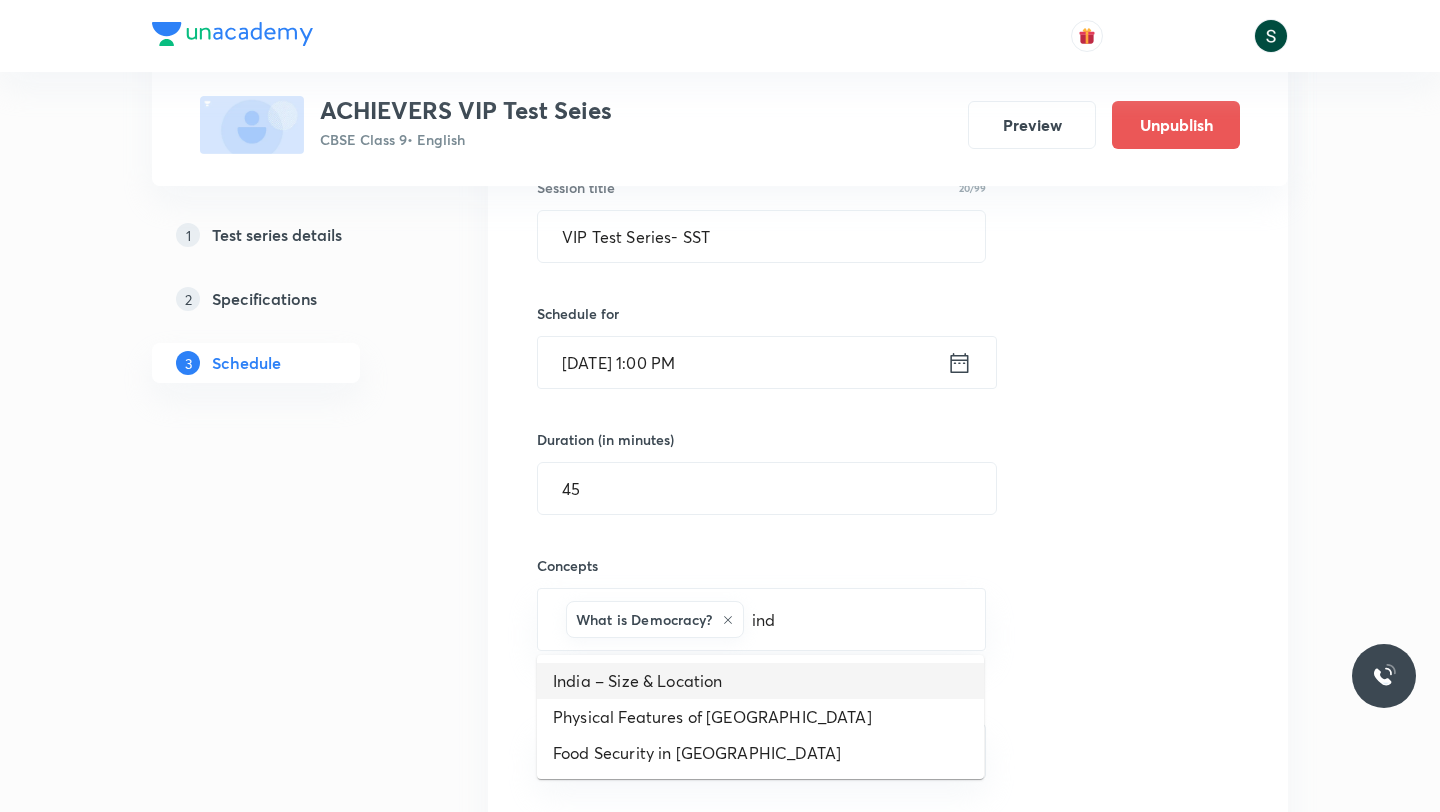 click on "India – Size & Location" at bounding box center (760, 681) 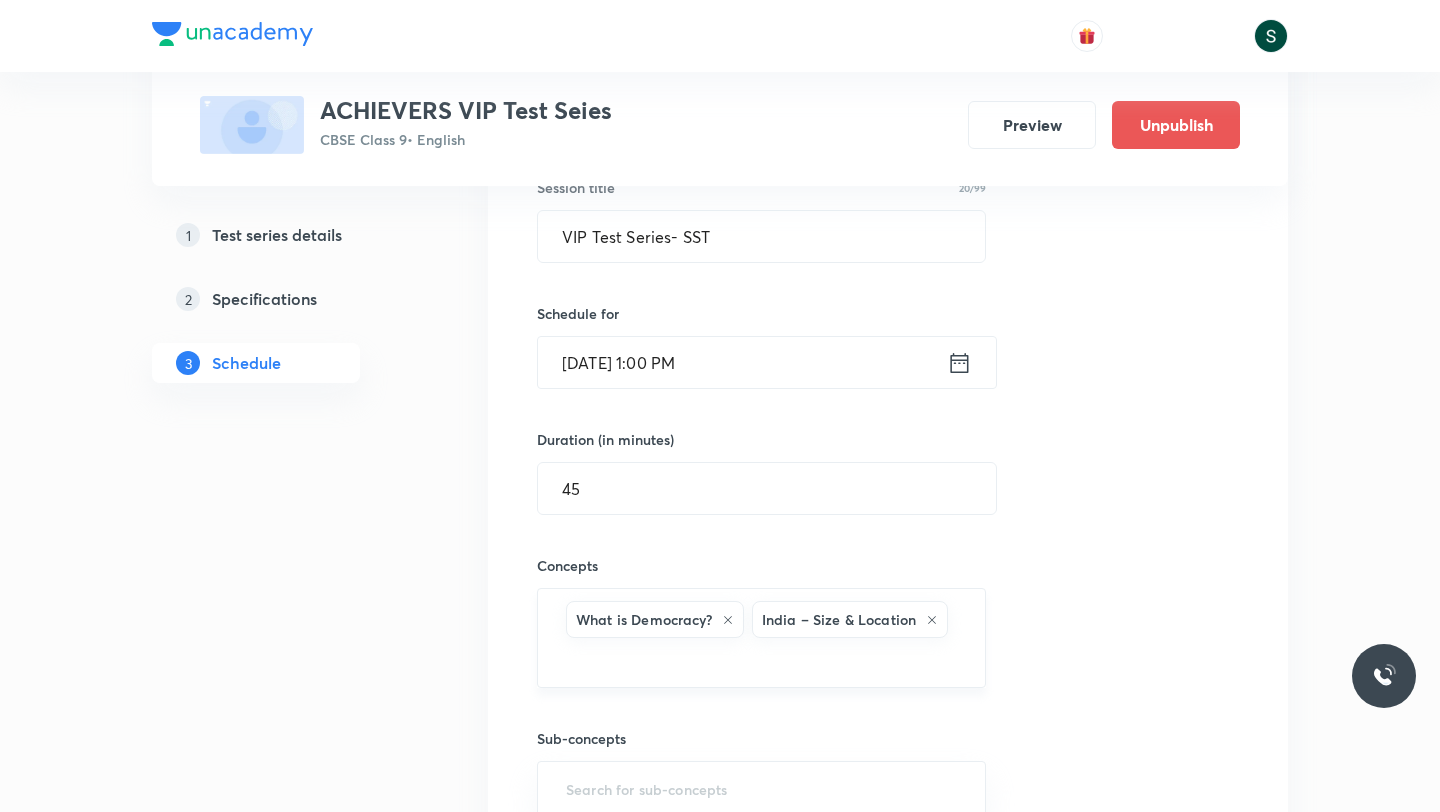 click 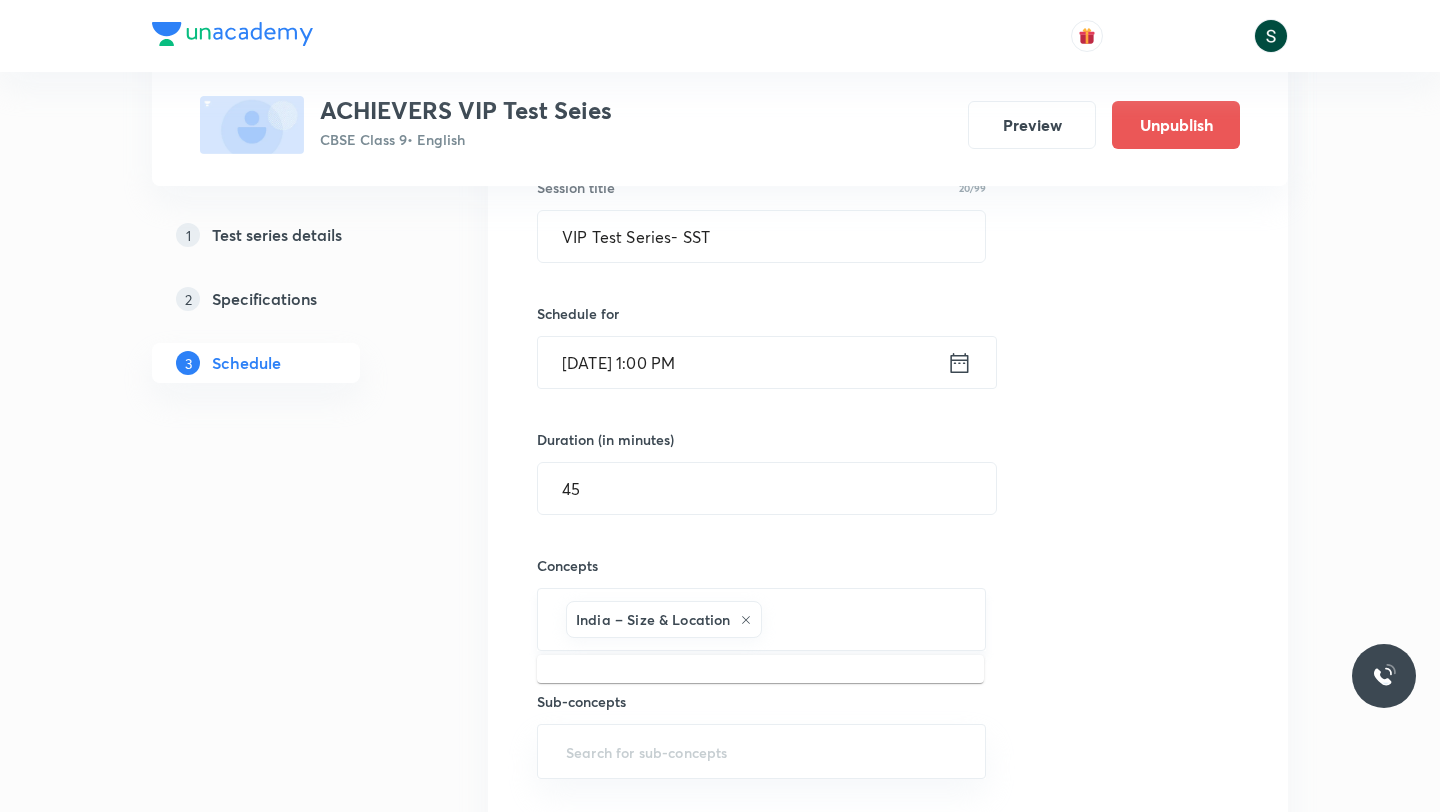 click at bounding box center [863, 619] 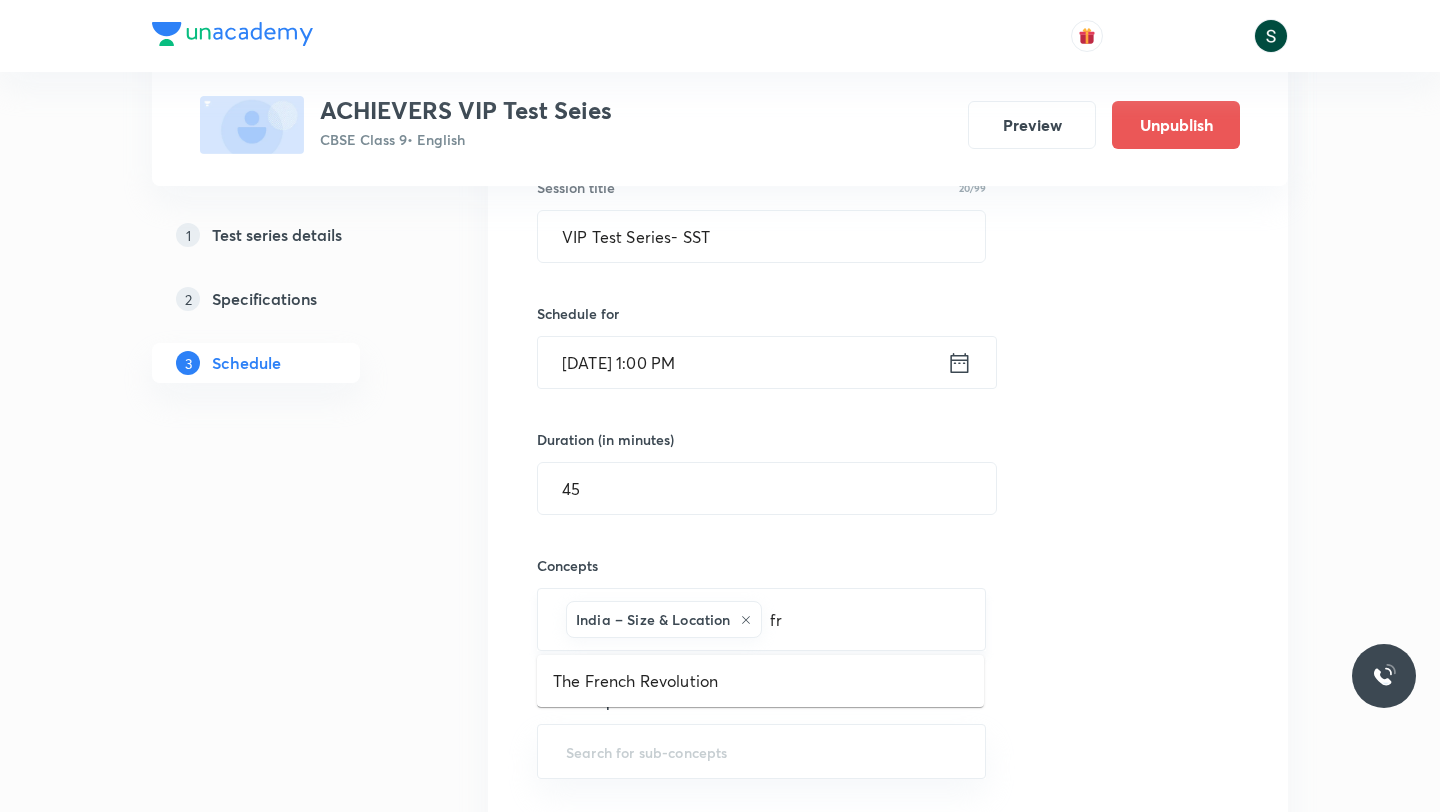 type on "fre" 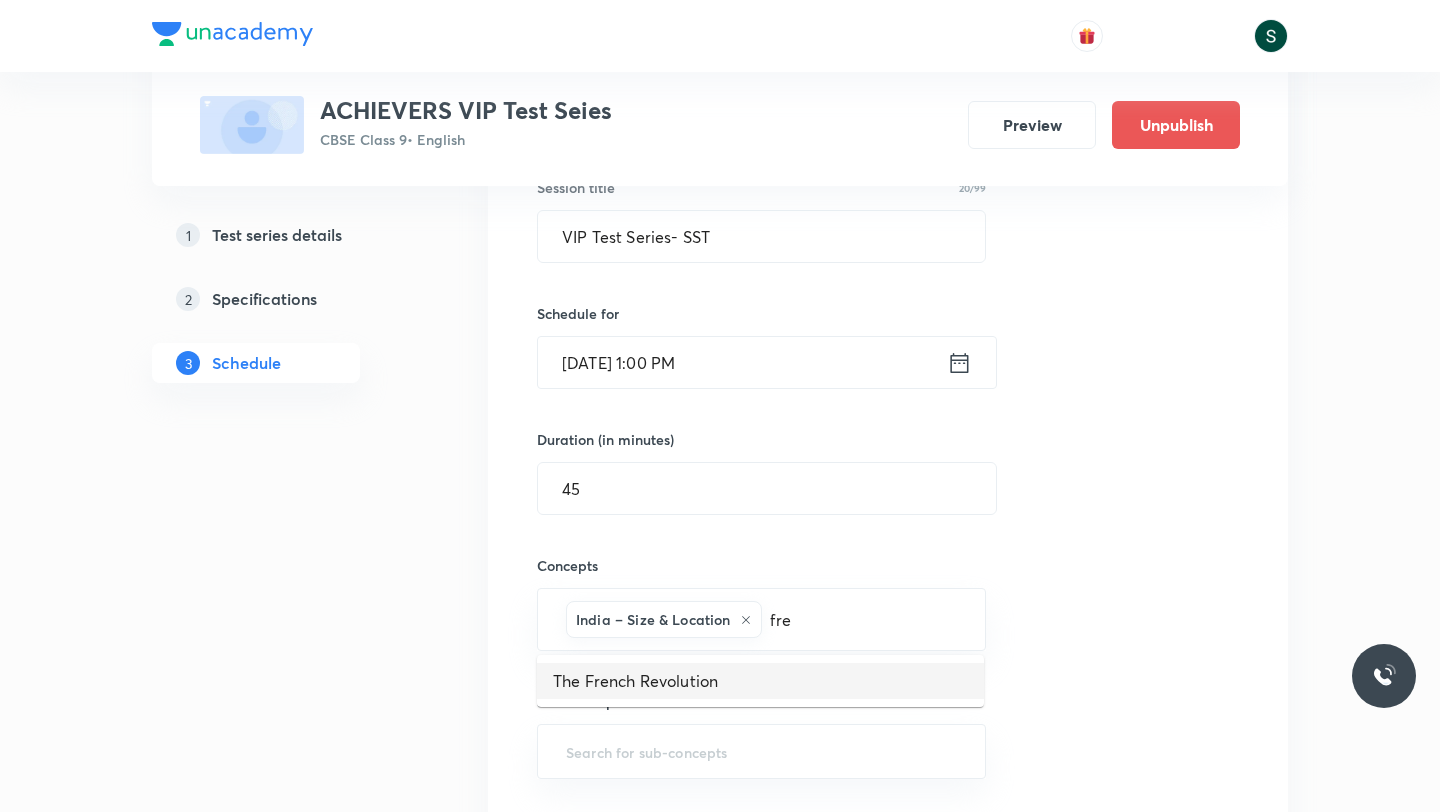 click on "The French Revolution" at bounding box center (760, 681) 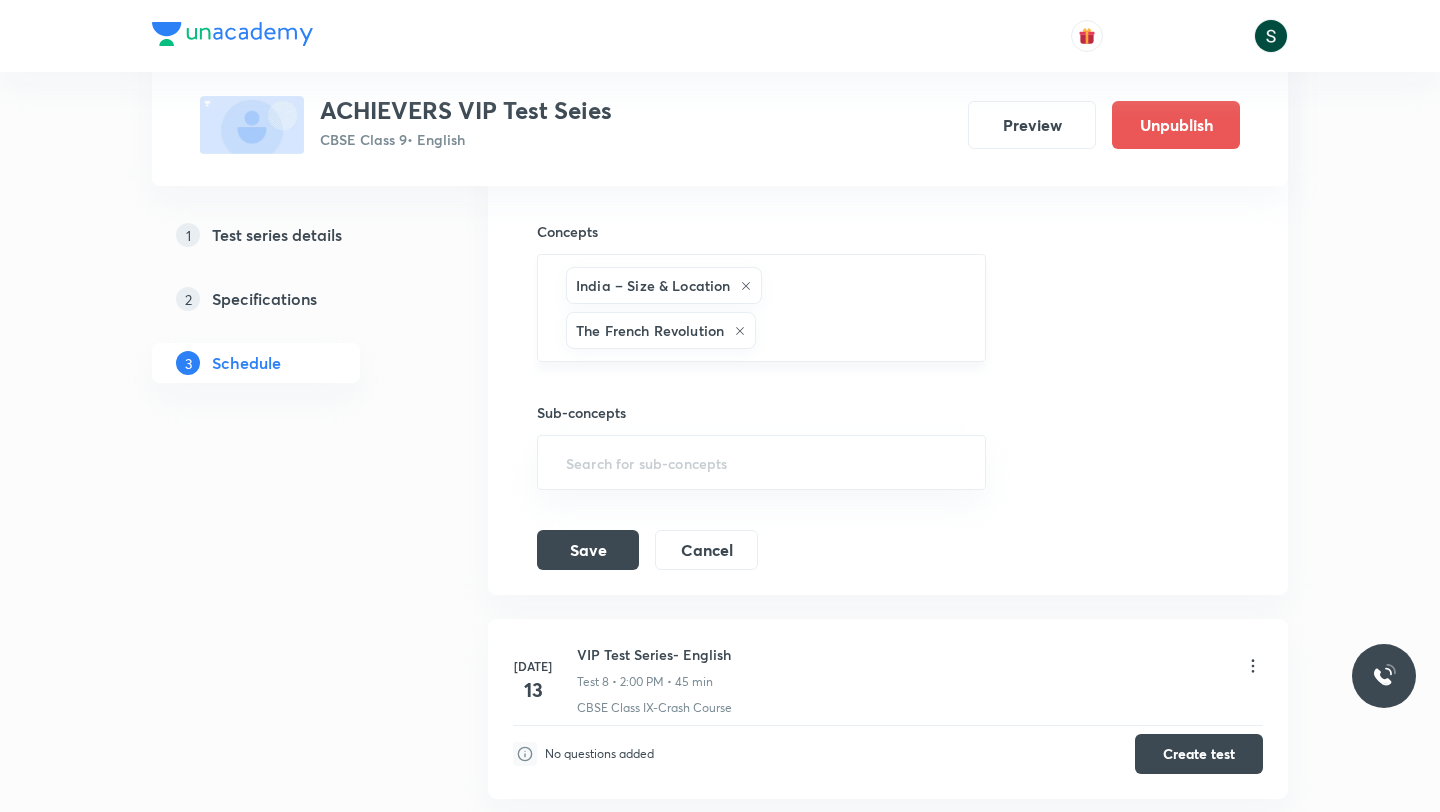 scroll, scrollTop: 1932, scrollLeft: 0, axis: vertical 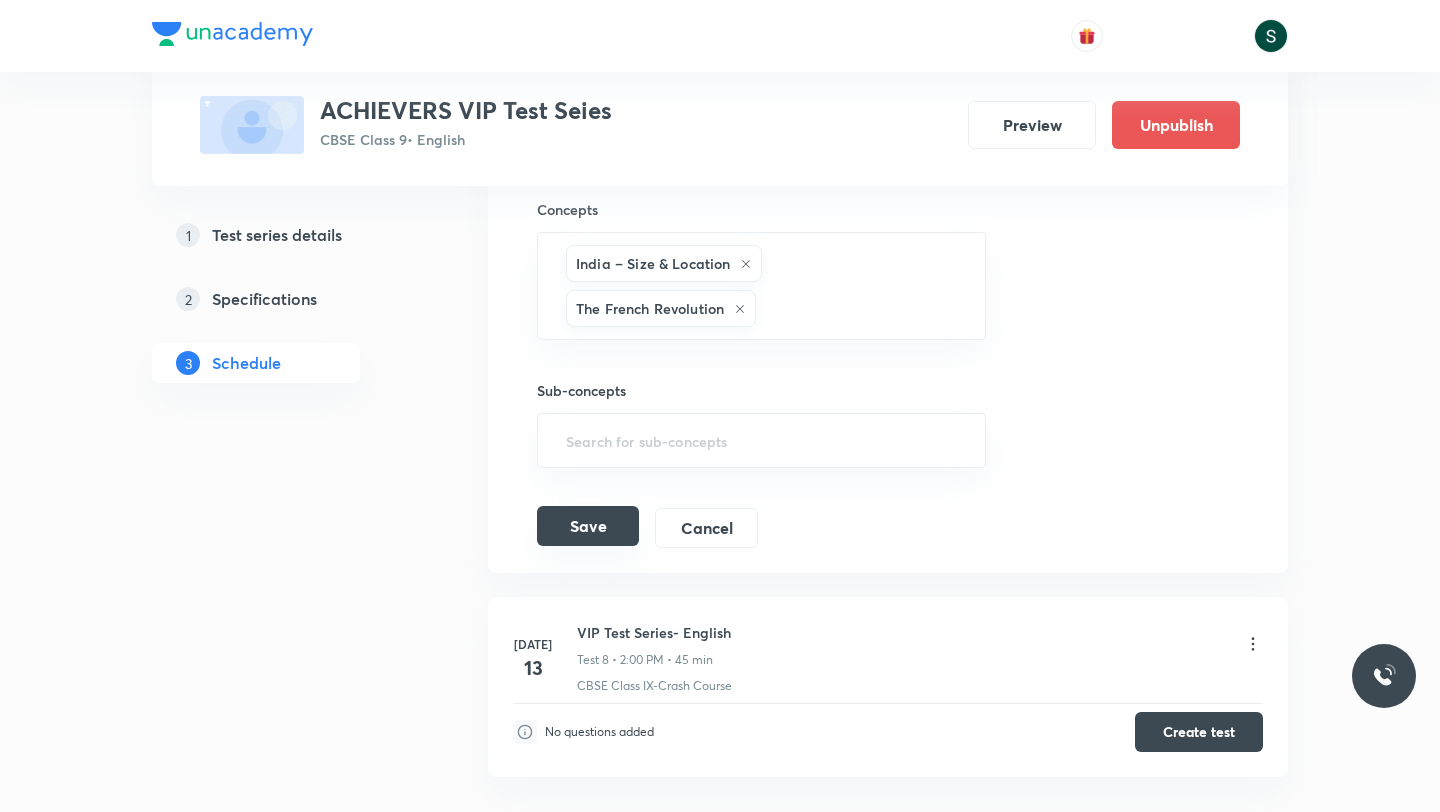 click on "Save" at bounding box center [588, 526] 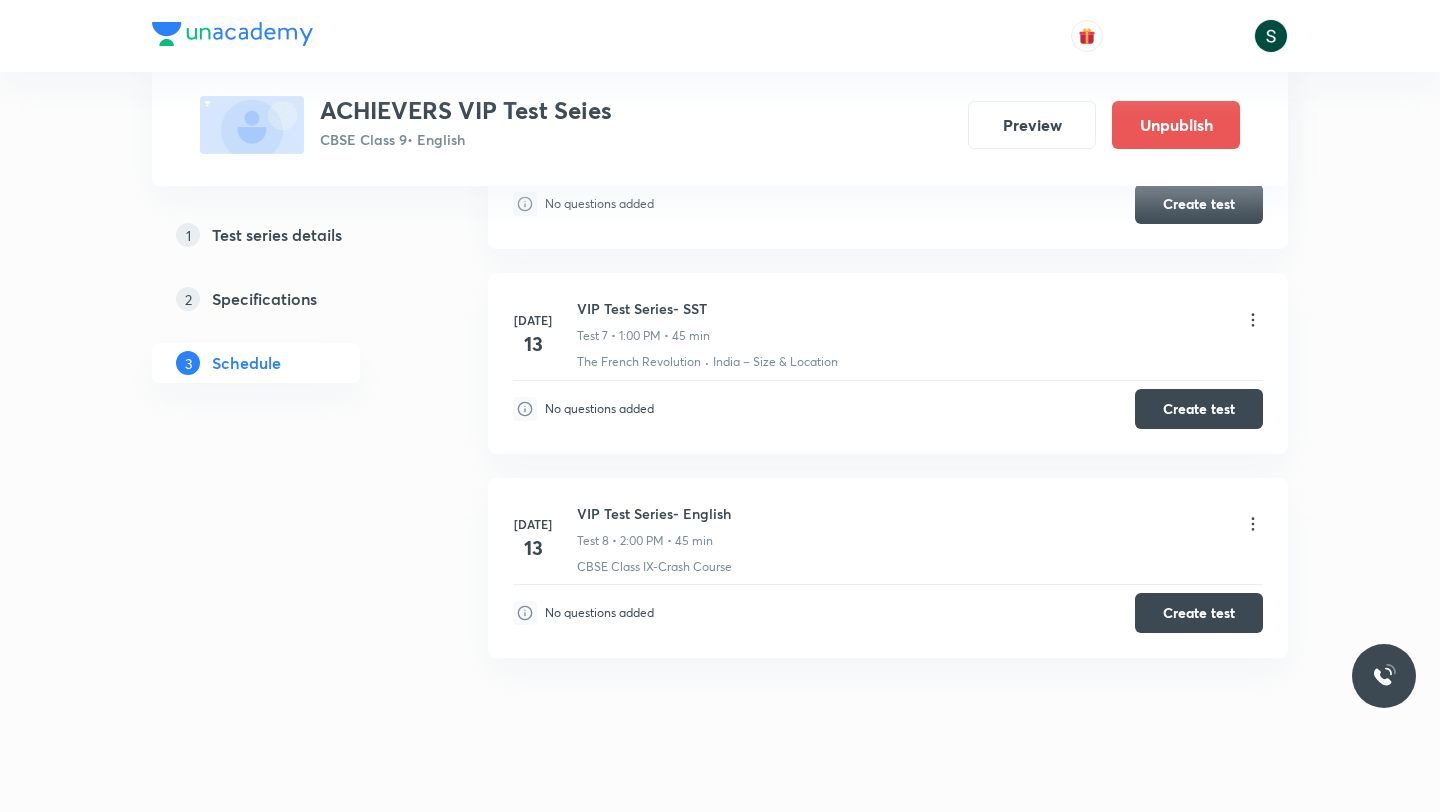 scroll, scrollTop: 1469, scrollLeft: 0, axis: vertical 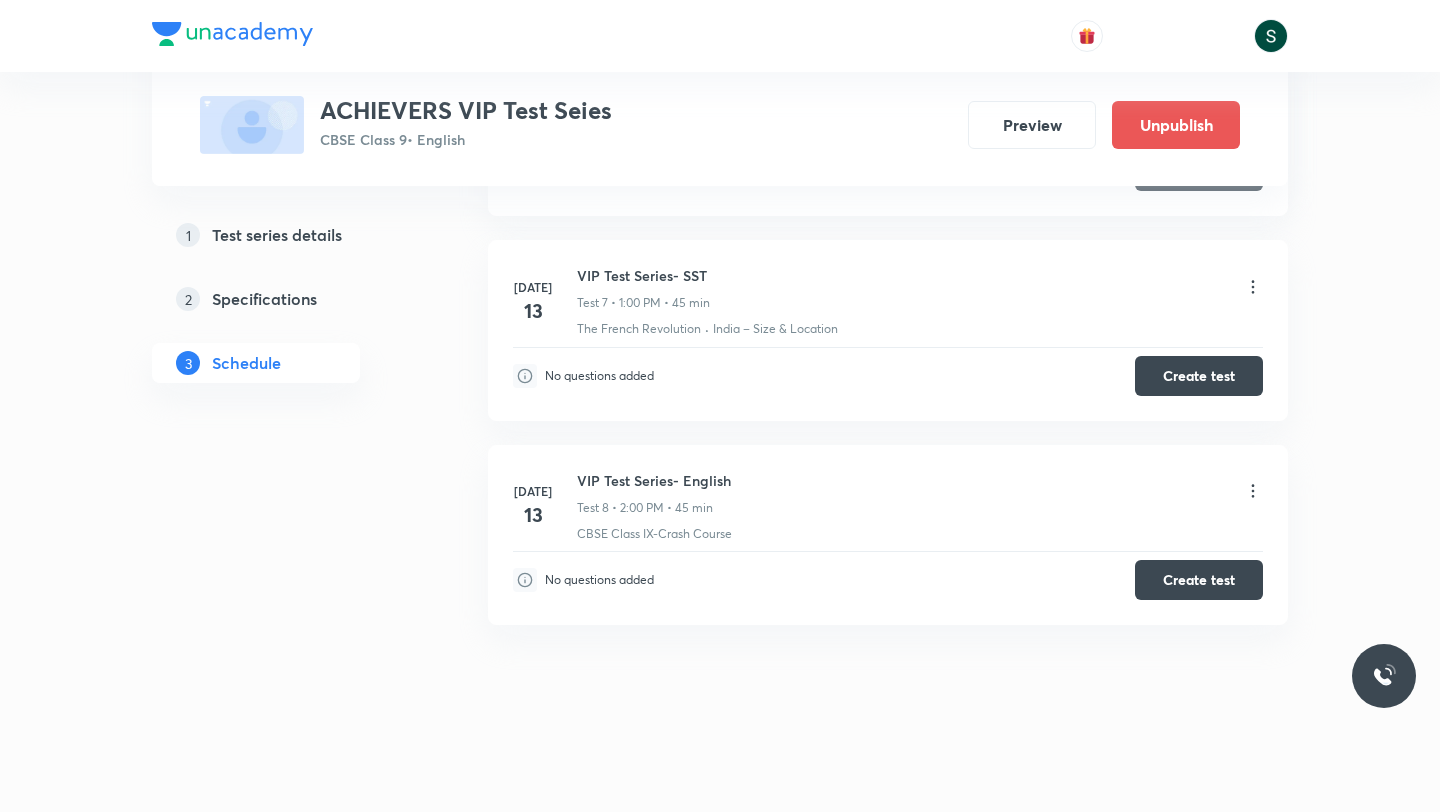 click 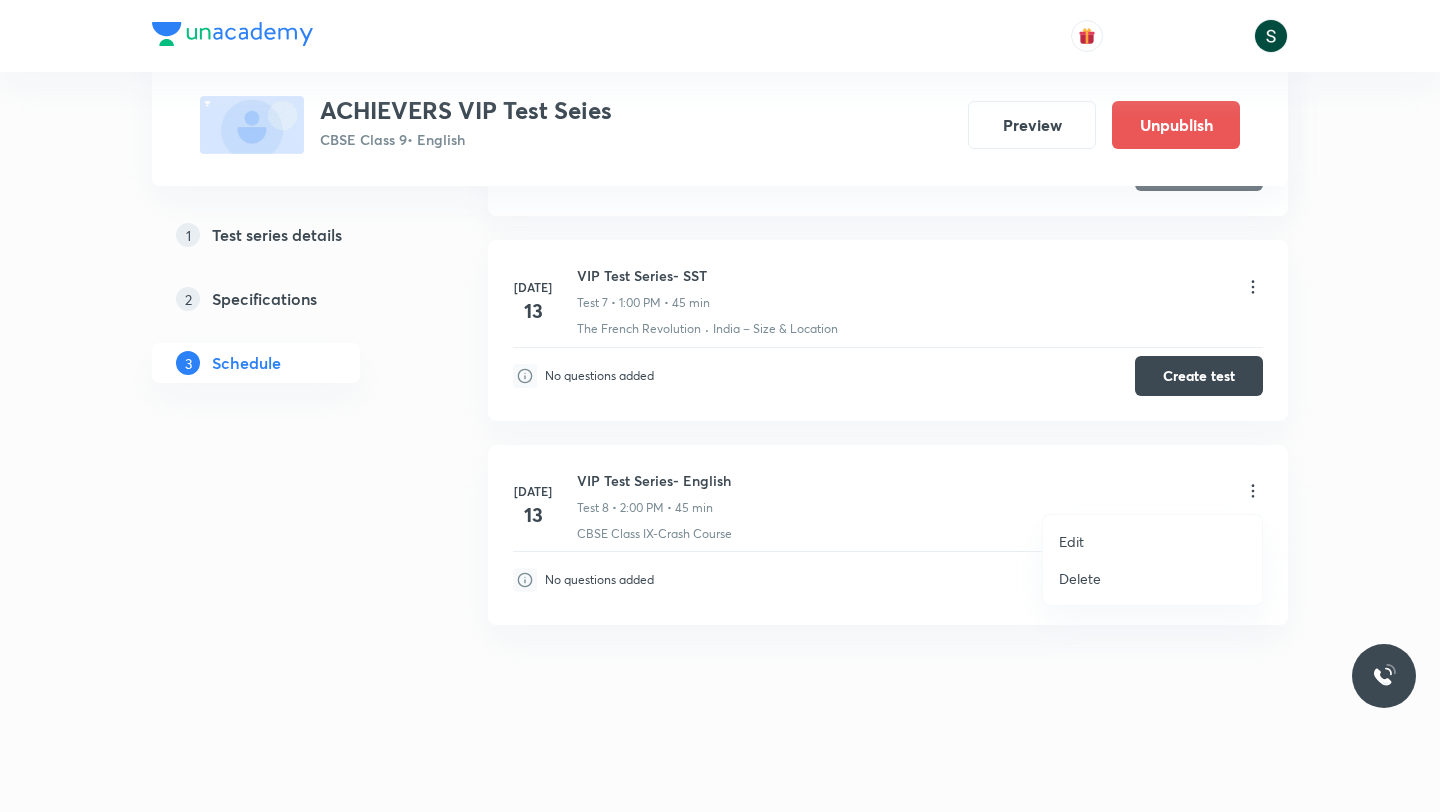 click on "Edit" at bounding box center [1152, 541] 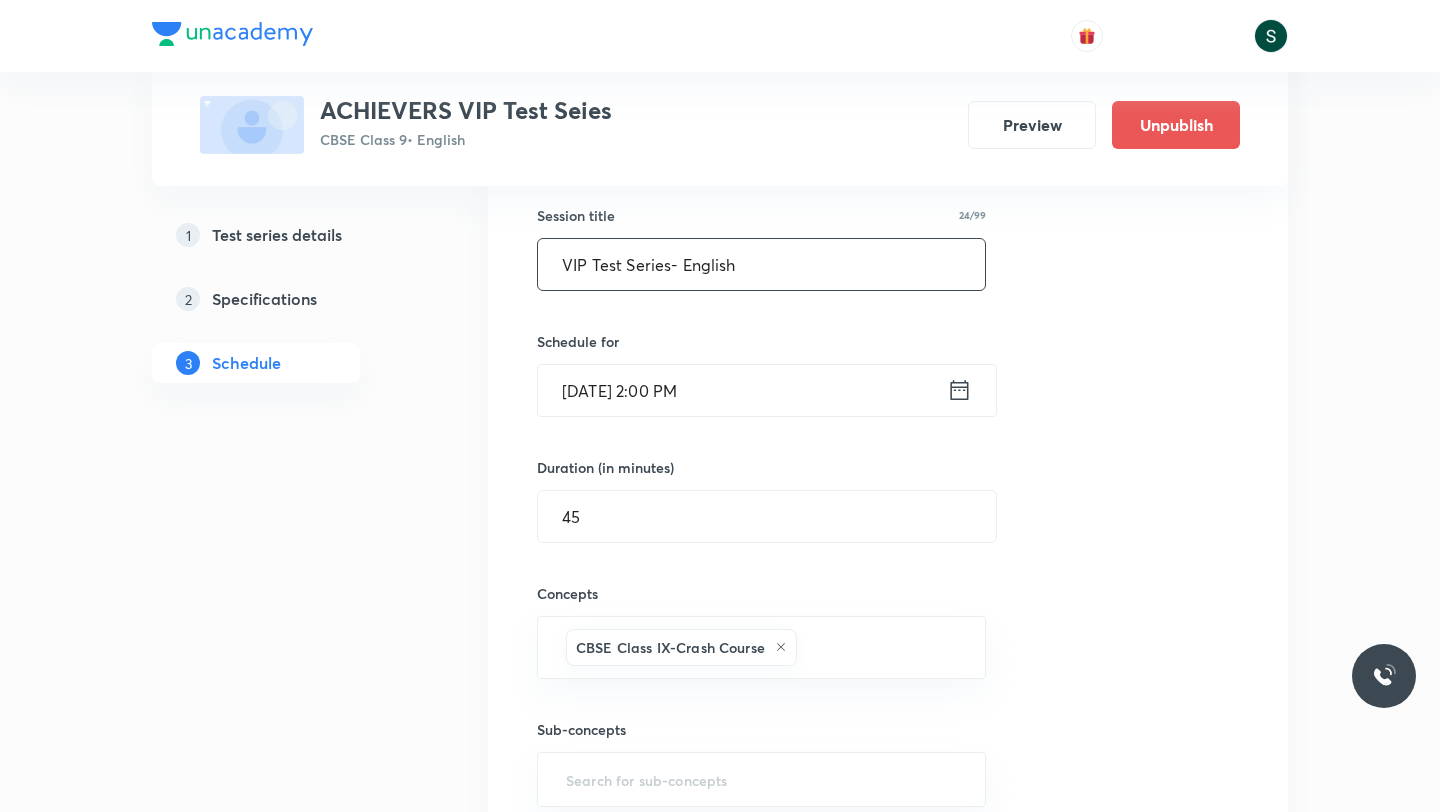 scroll, scrollTop: 1775, scrollLeft: 0, axis: vertical 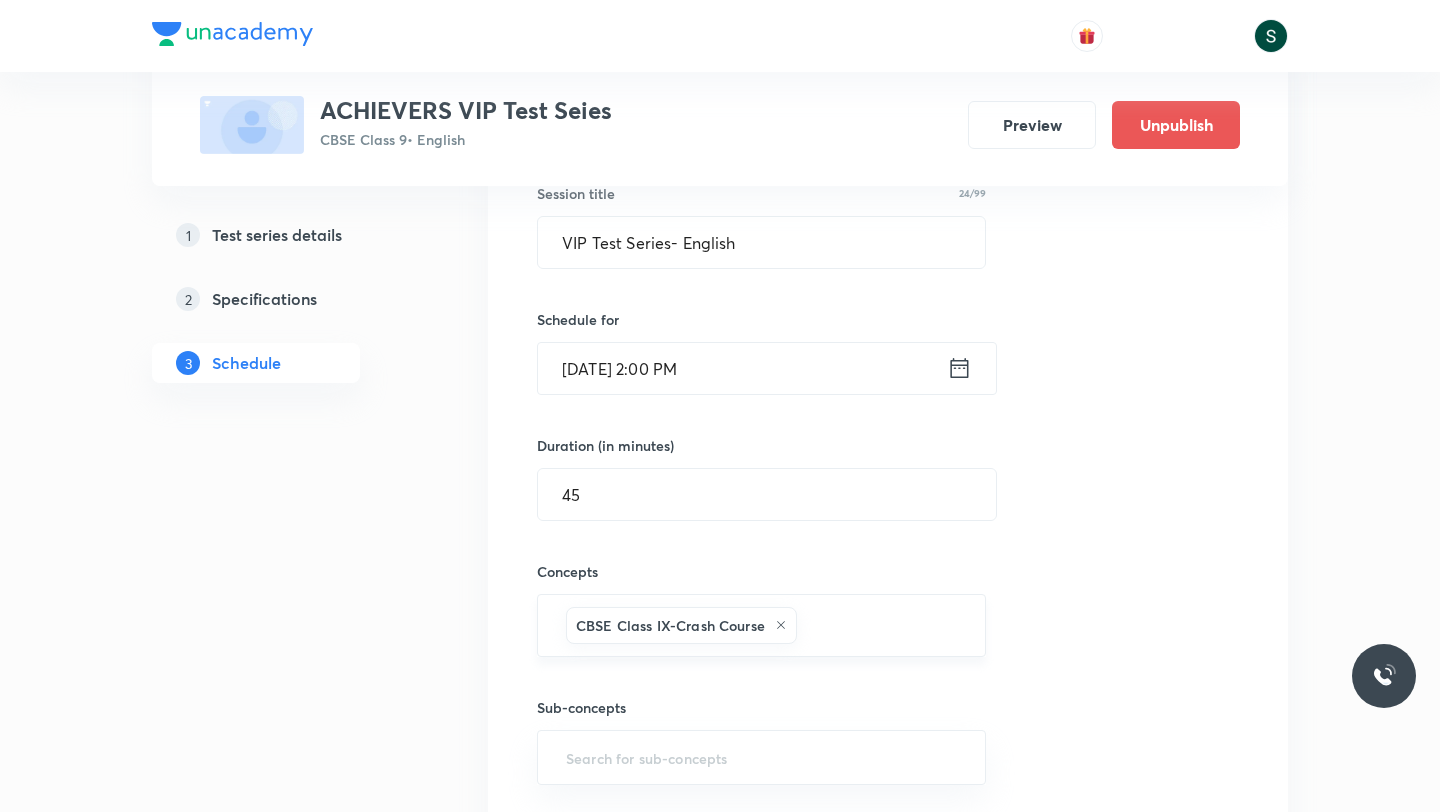click at bounding box center (881, 625) 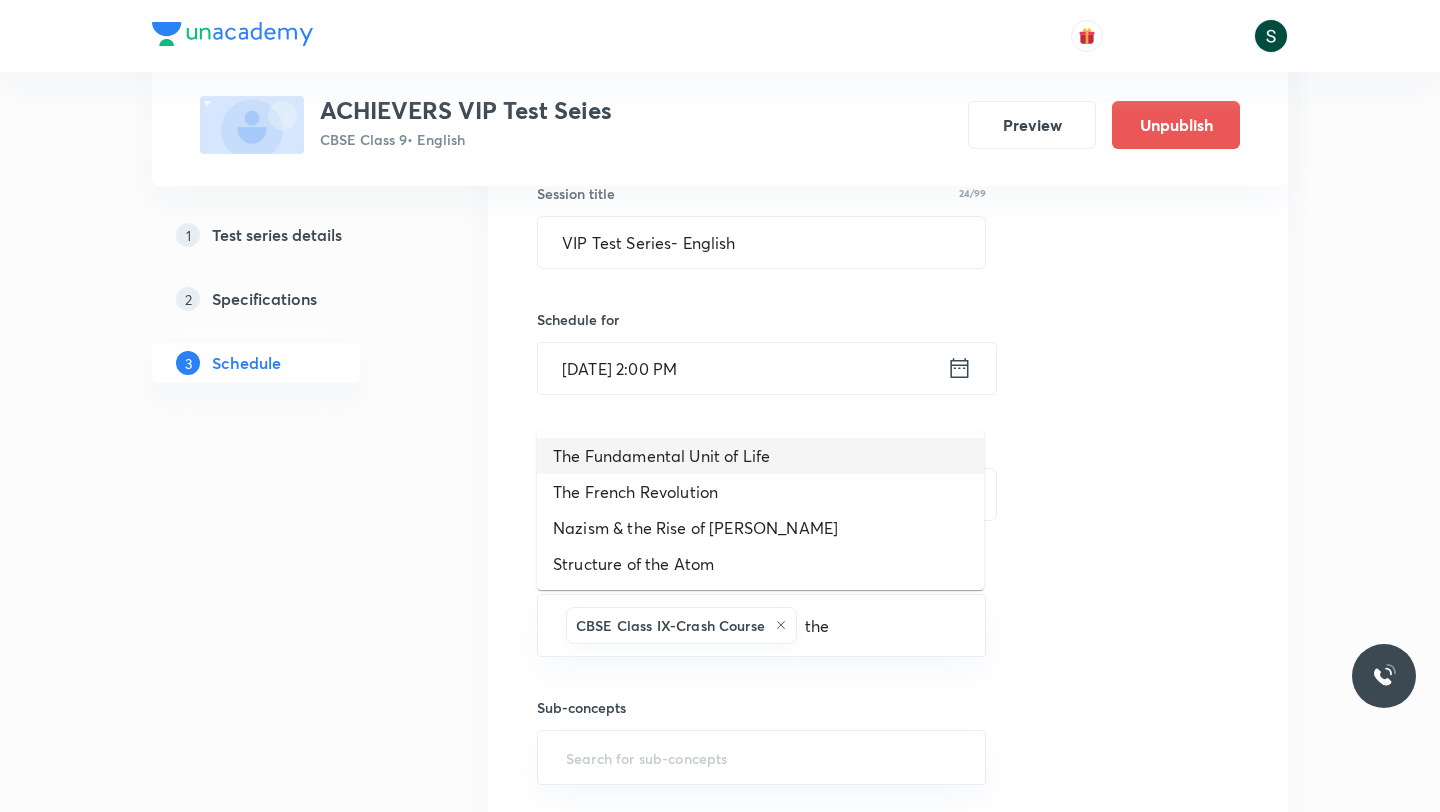 type on "the" 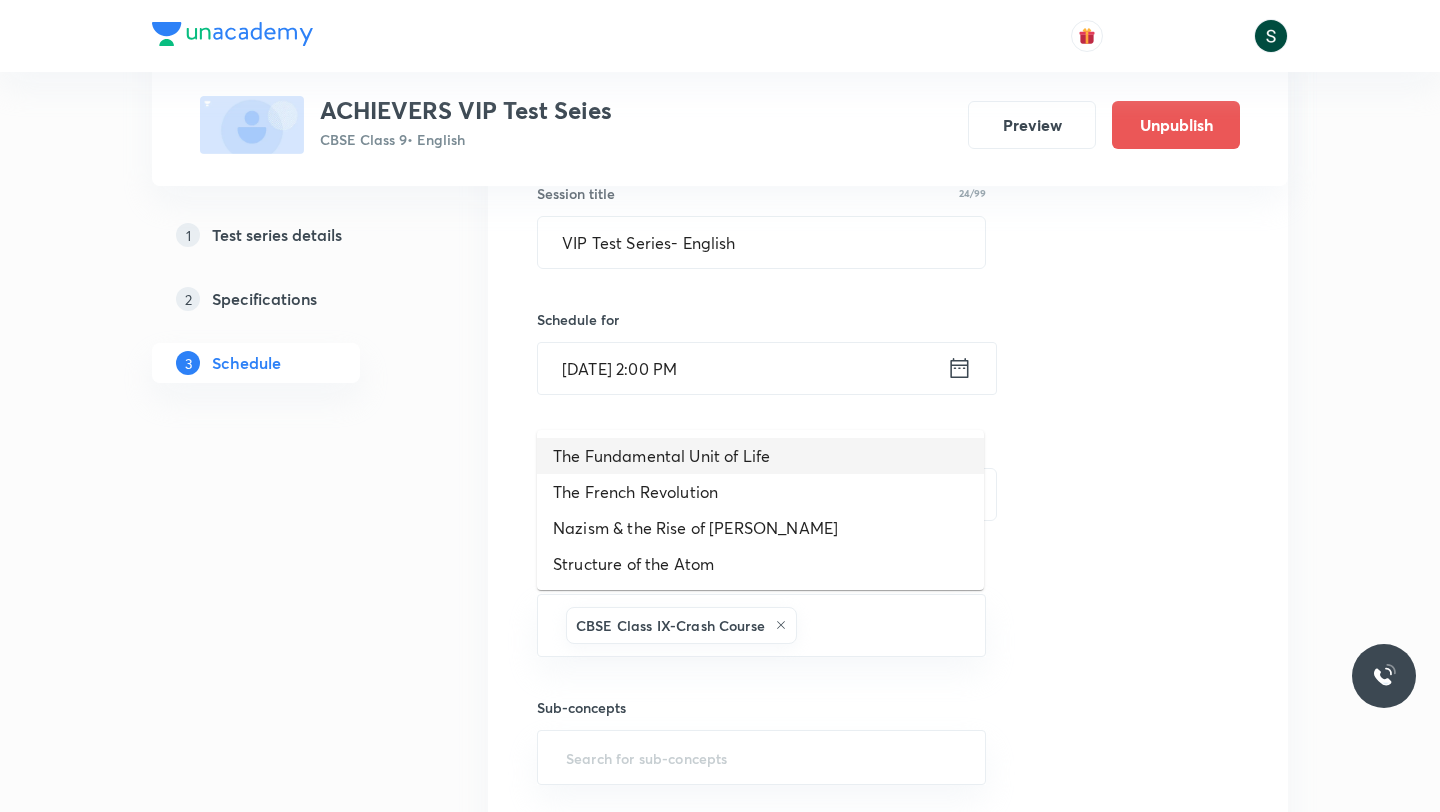click on "Specifications" at bounding box center (264, 299) 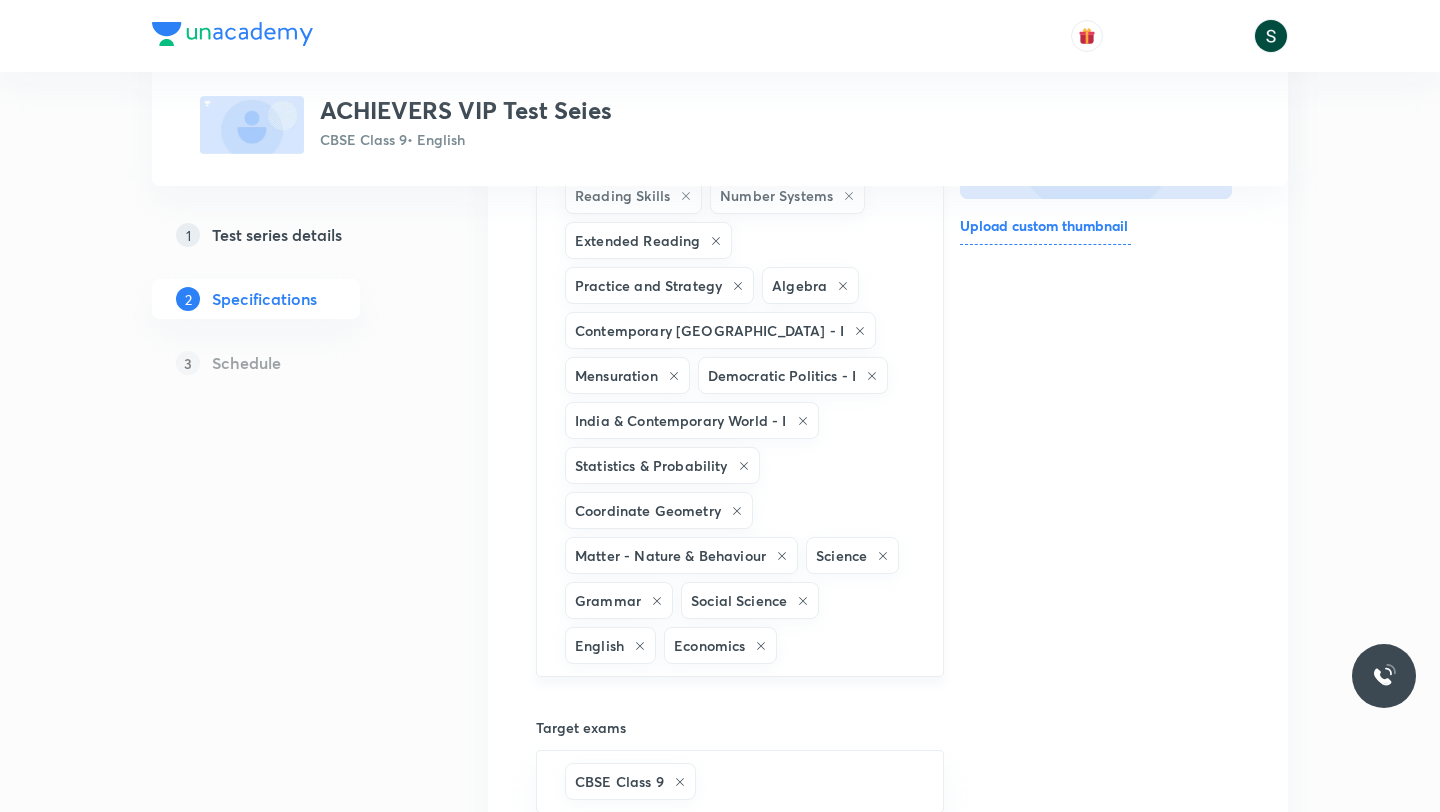 scroll, scrollTop: 436, scrollLeft: 0, axis: vertical 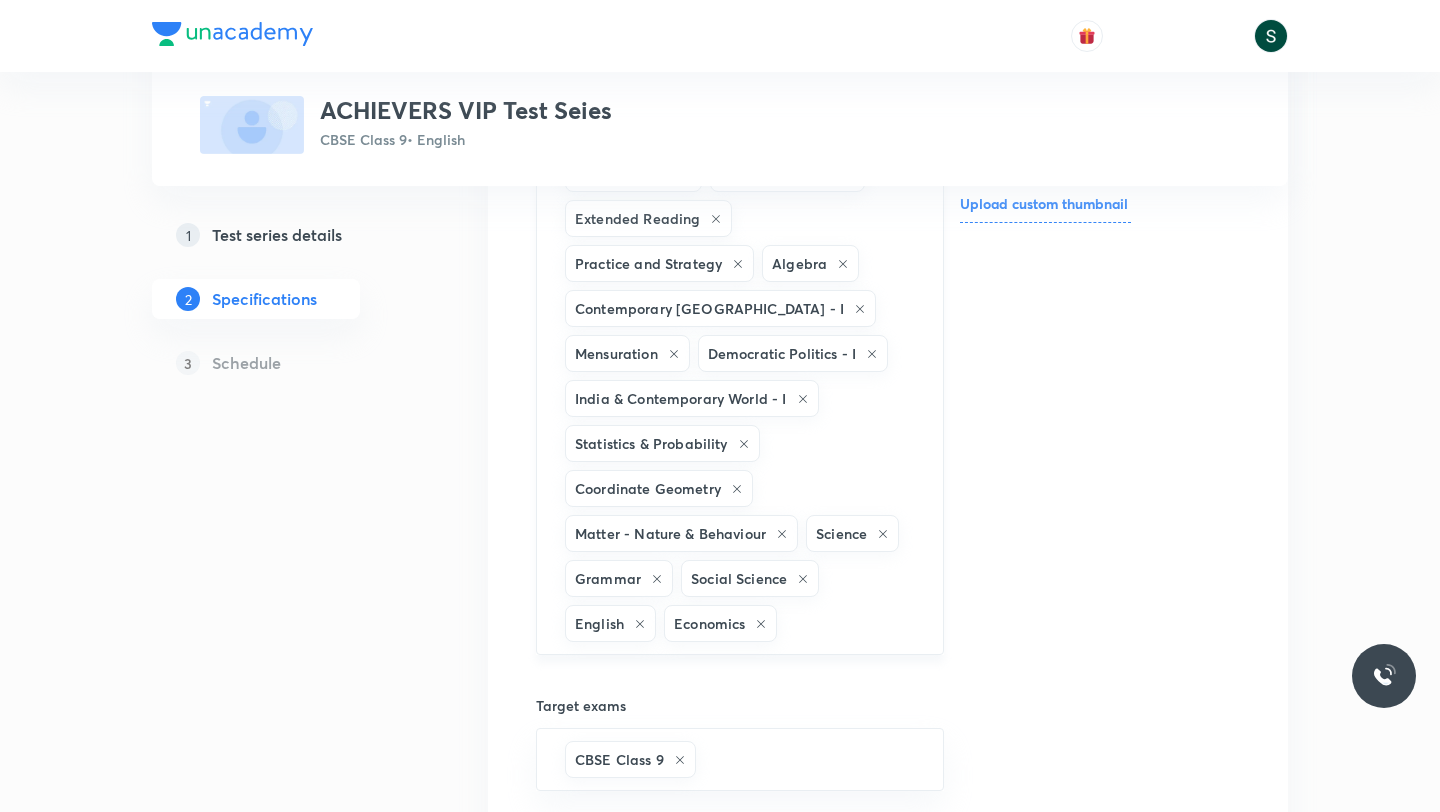 click at bounding box center [849, 623] 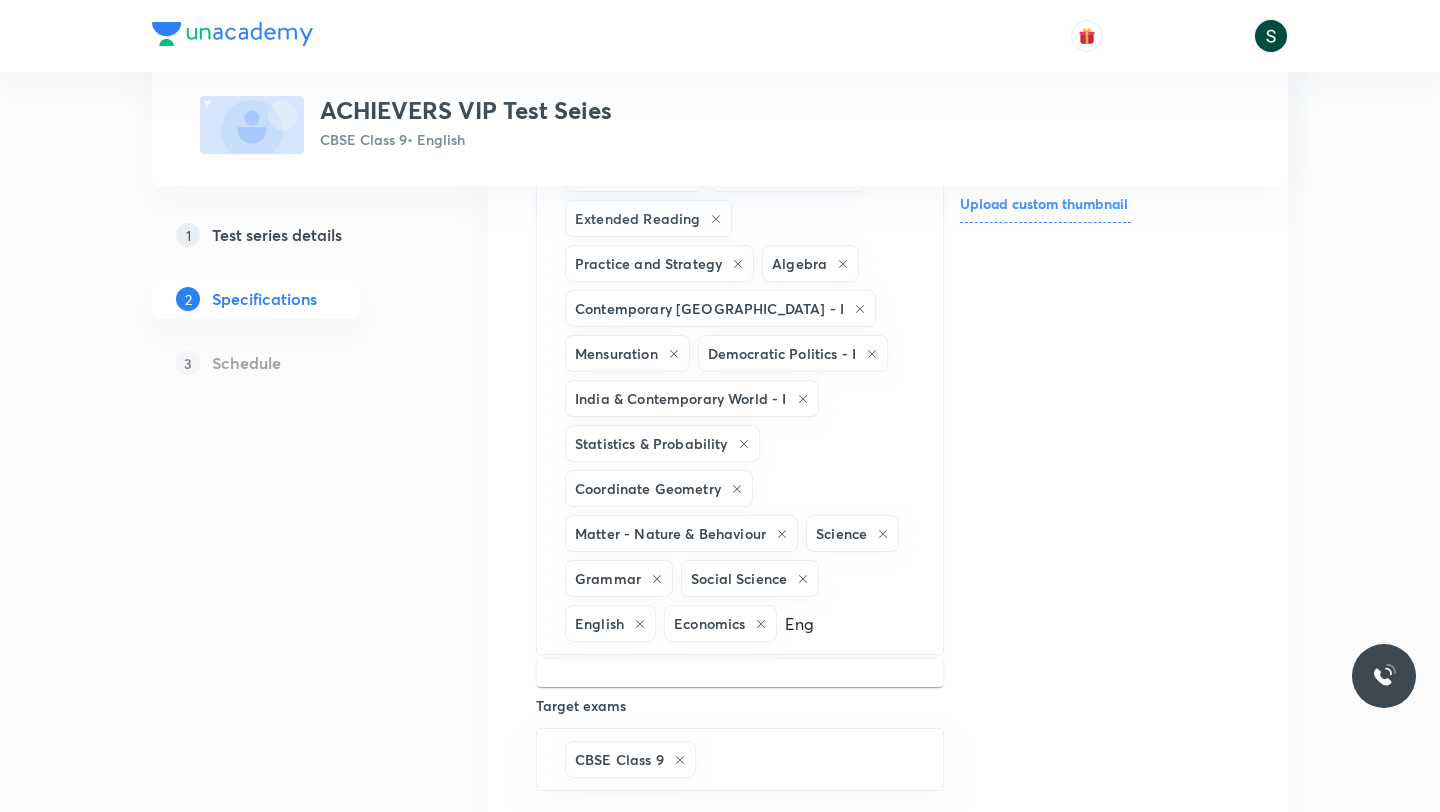 type on "Engl" 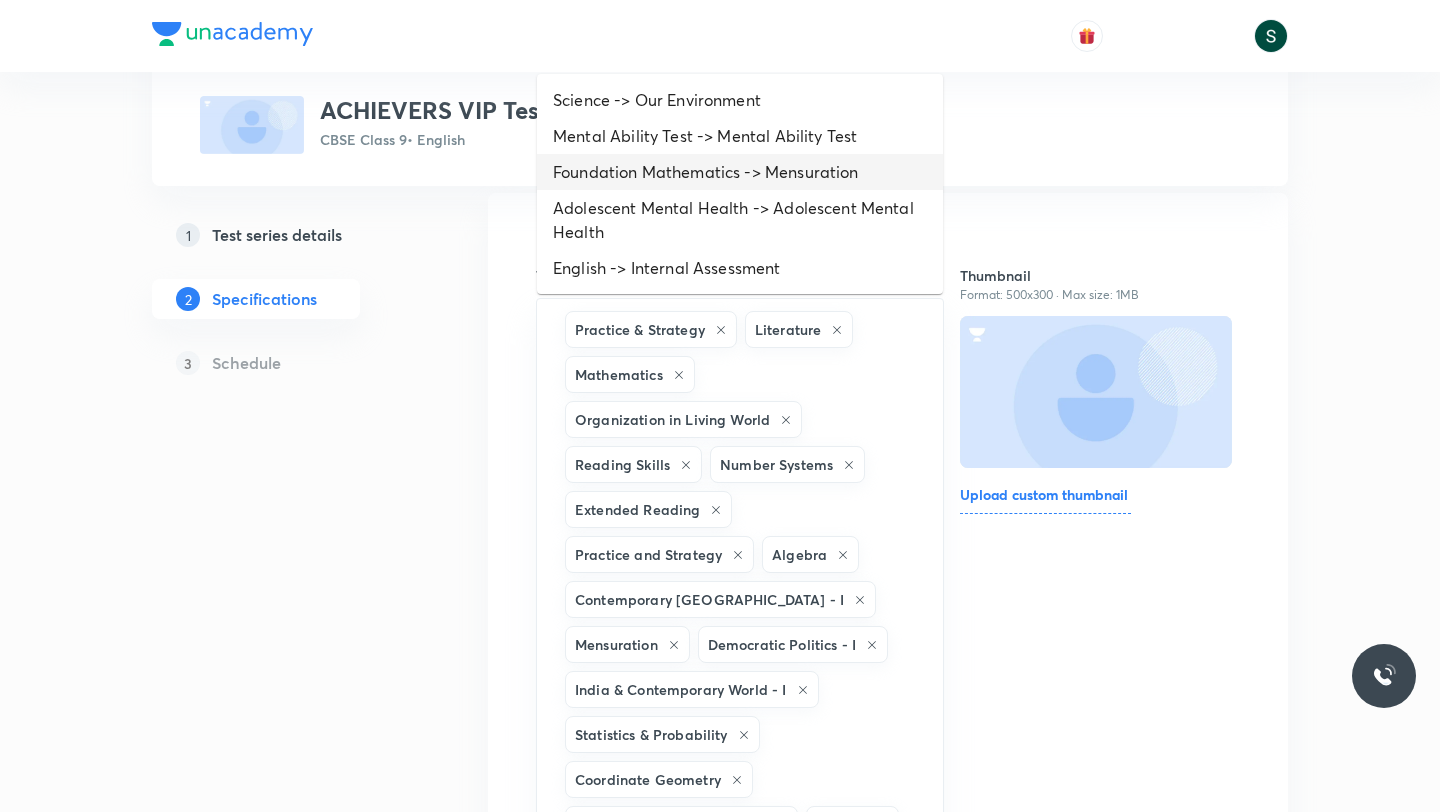 scroll, scrollTop: 146, scrollLeft: 0, axis: vertical 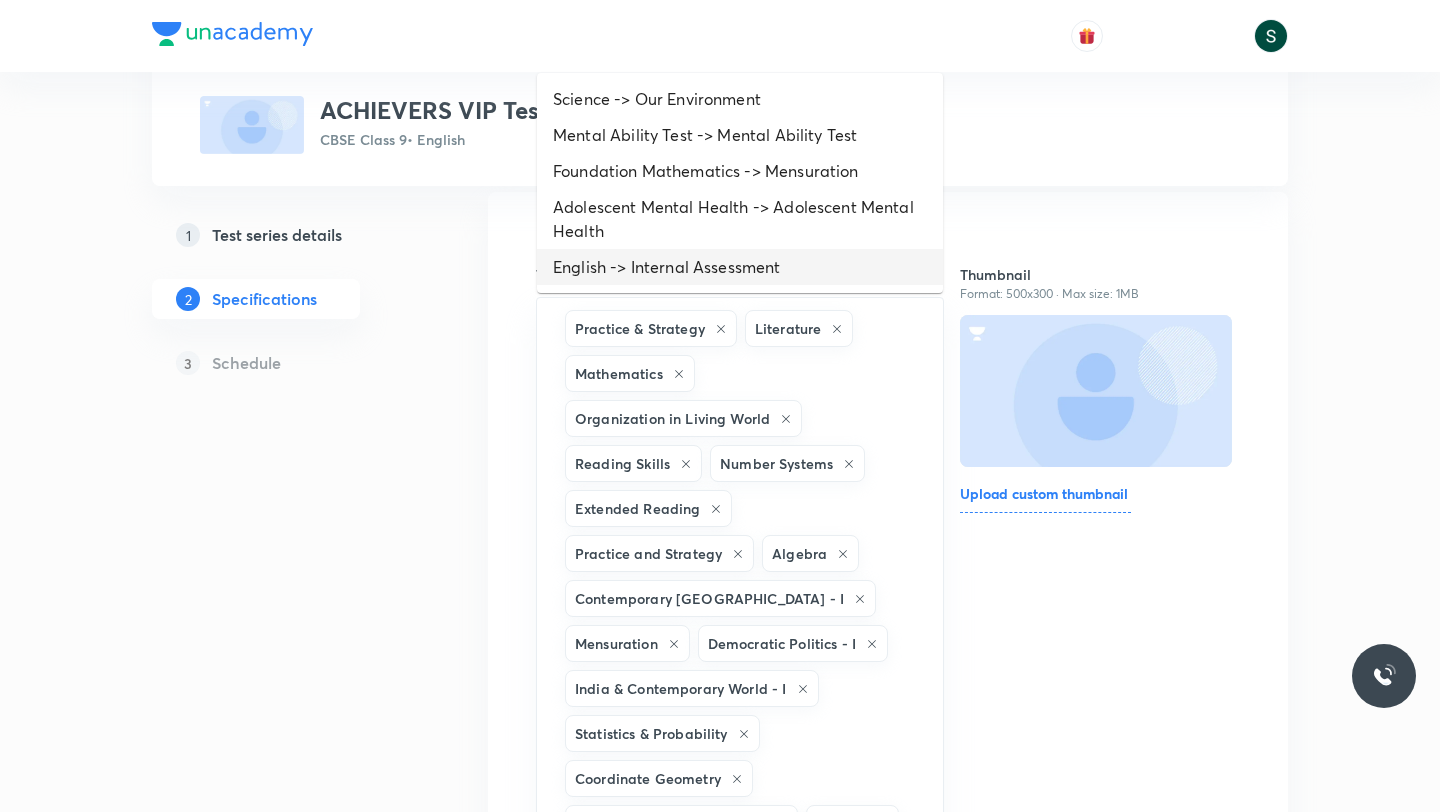 click on "English ->  Internal Assessment" at bounding box center [740, 267] 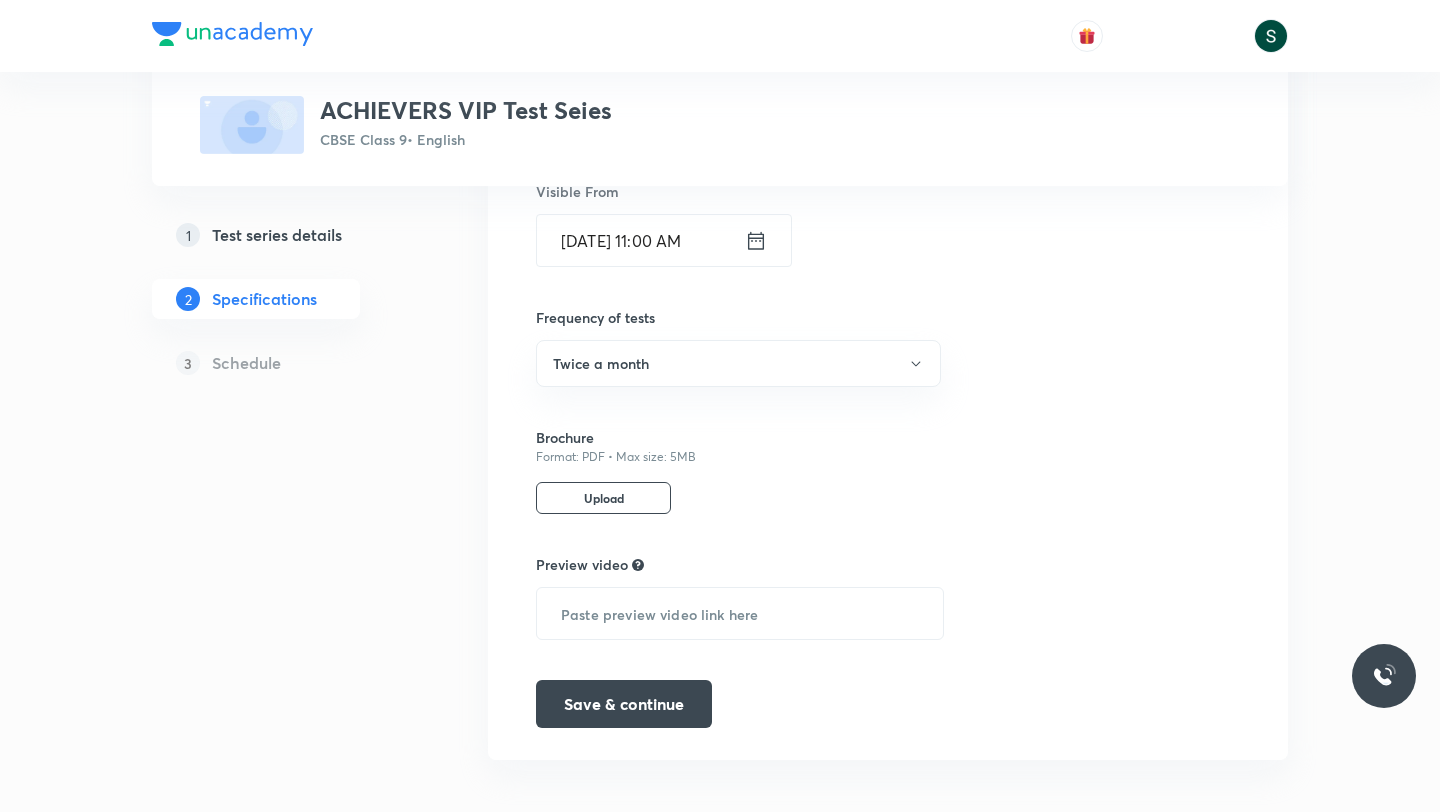 scroll, scrollTop: 1269, scrollLeft: 0, axis: vertical 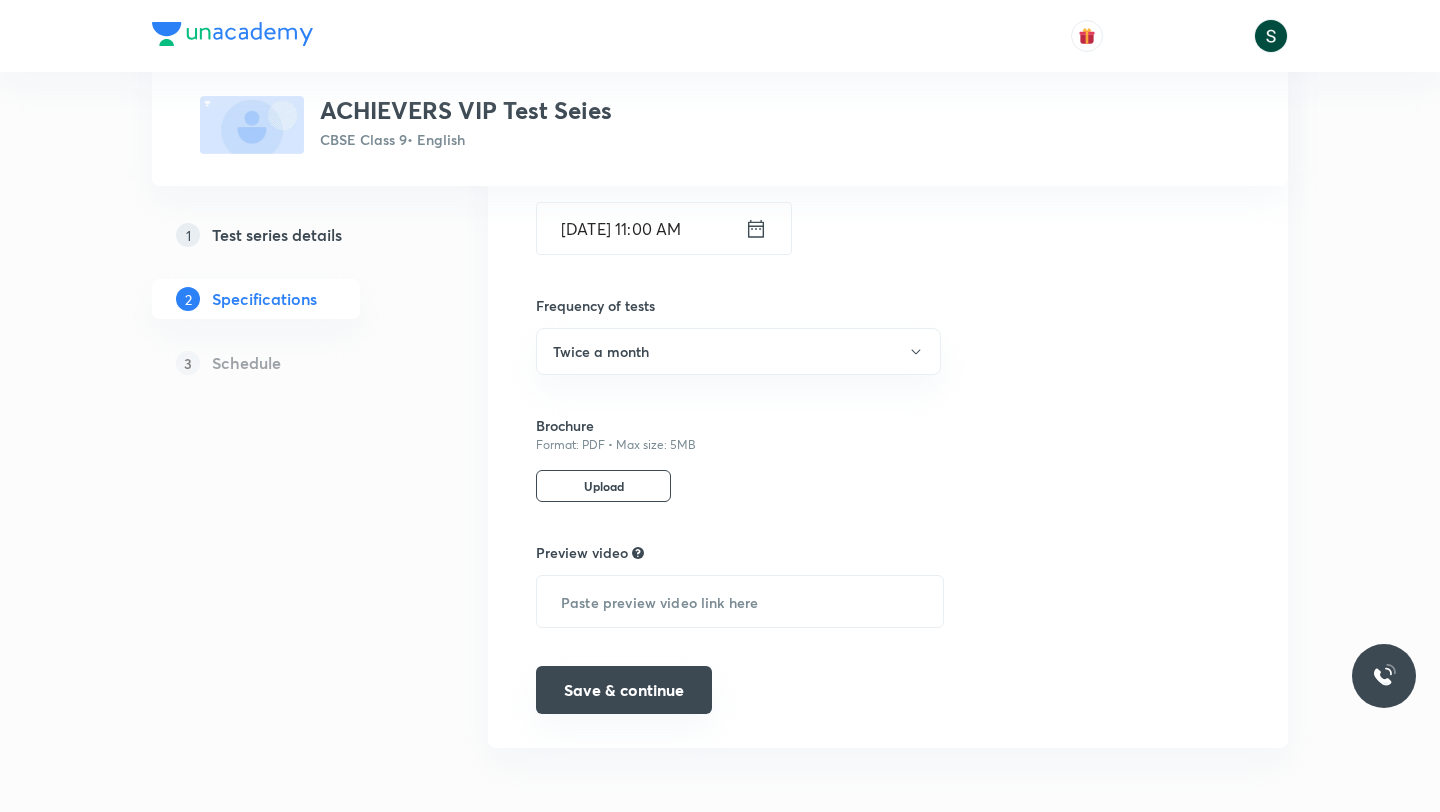 click on "Save & continue" at bounding box center [624, 690] 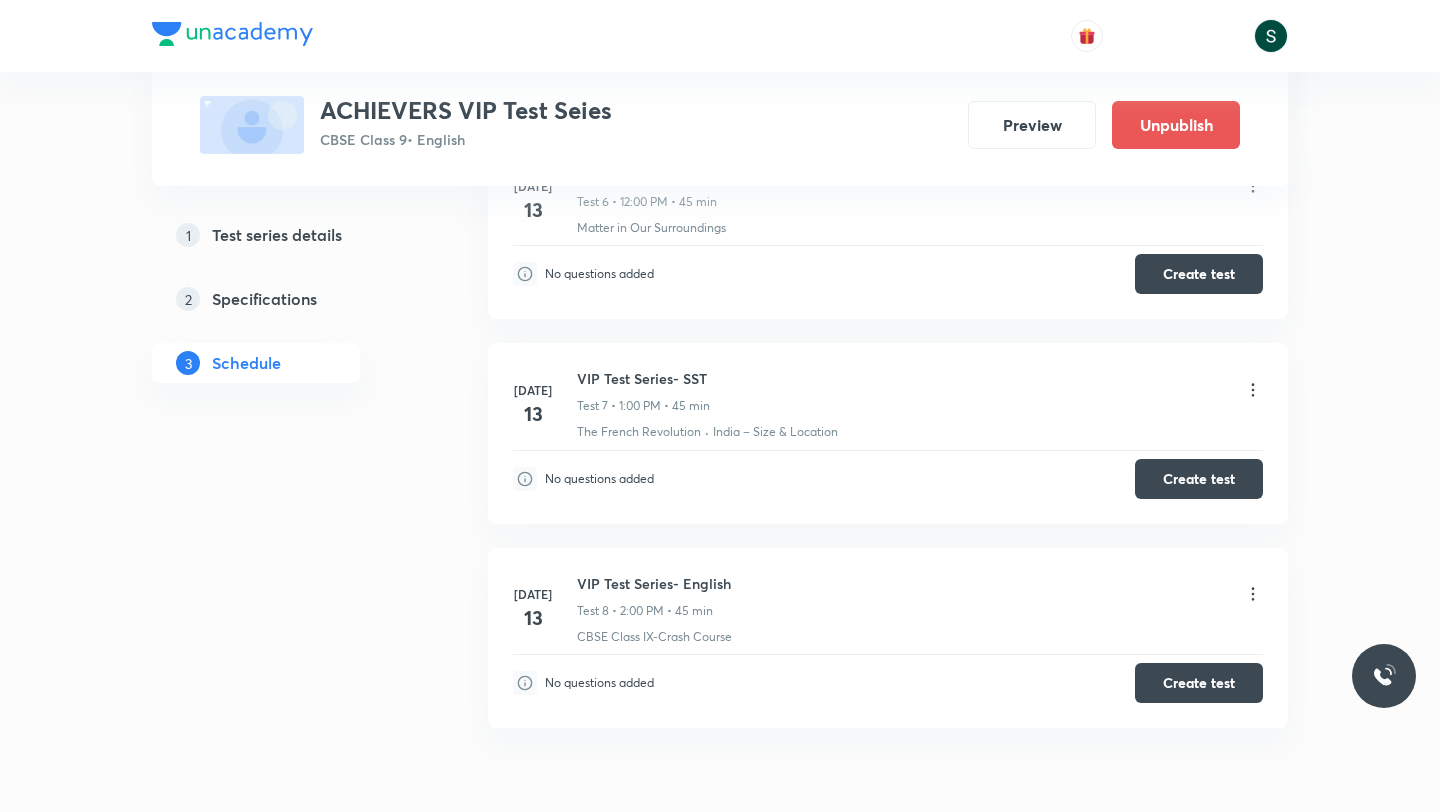 scroll, scrollTop: 1253, scrollLeft: 0, axis: vertical 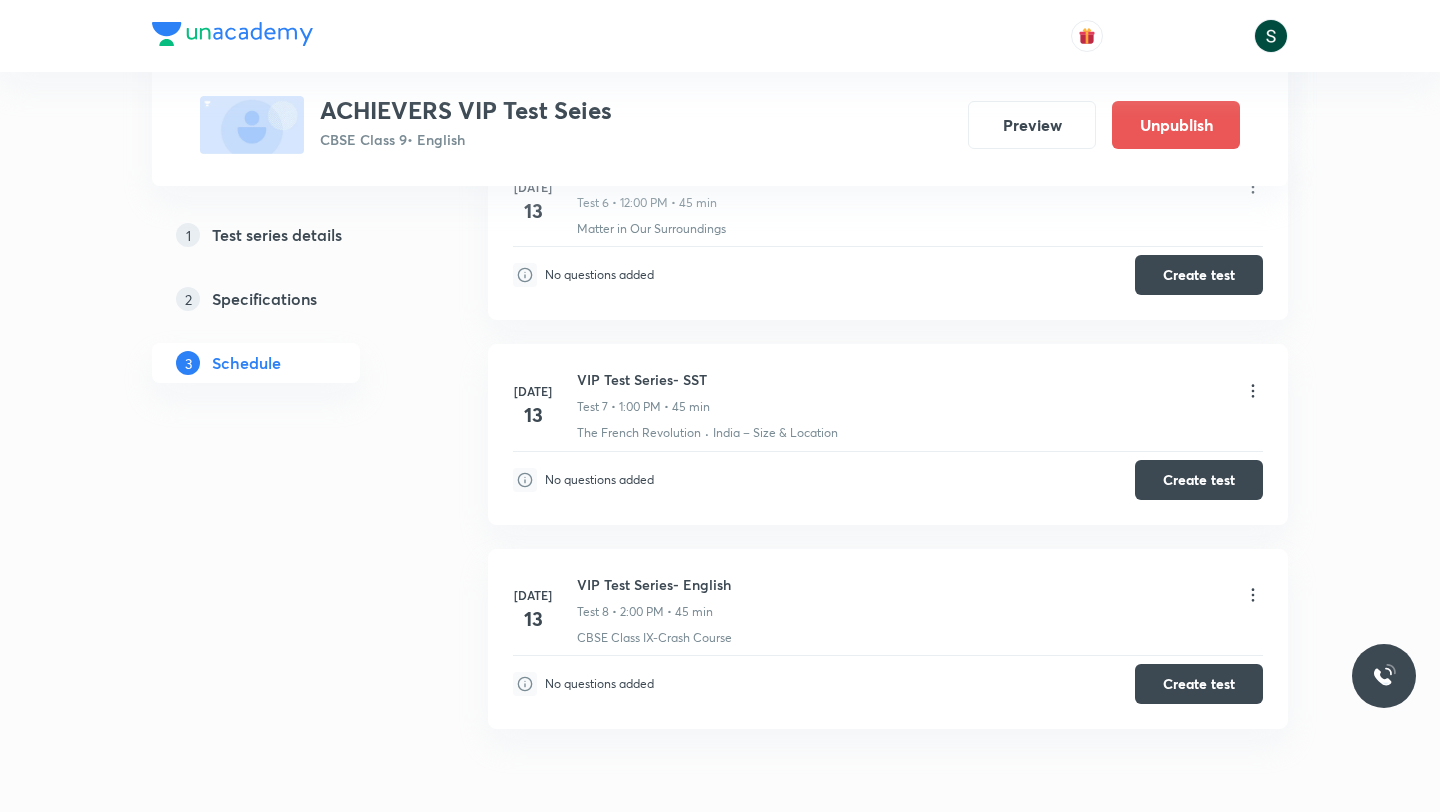 click on "2 Specifications" at bounding box center [288, 299] 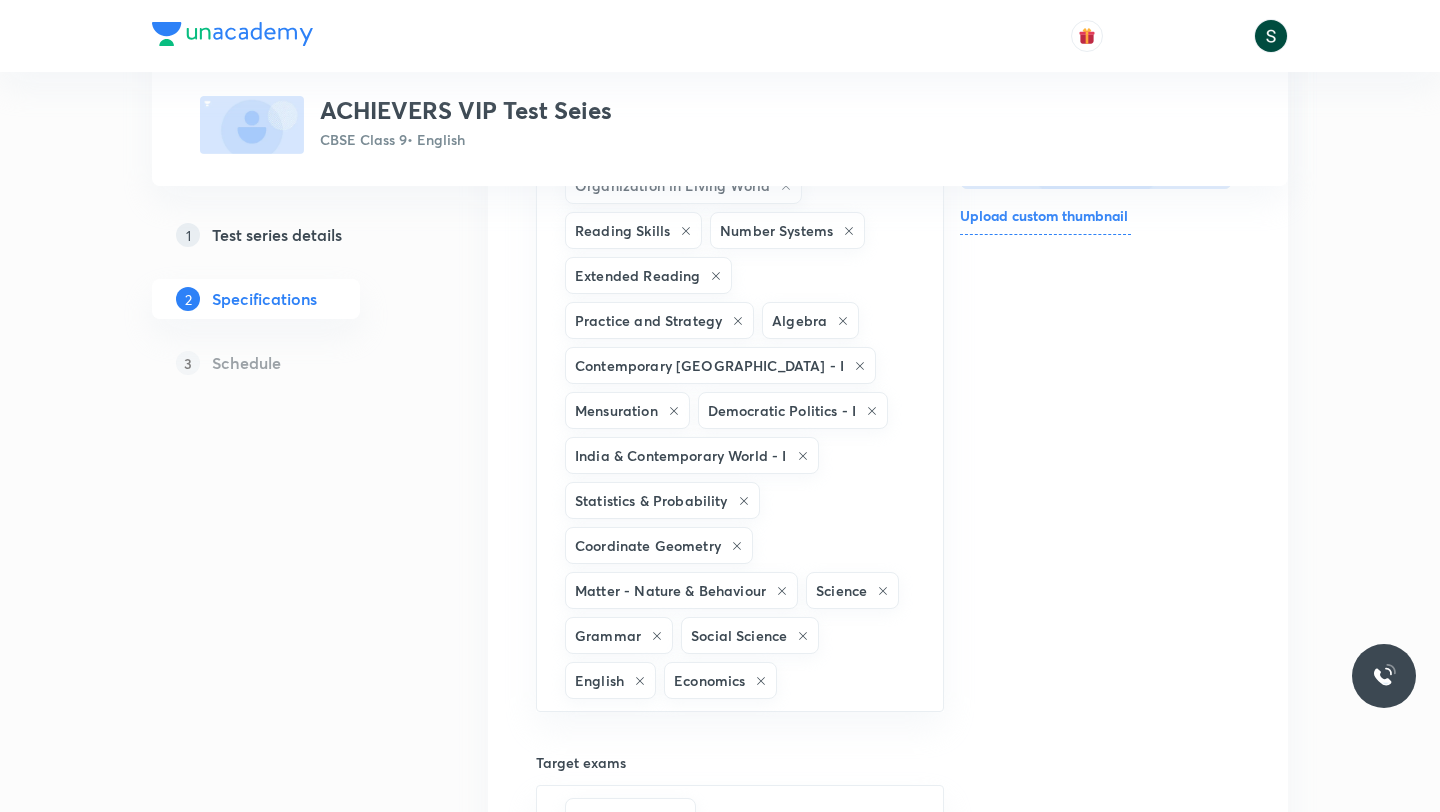 scroll, scrollTop: 470, scrollLeft: 0, axis: vertical 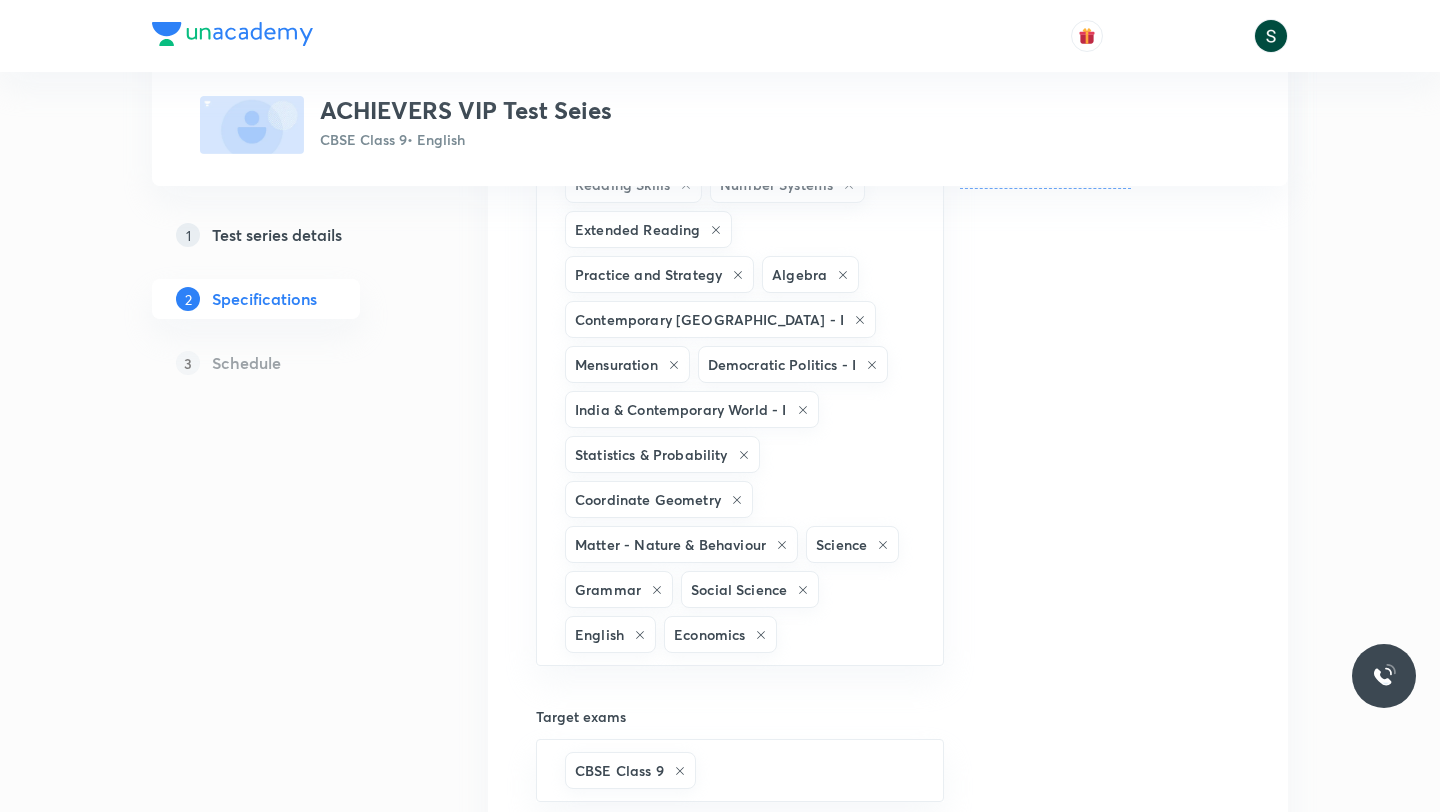 click on "Schedule" at bounding box center (246, 363) 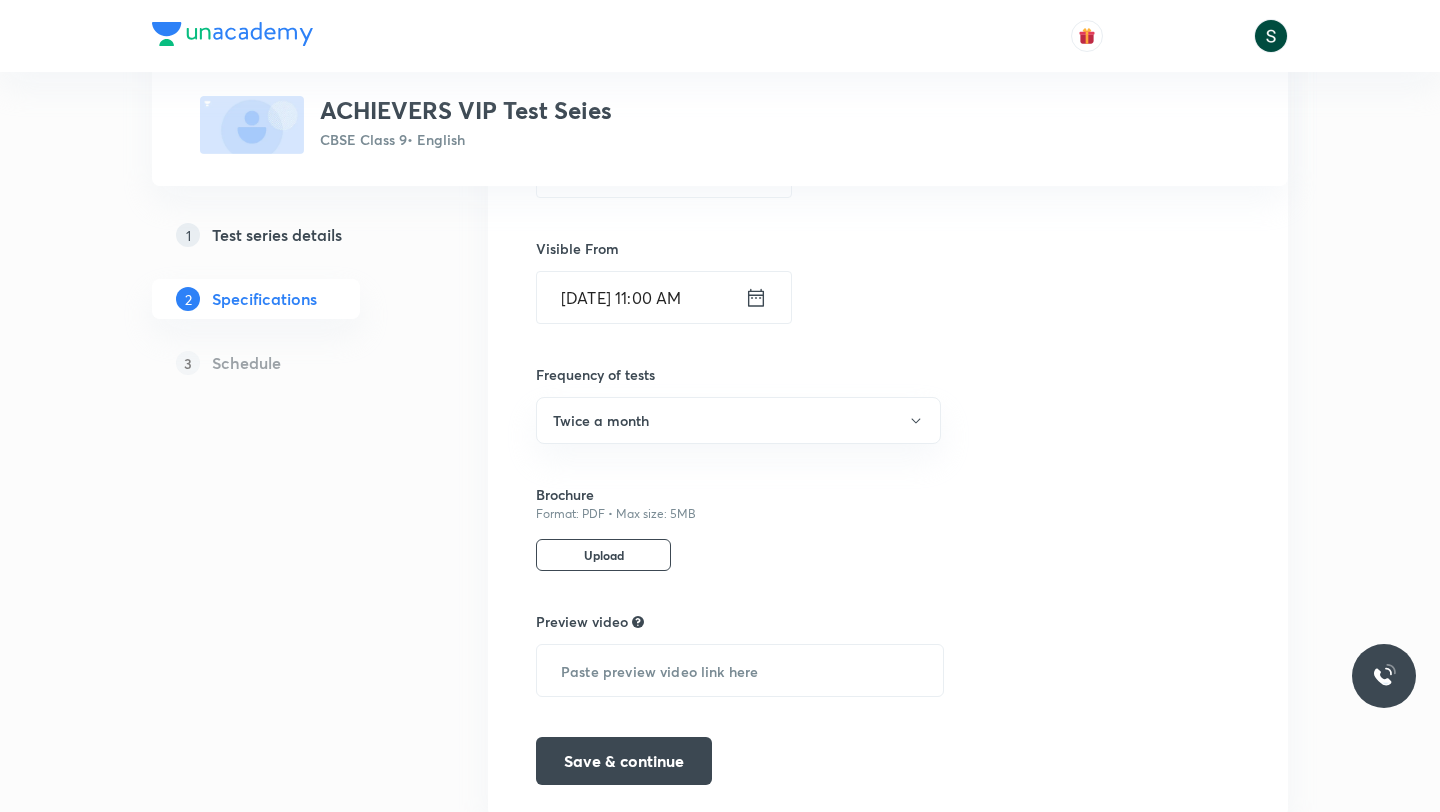scroll, scrollTop: 1269, scrollLeft: 0, axis: vertical 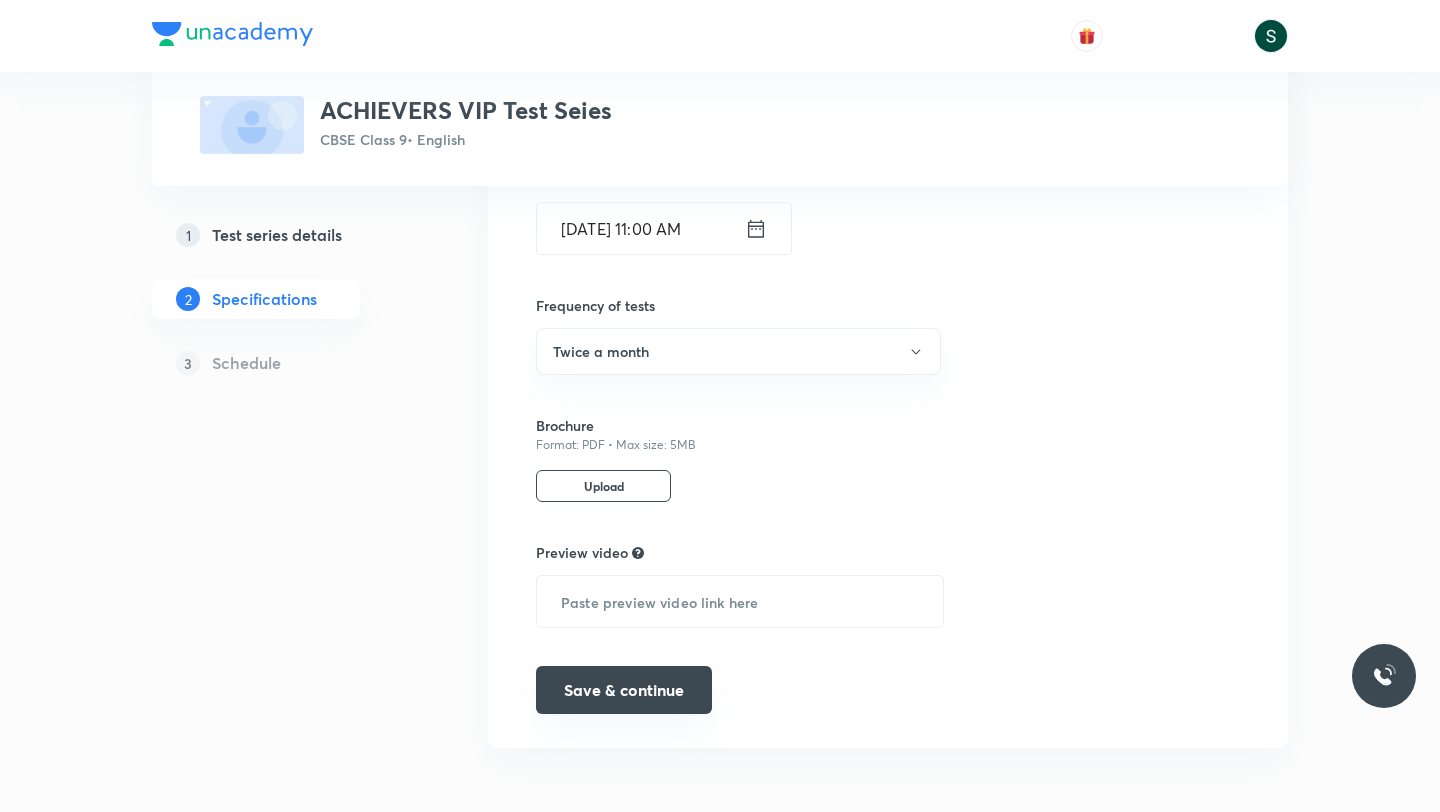 click on "Save & continue" at bounding box center [624, 690] 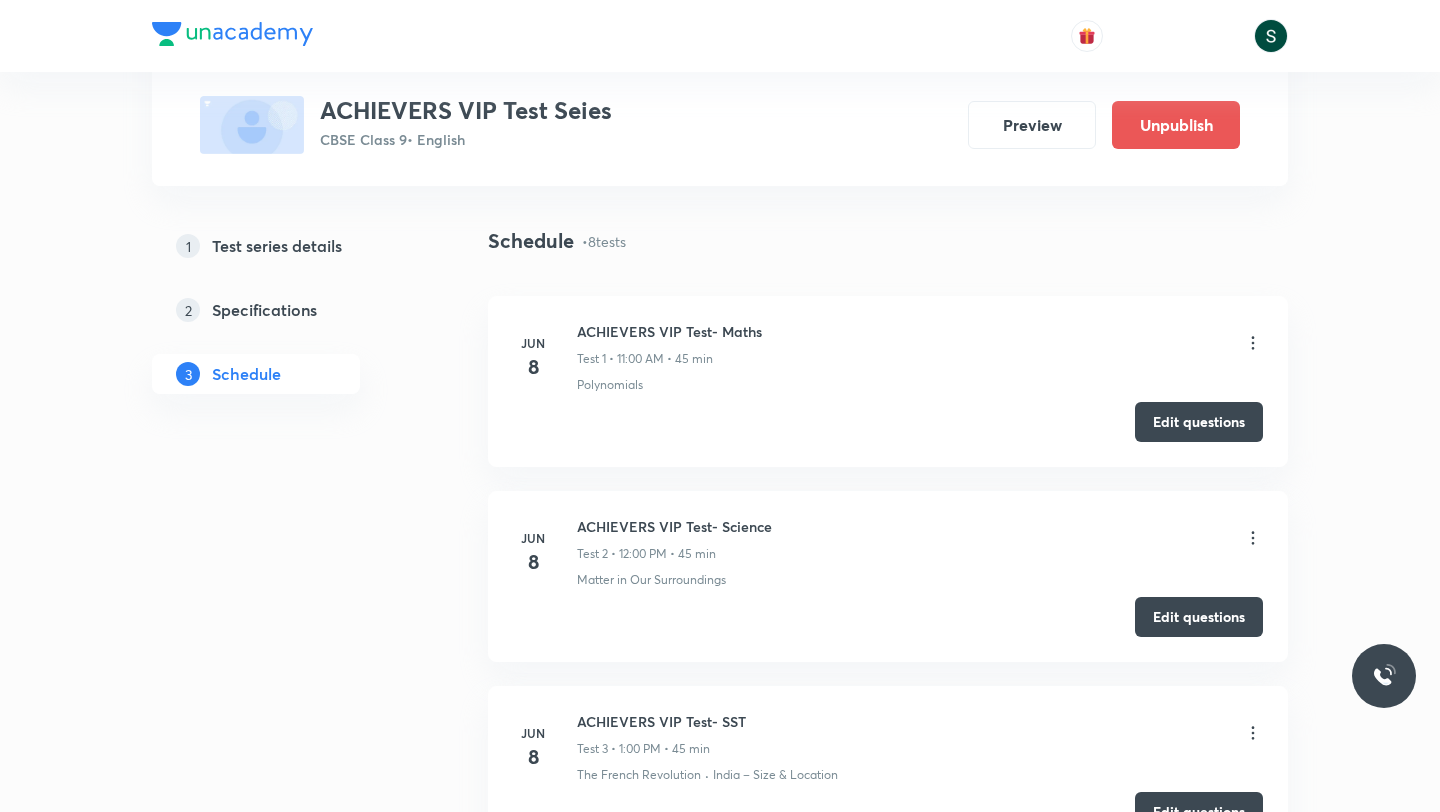 scroll, scrollTop: 114, scrollLeft: 0, axis: vertical 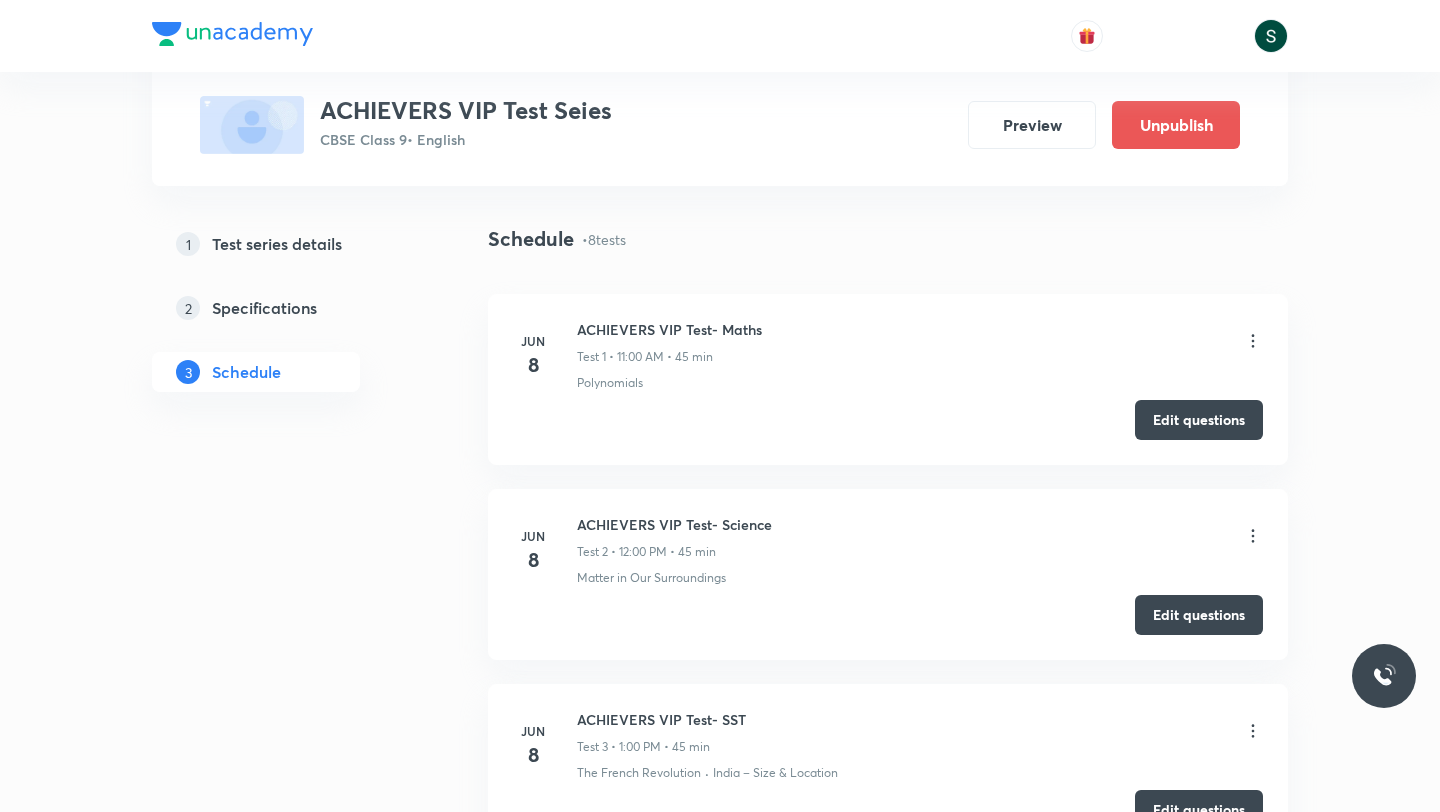 click 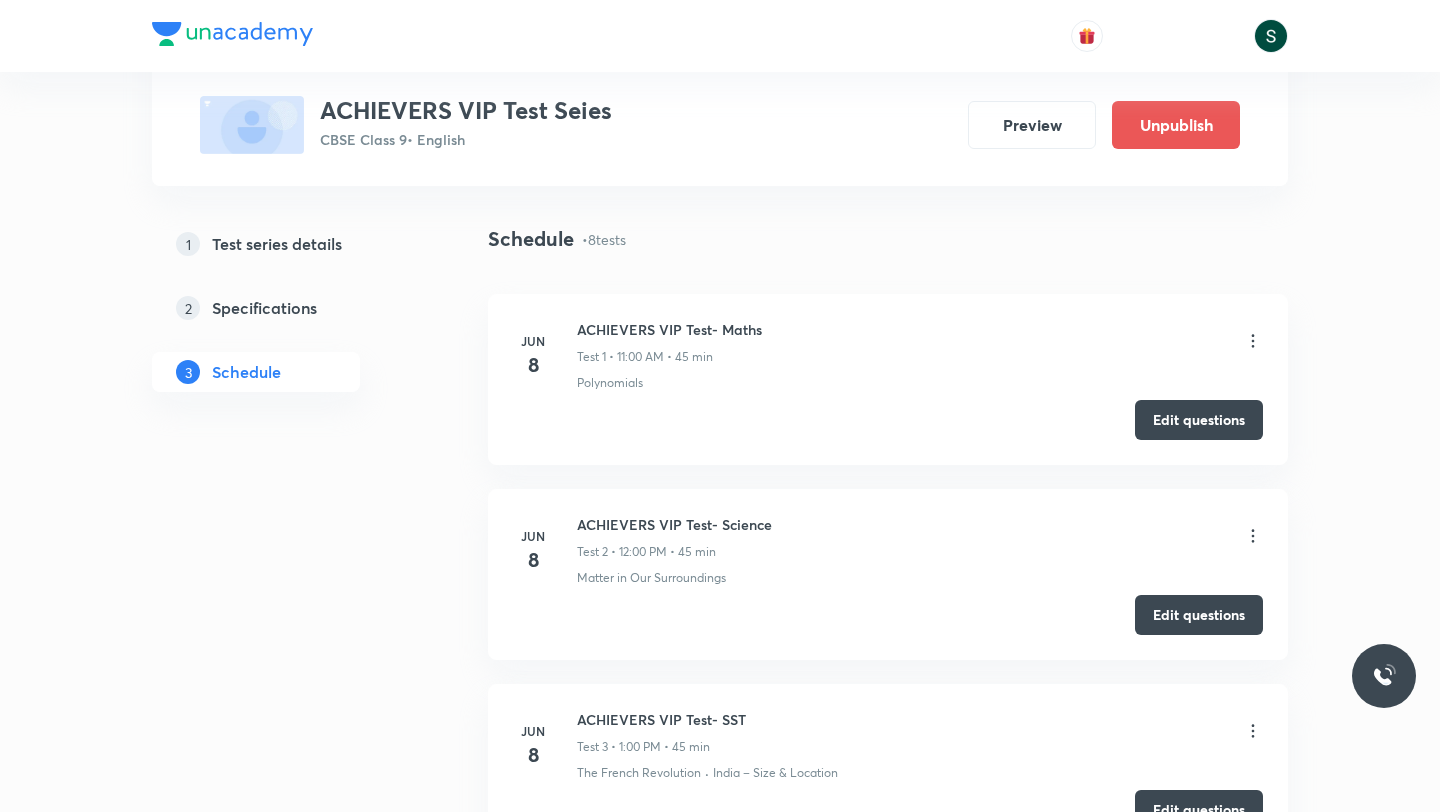click 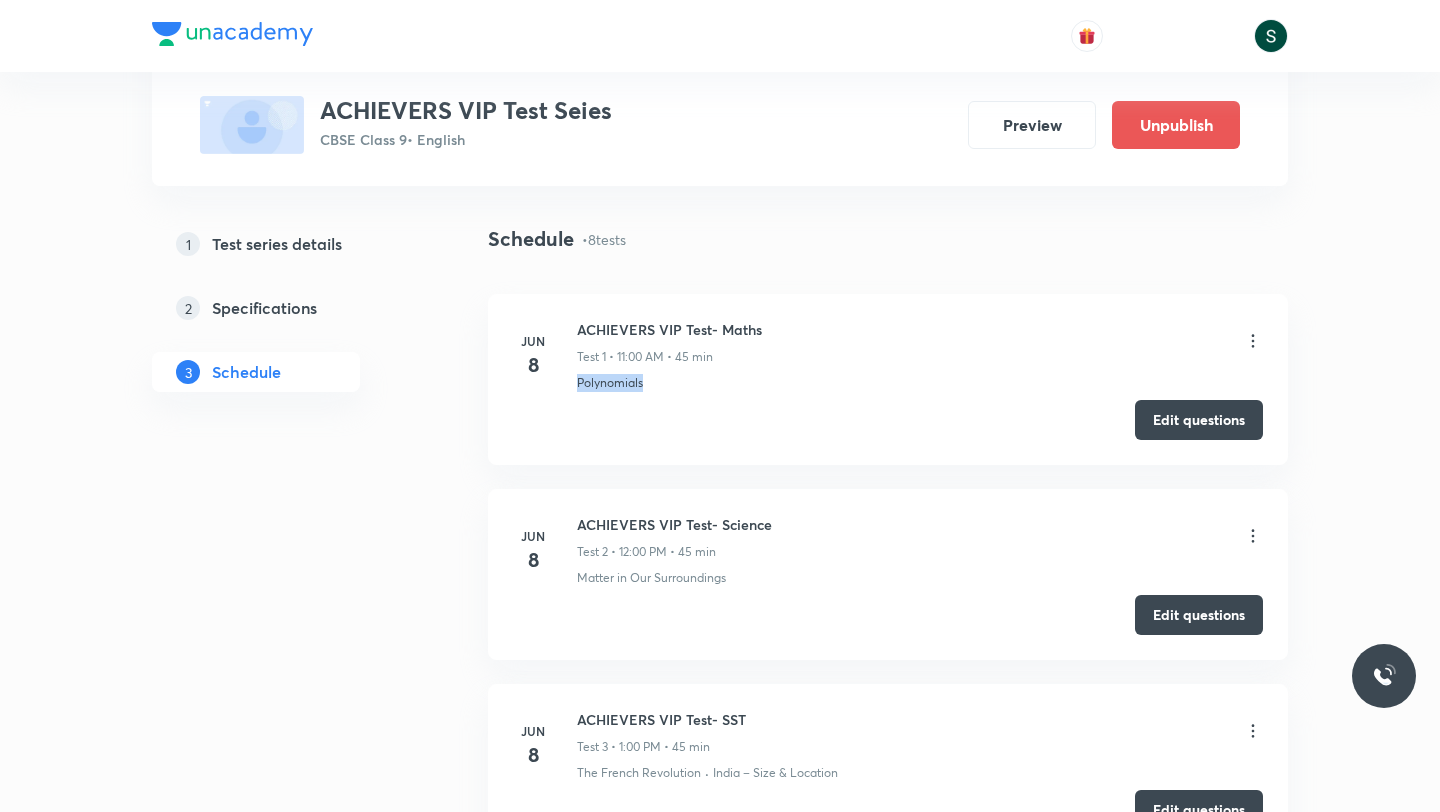 click 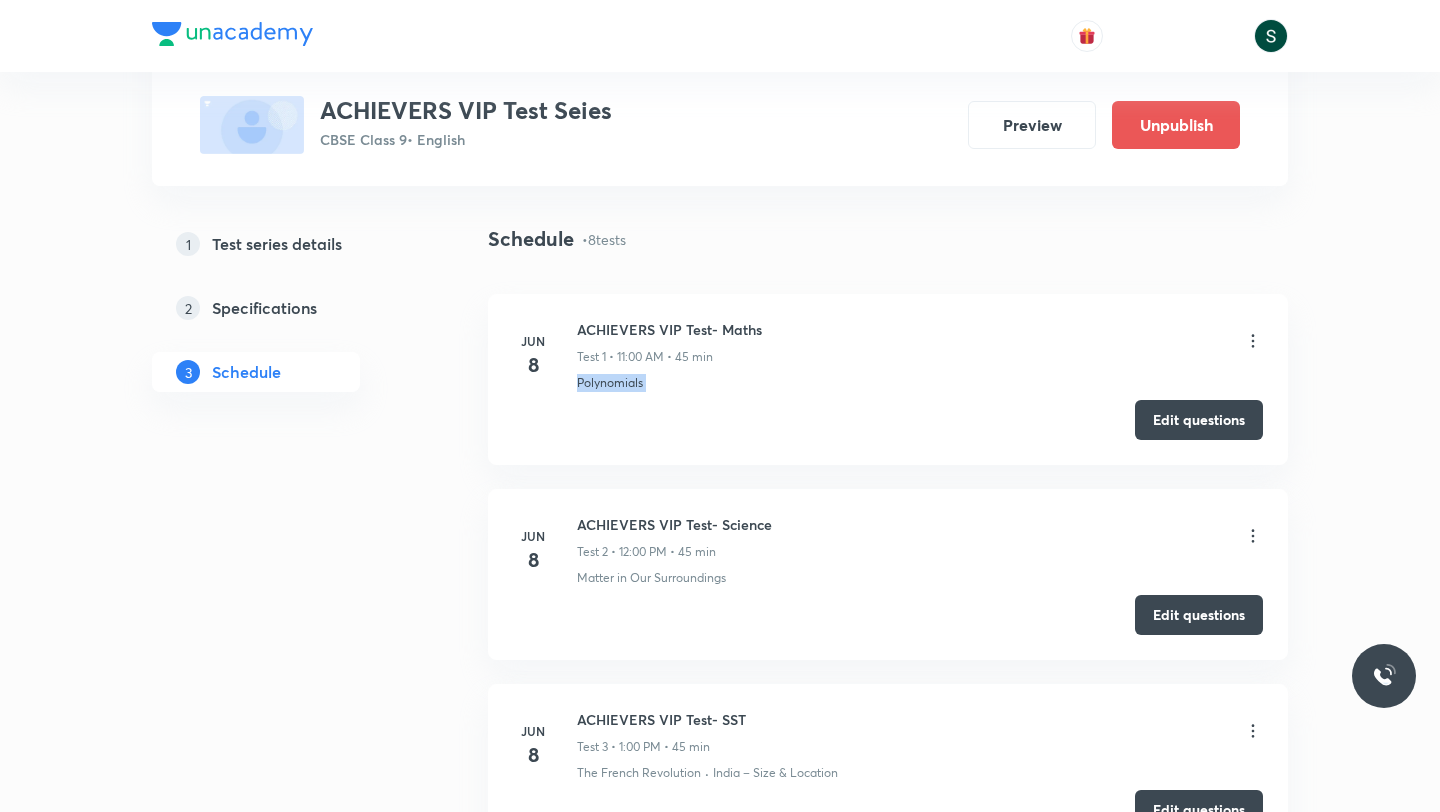 click 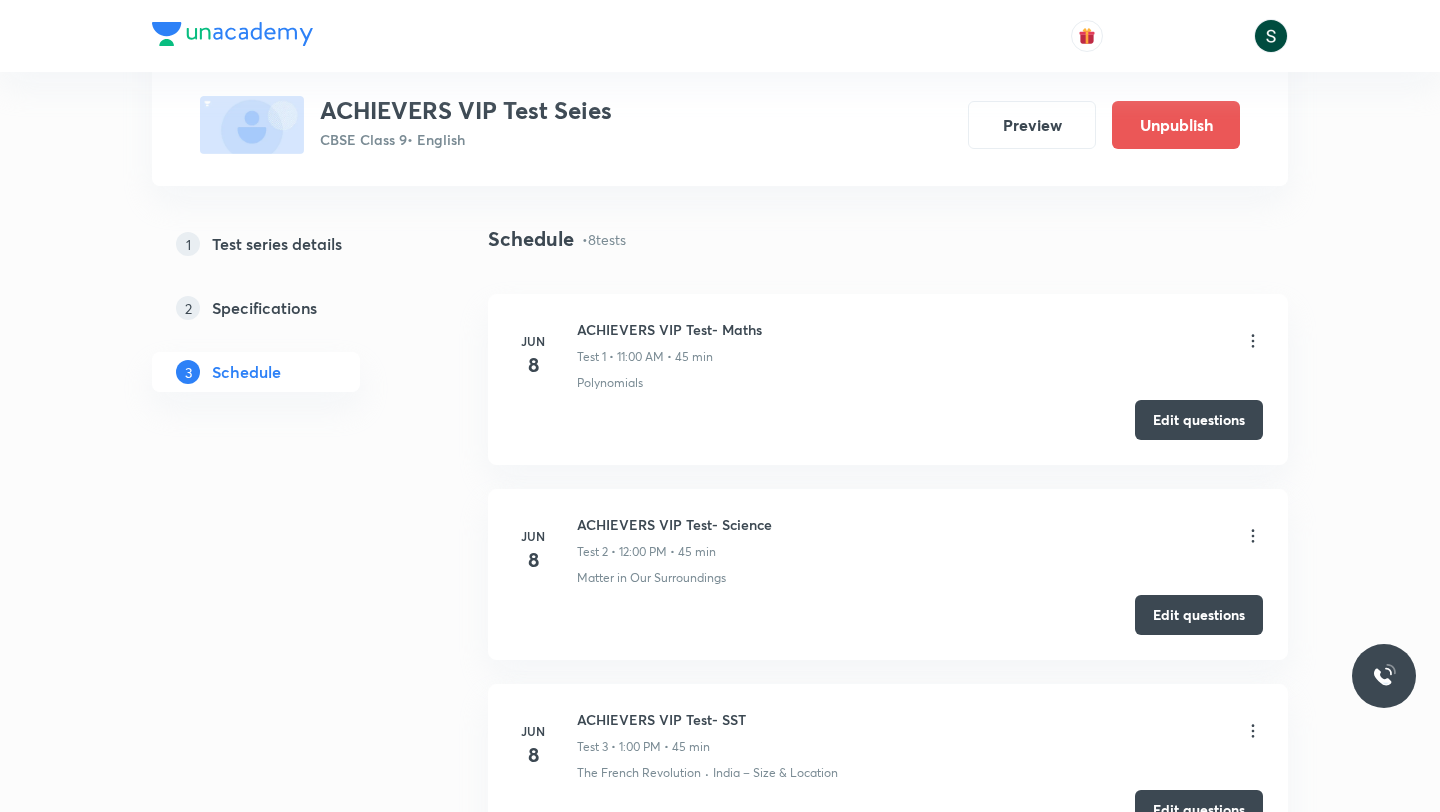 click 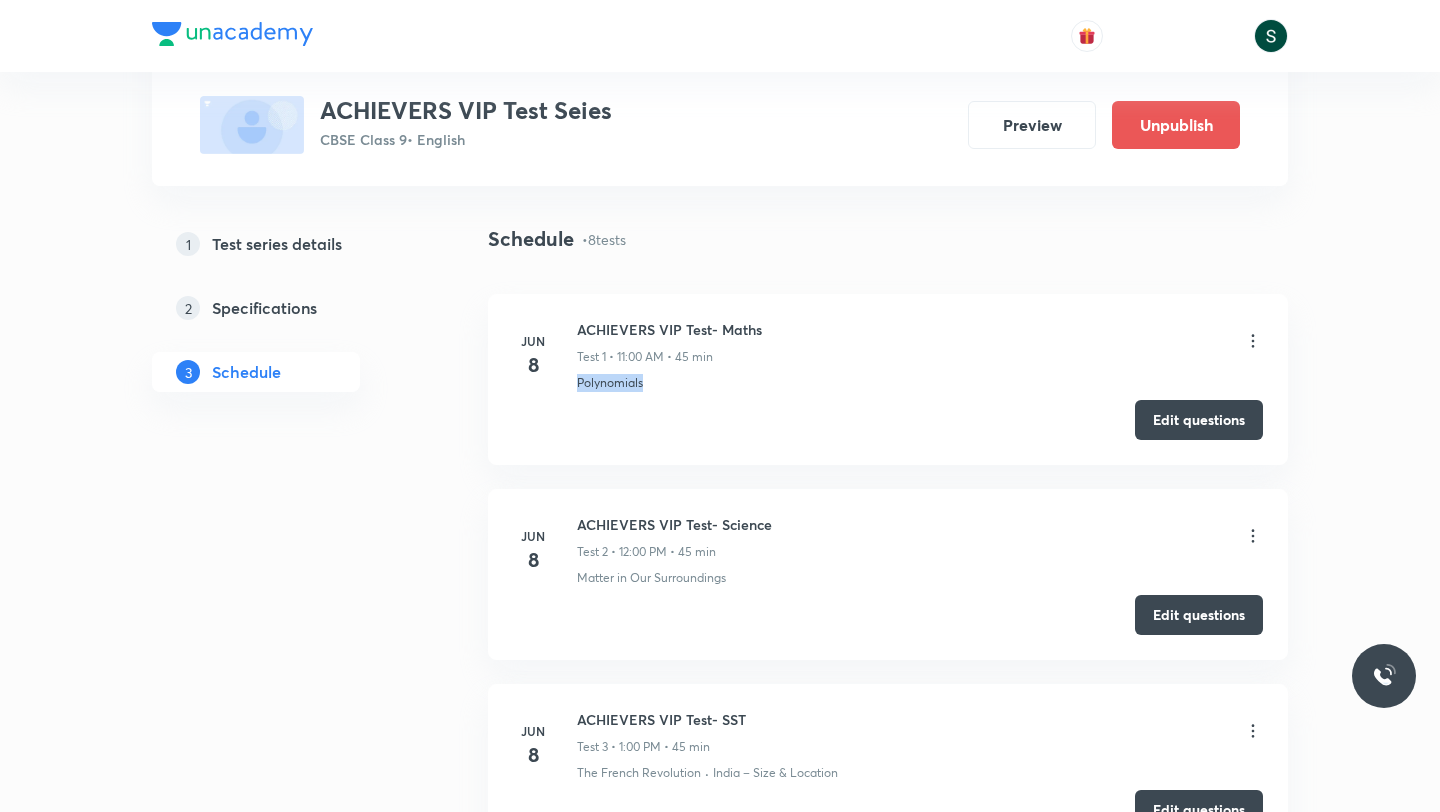 click 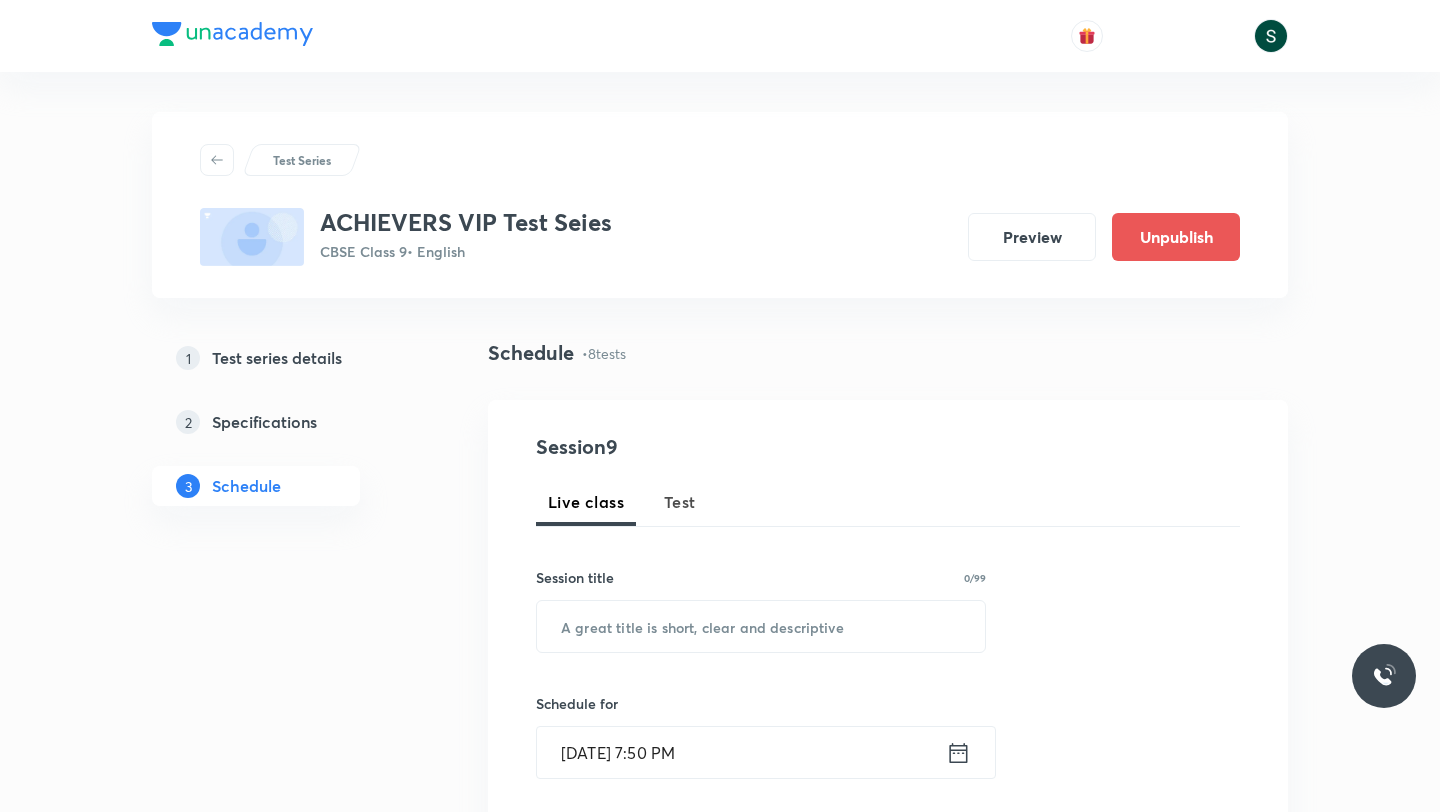scroll, scrollTop: 566, scrollLeft: 0, axis: vertical 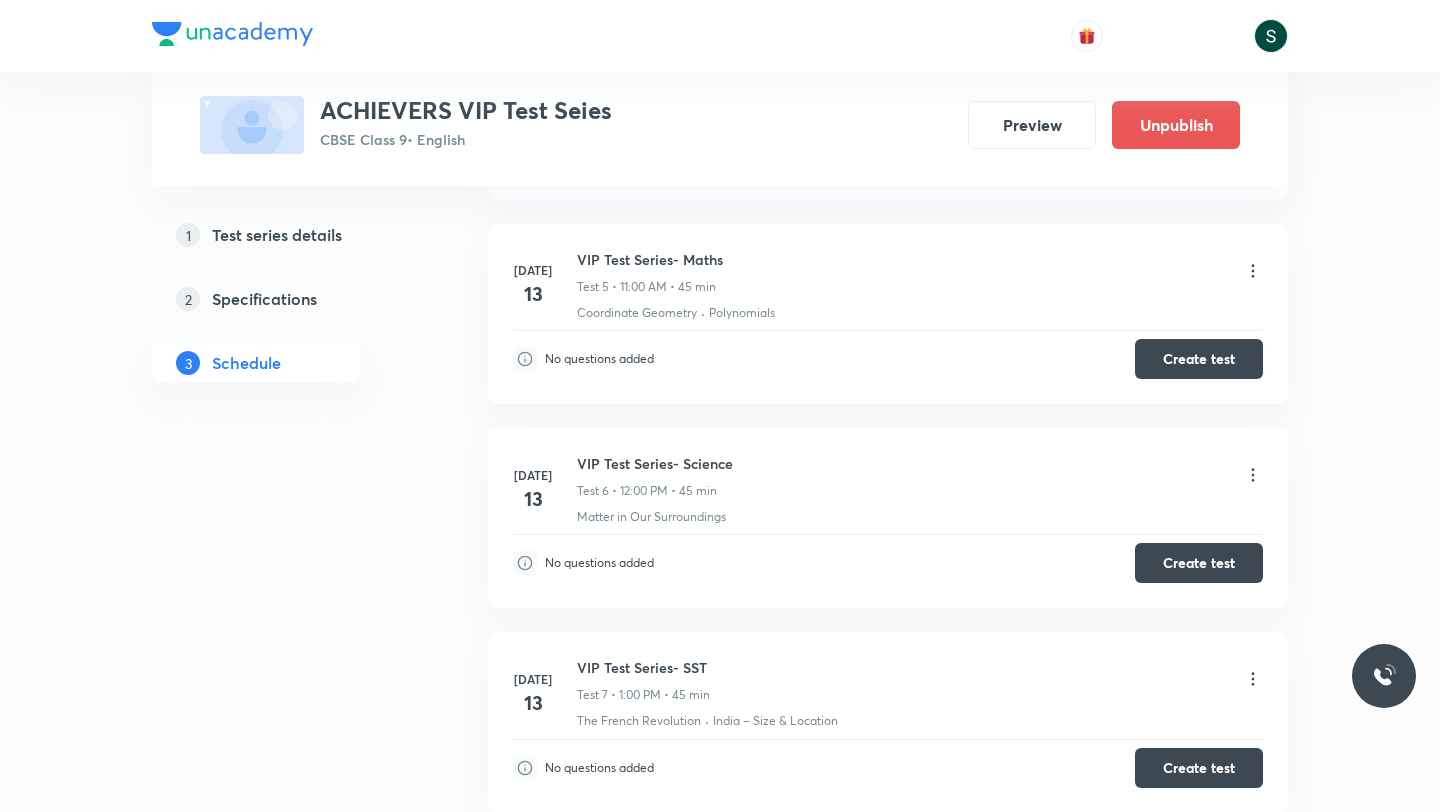 click 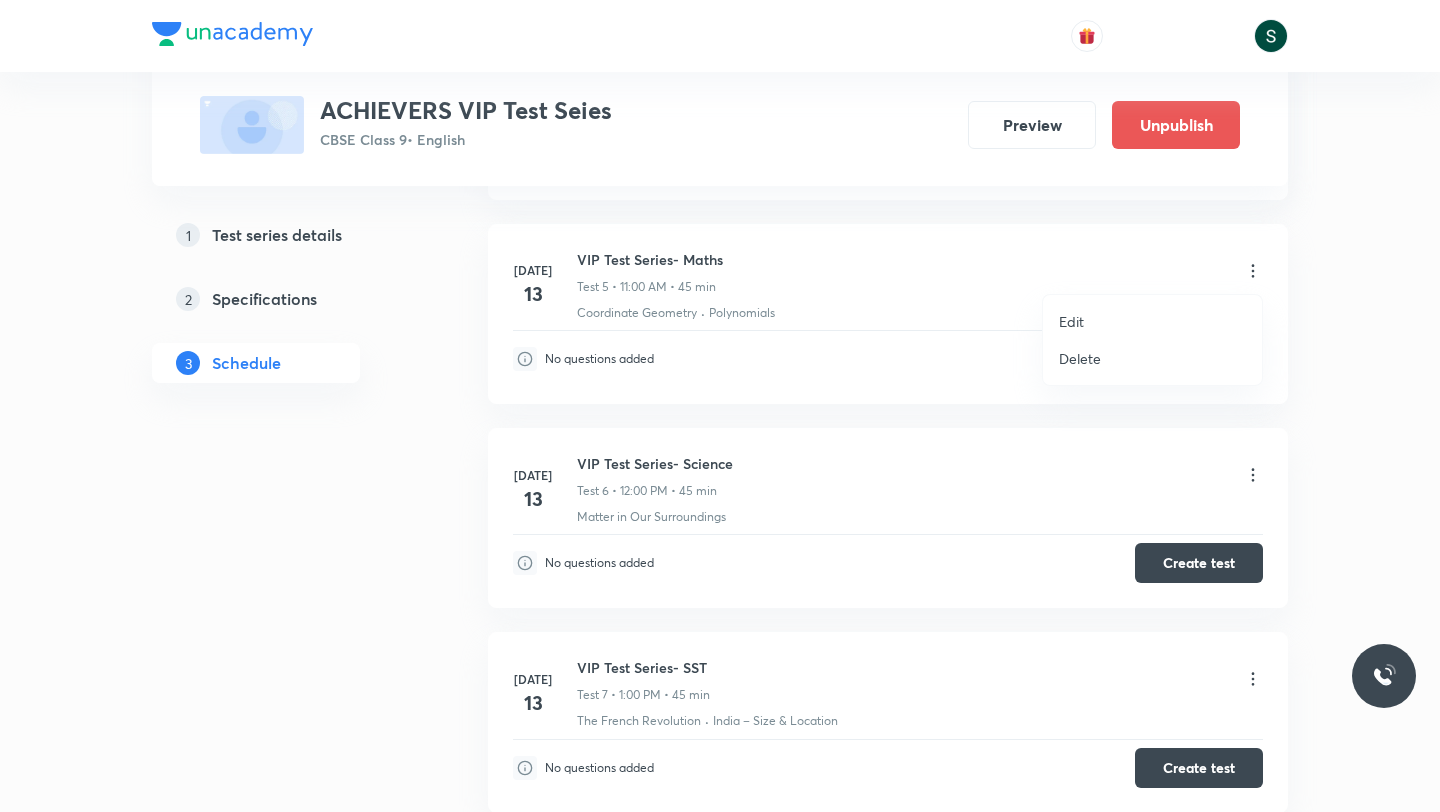 click on "Edit" at bounding box center (1152, 321) 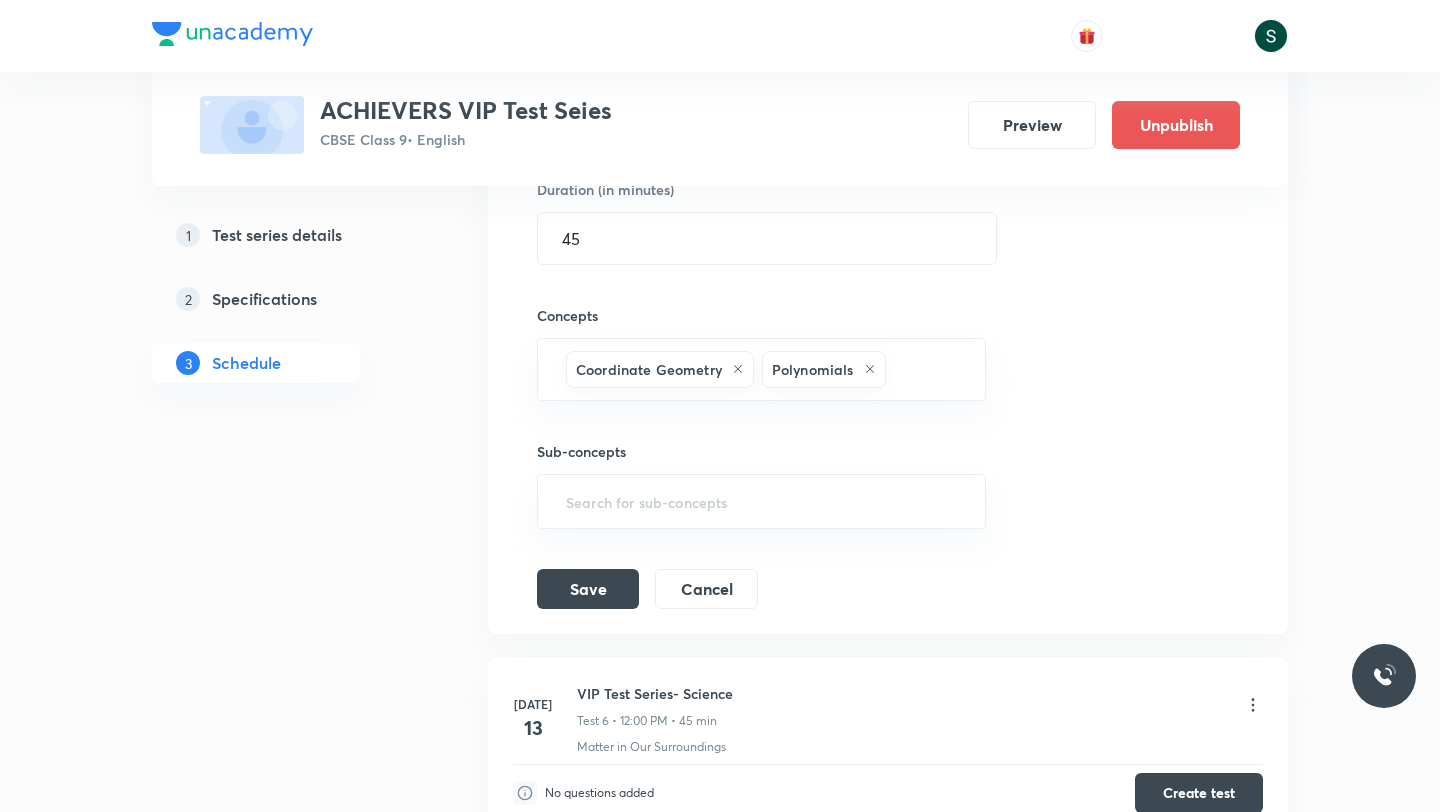 scroll, scrollTop: 1379, scrollLeft: 0, axis: vertical 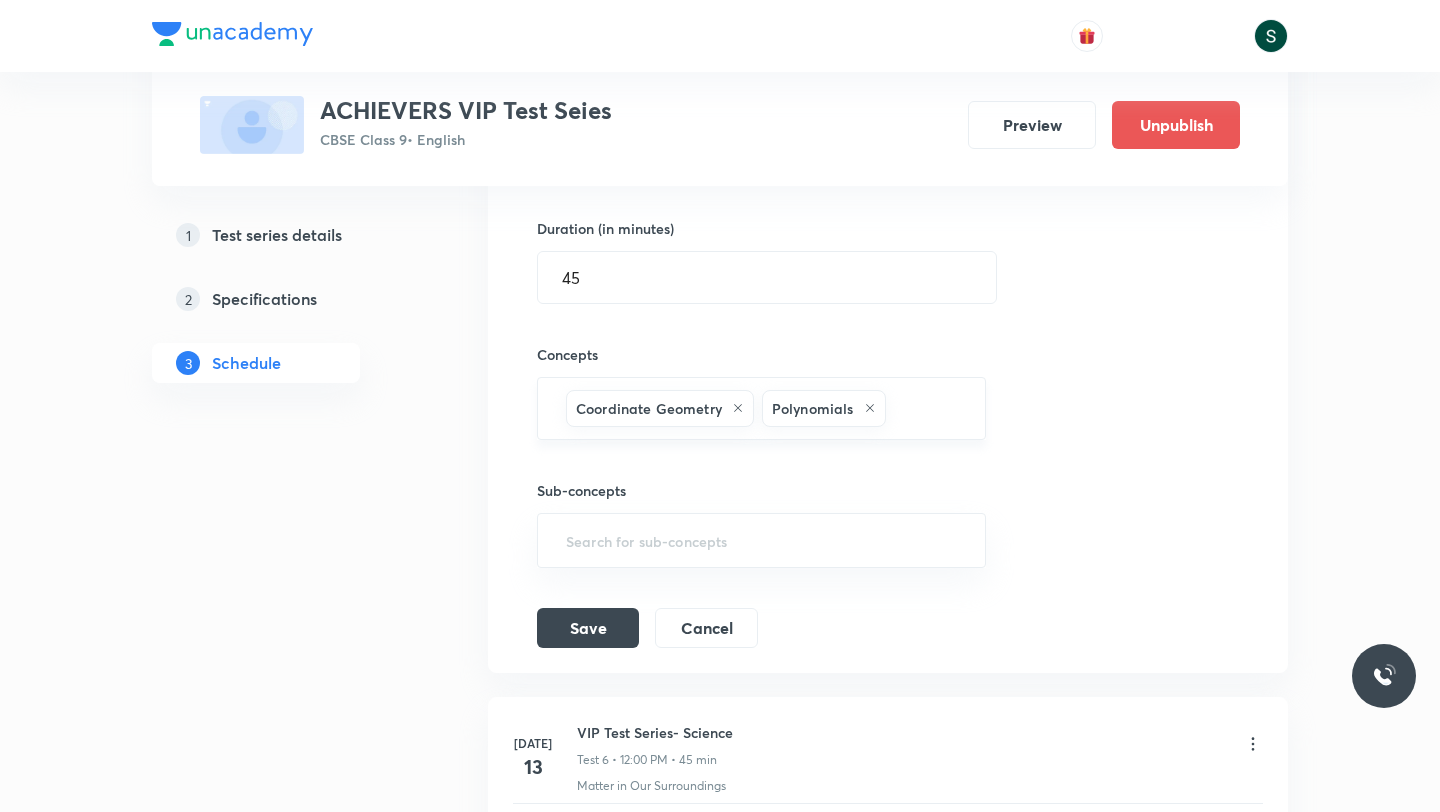 click 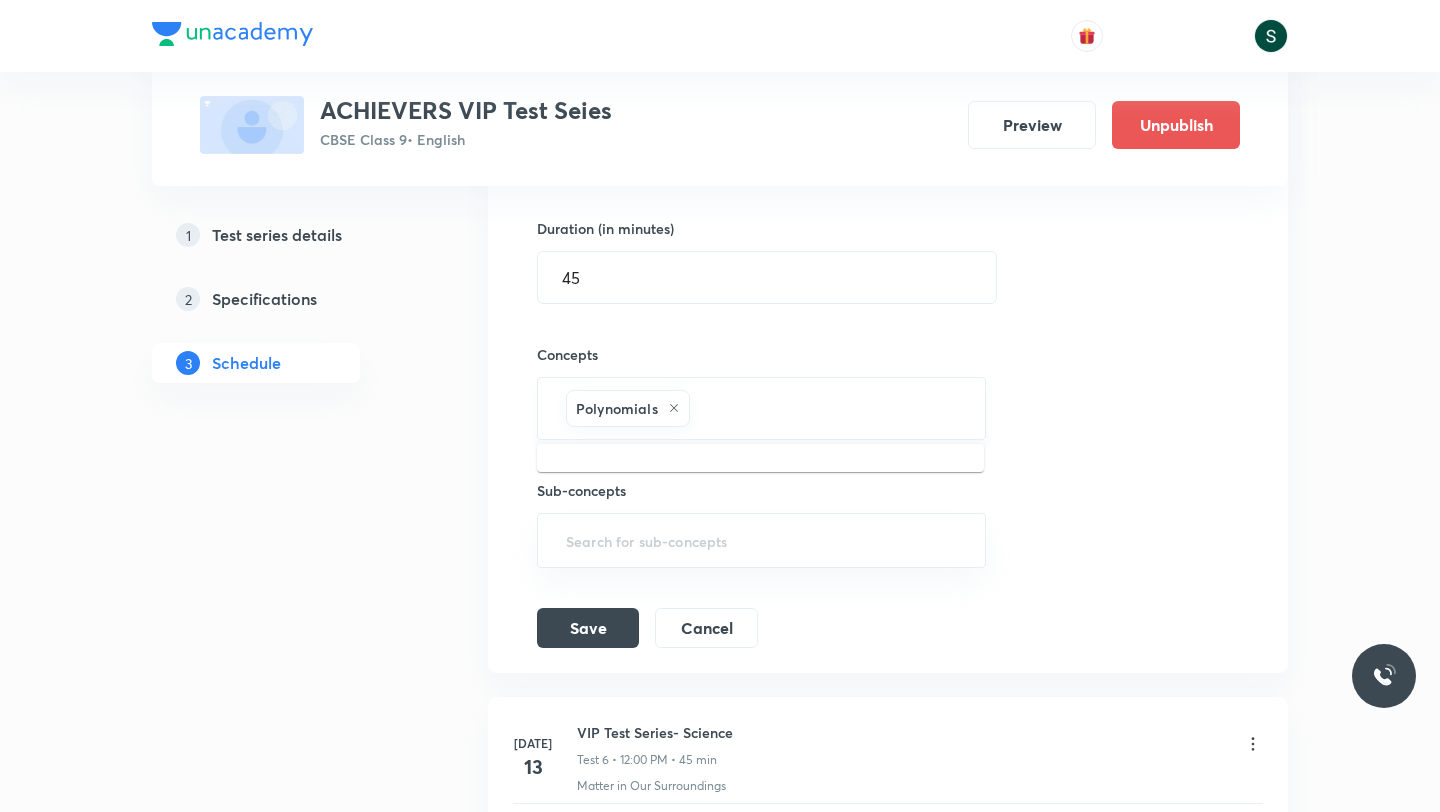 click at bounding box center [827, 408] 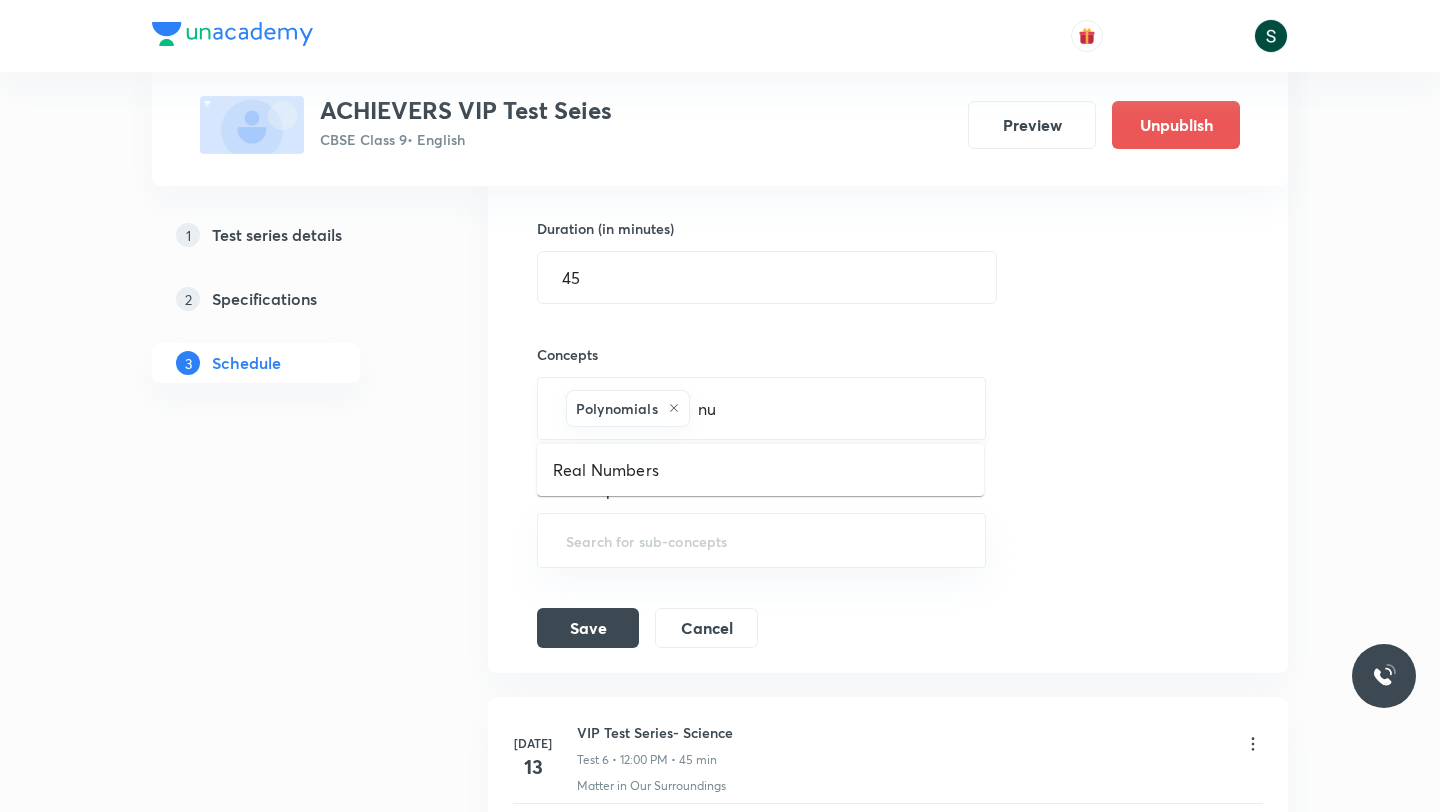 type on "n" 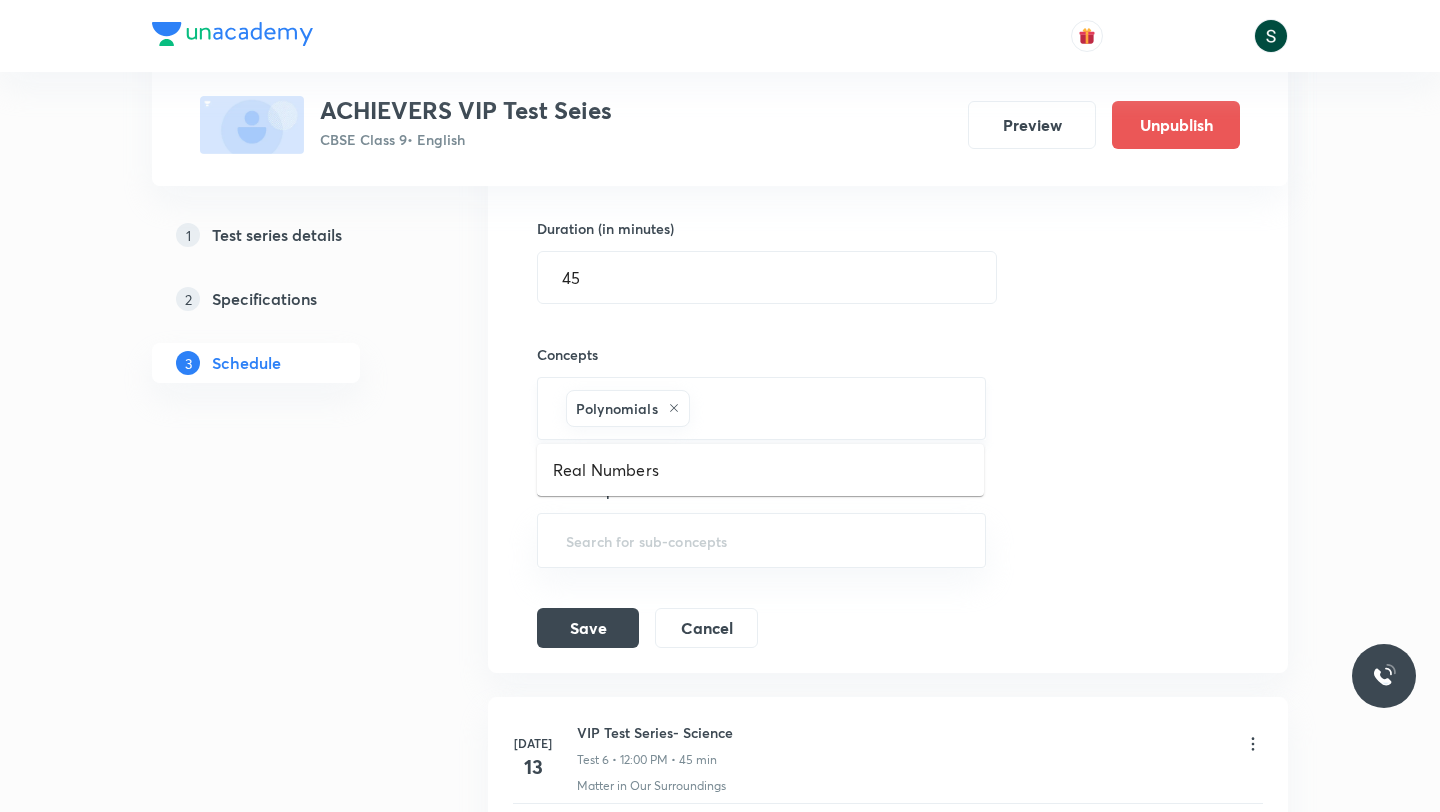 click at bounding box center (827, 408) 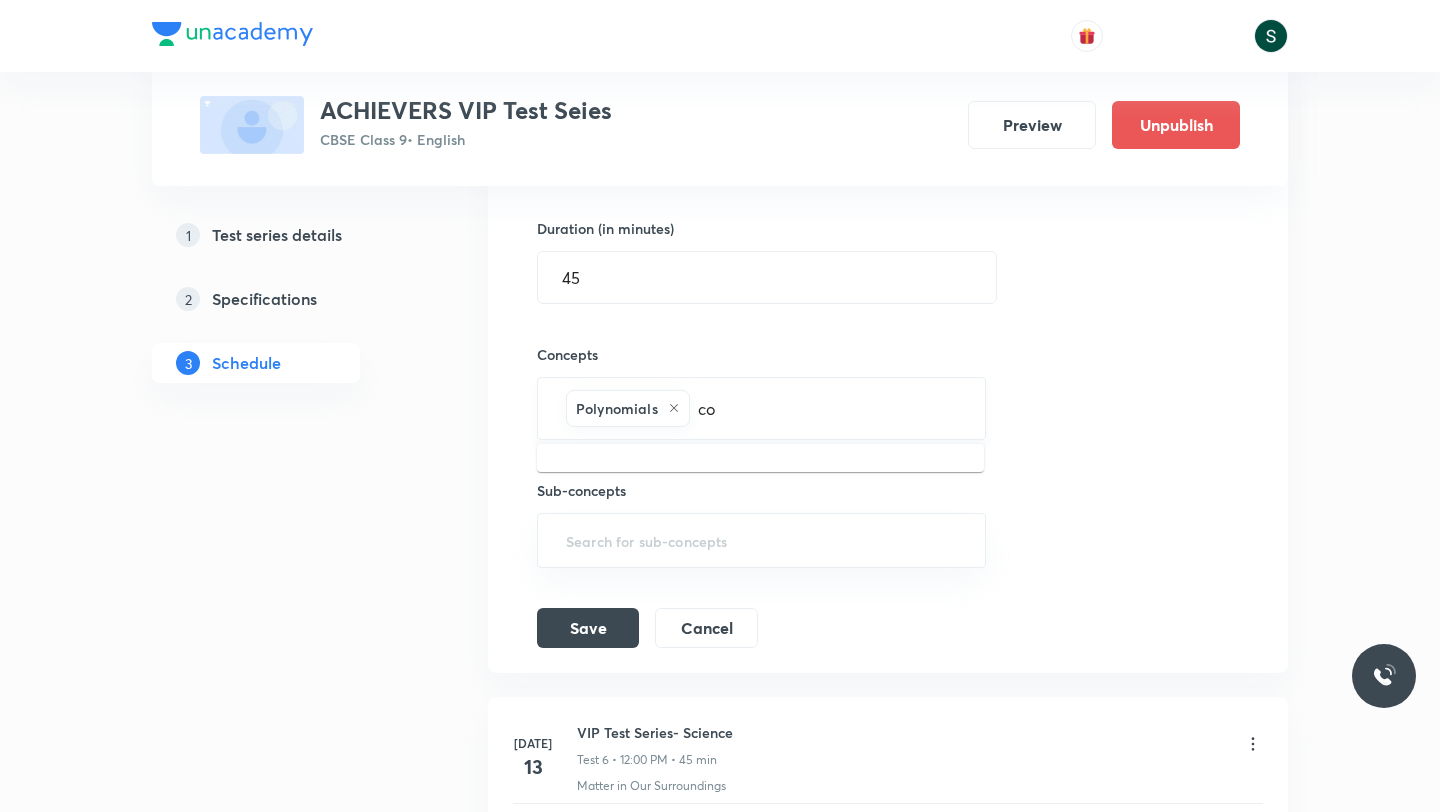 type on "c" 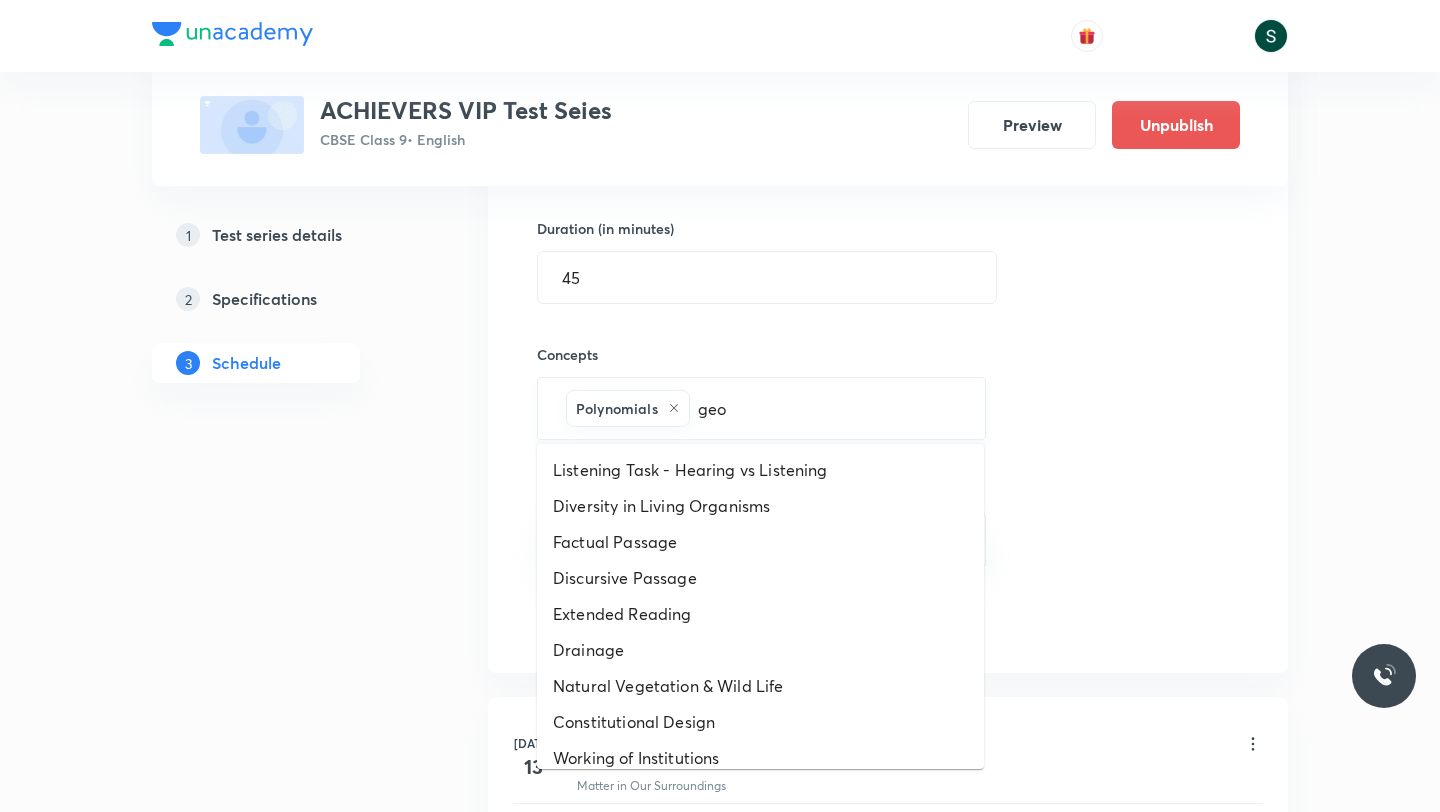 type on "geom" 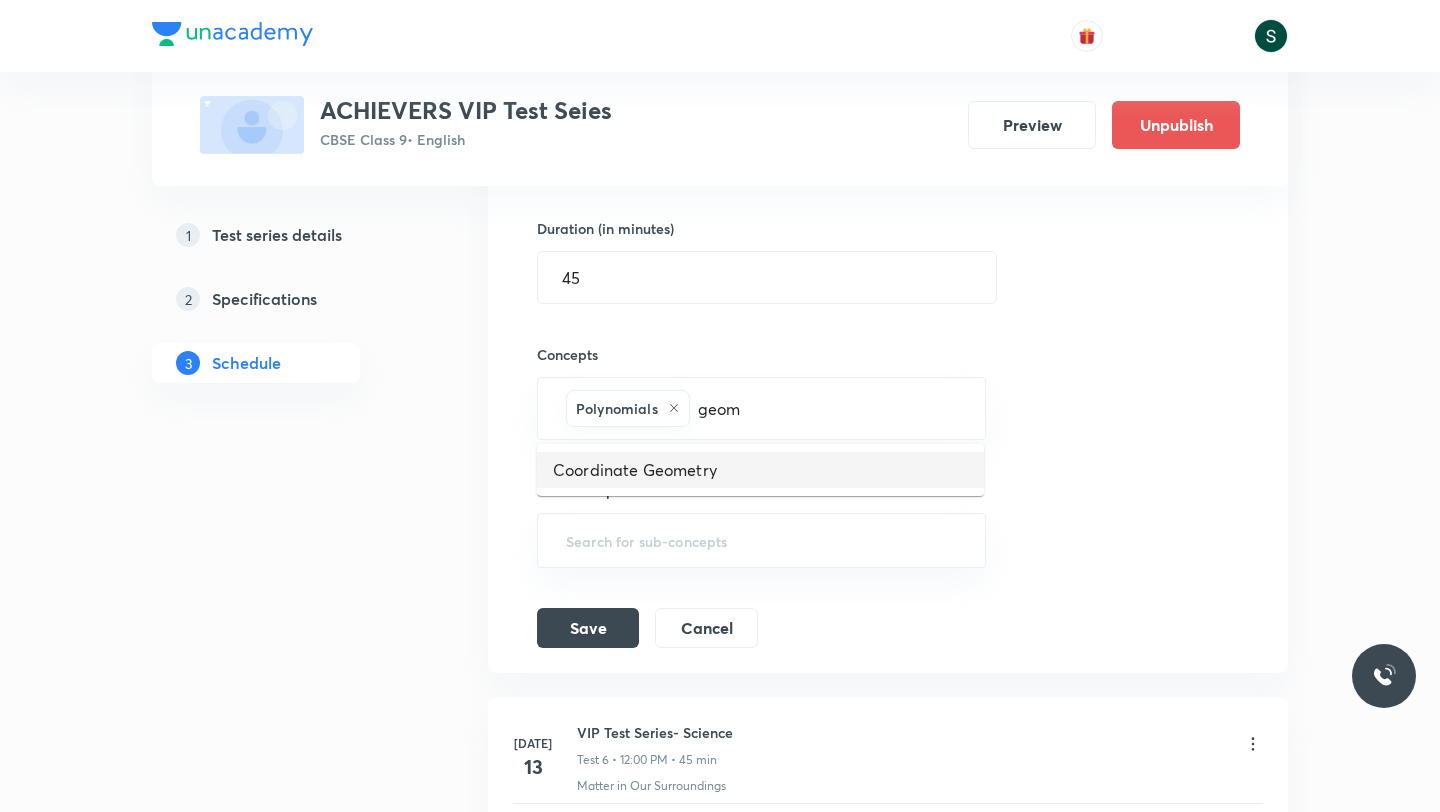 click on "Coordinate Geometry" at bounding box center (760, 470) 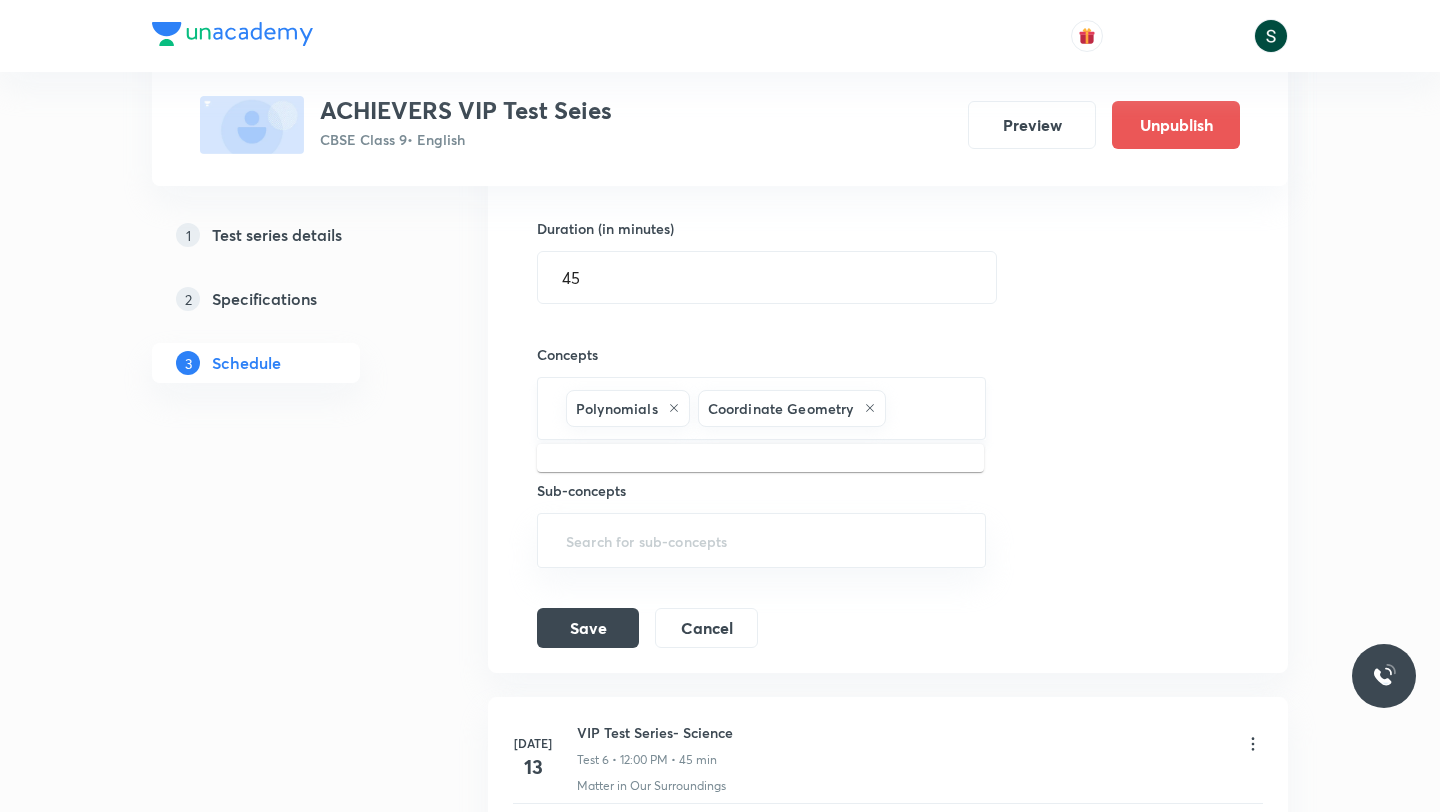 click at bounding box center [925, 408] 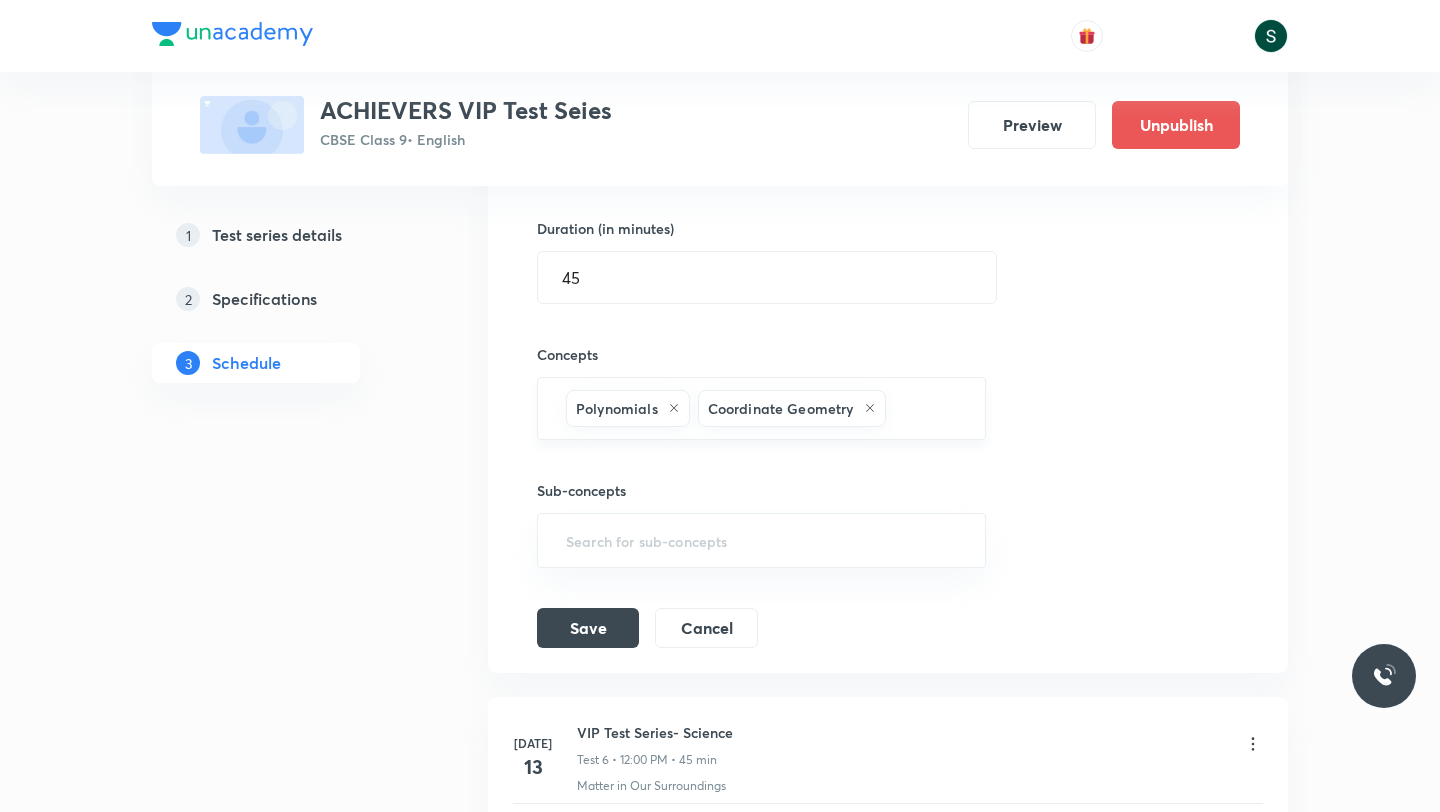 click at bounding box center [925, 408] 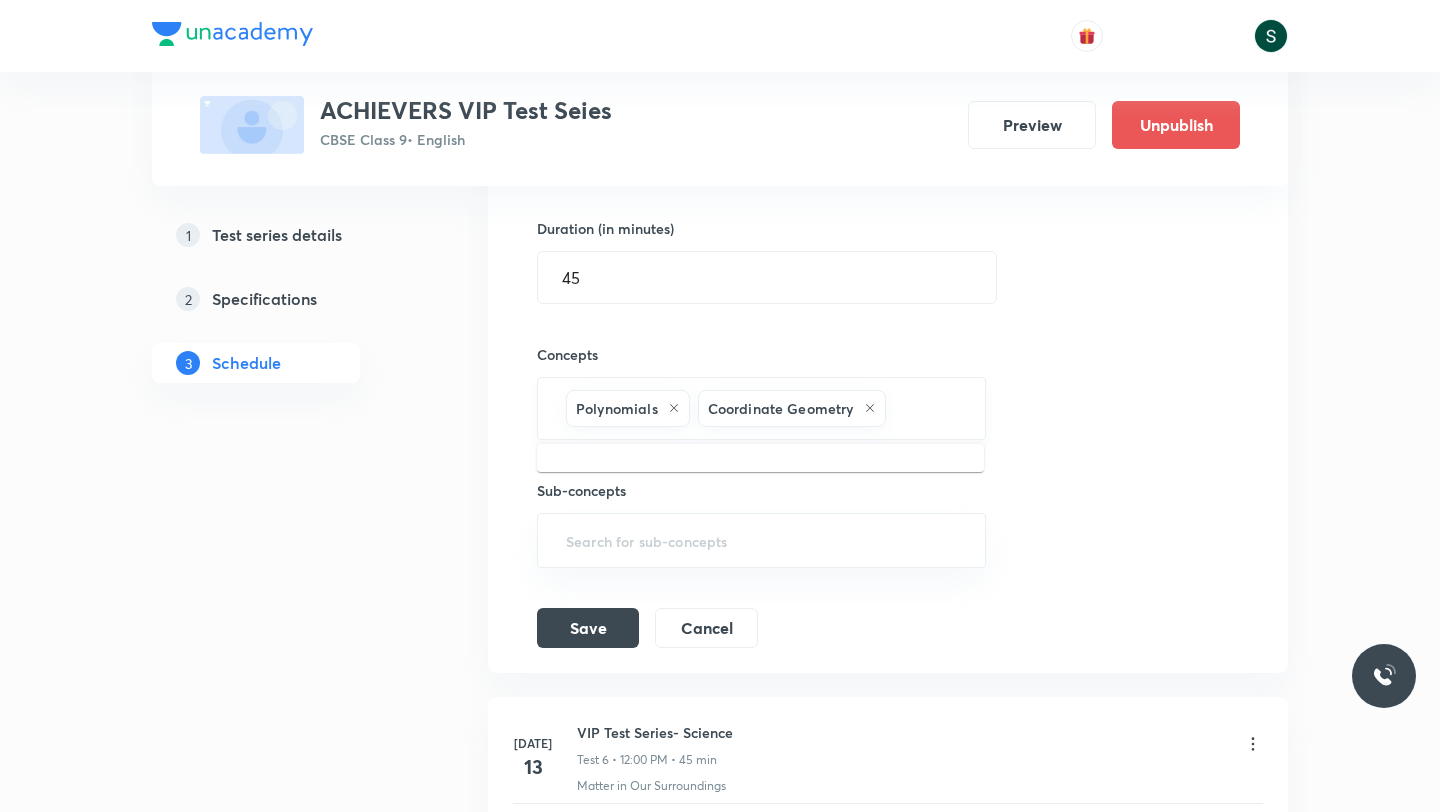 click at bounding box center (925, 408) 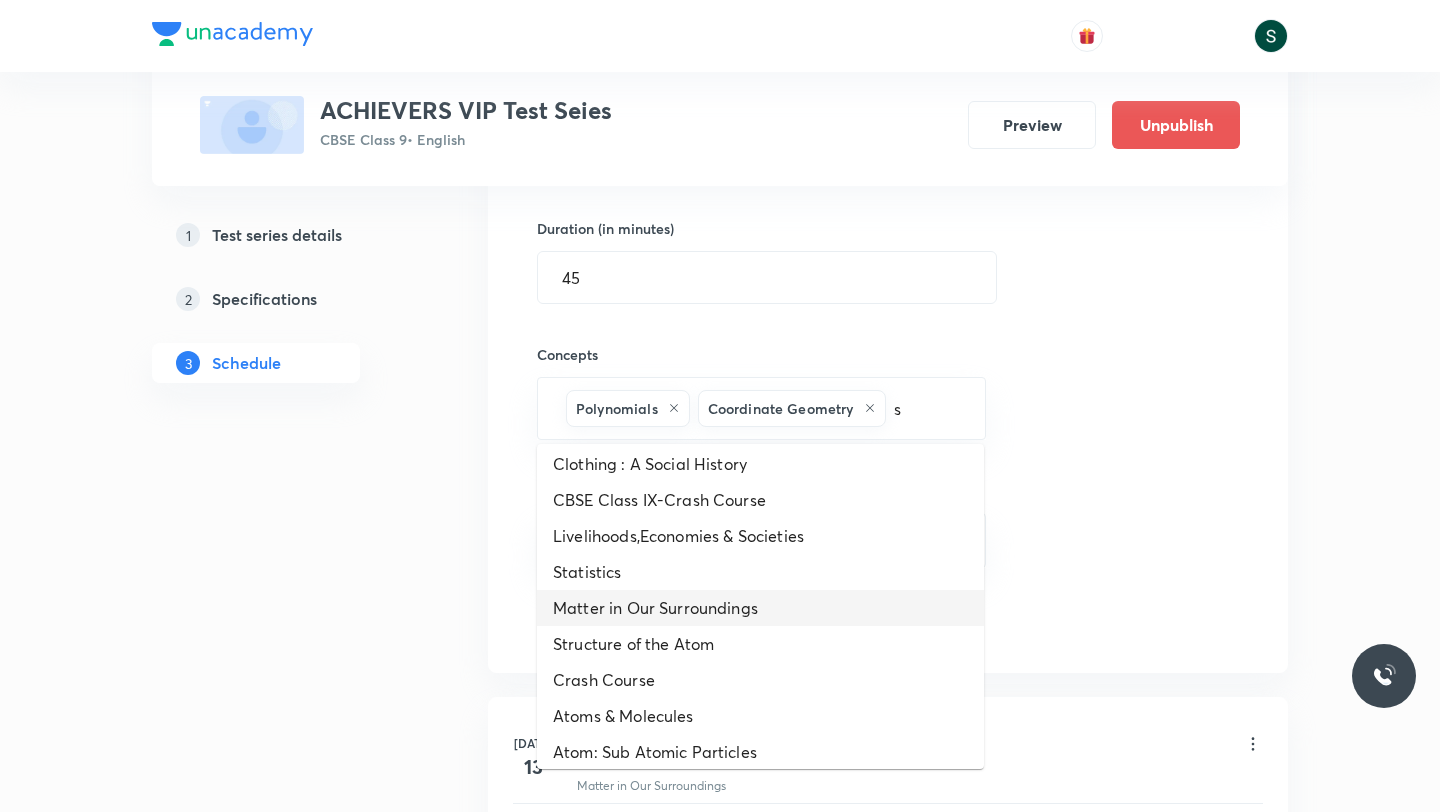 scroll, scrollTop: 1095, scrollLeft: 0, axis: vertical 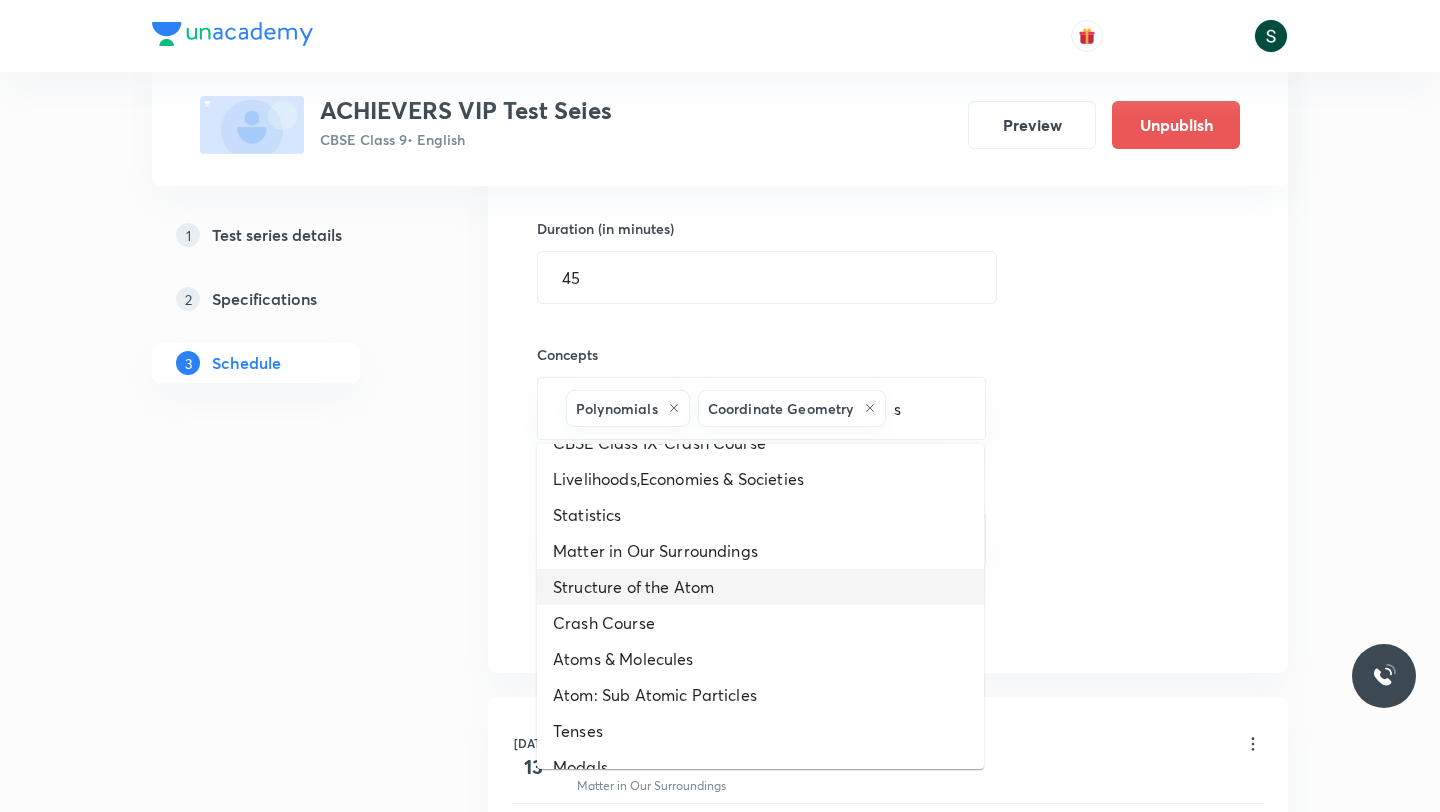type on "s" 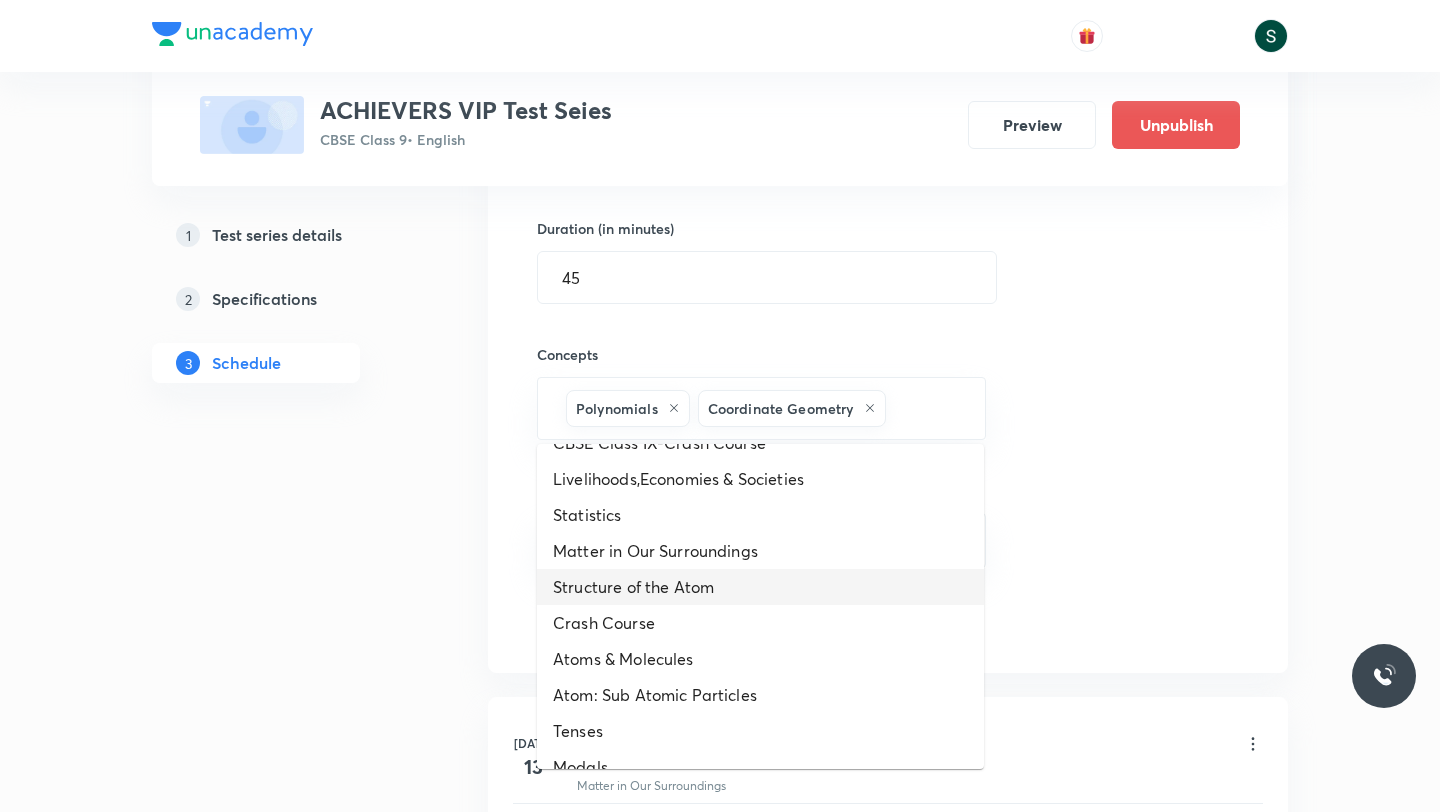 click on "Session title 22/99 VIP Test Series- Maths ​ Schedule for [DATE] 11:00 AM ​ Duration (in minutes) 45 ​ Concepts Polynomials Coordinate Geometry ​ Sub-concepts ​ Save Cancel" at bounding box center [888, 287] 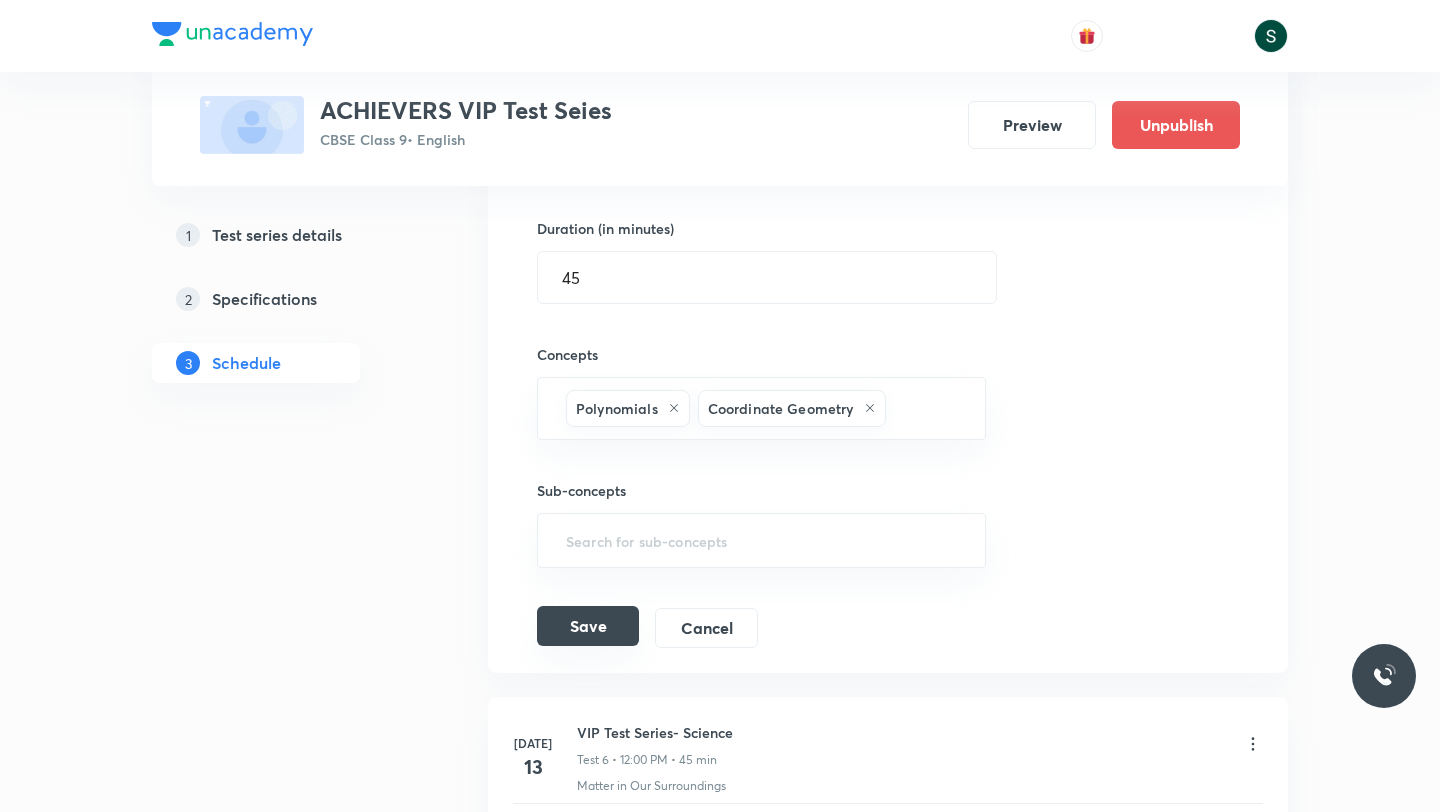 click on "Save" at bounding box center (588, 626) 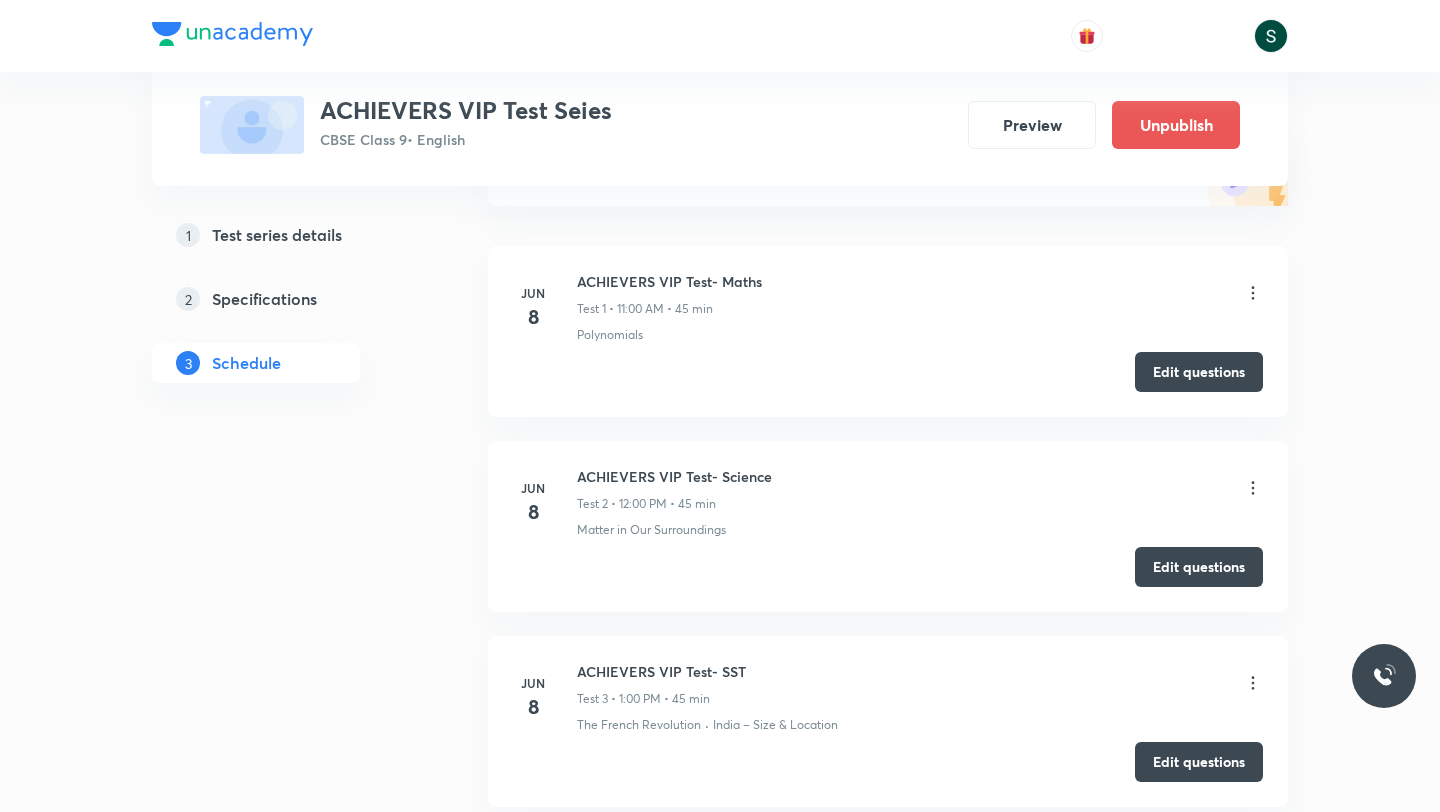 scroll, scrollTop: 0, scrollLeft: 0, axis: both 